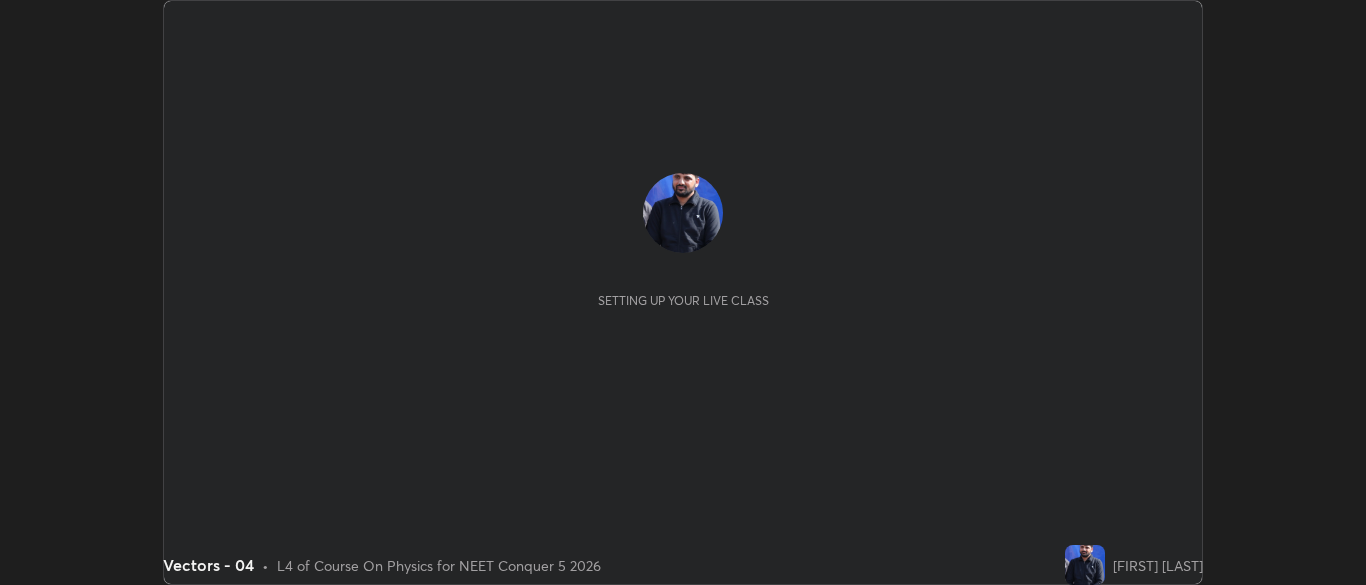 scroll, scrollTop: 0, scrollLeft: 0, axis: both 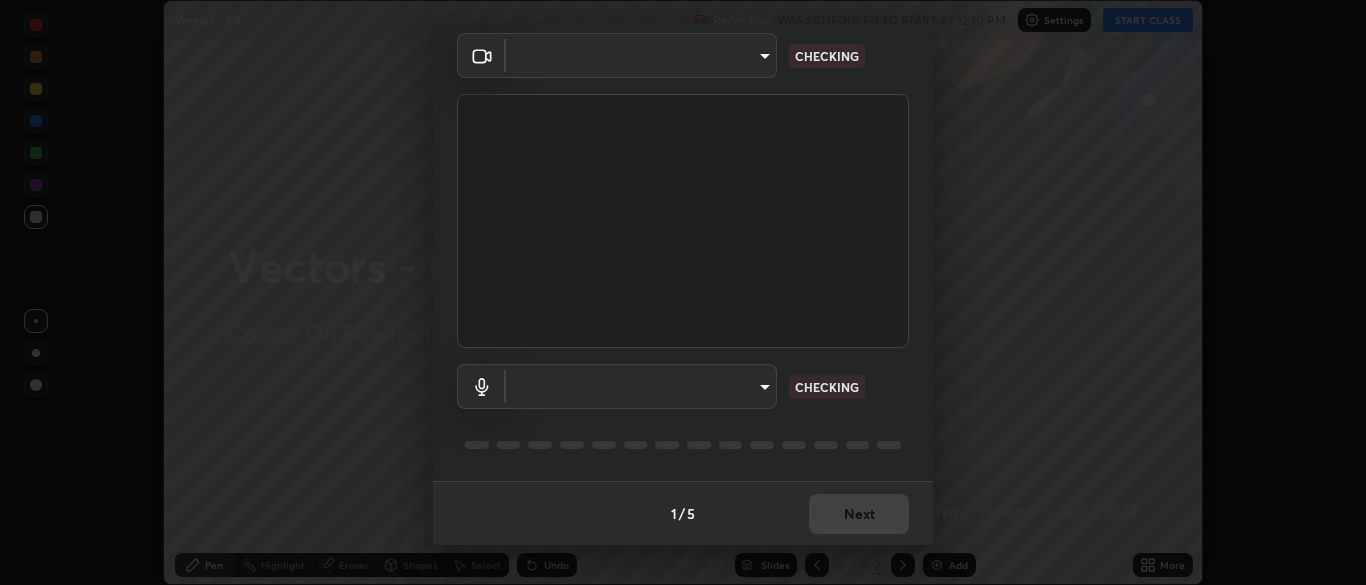 type on "b791b7b68259ed6791782f743a921bf85dec24d2091dc9c34e62ee805cb5c8b3" 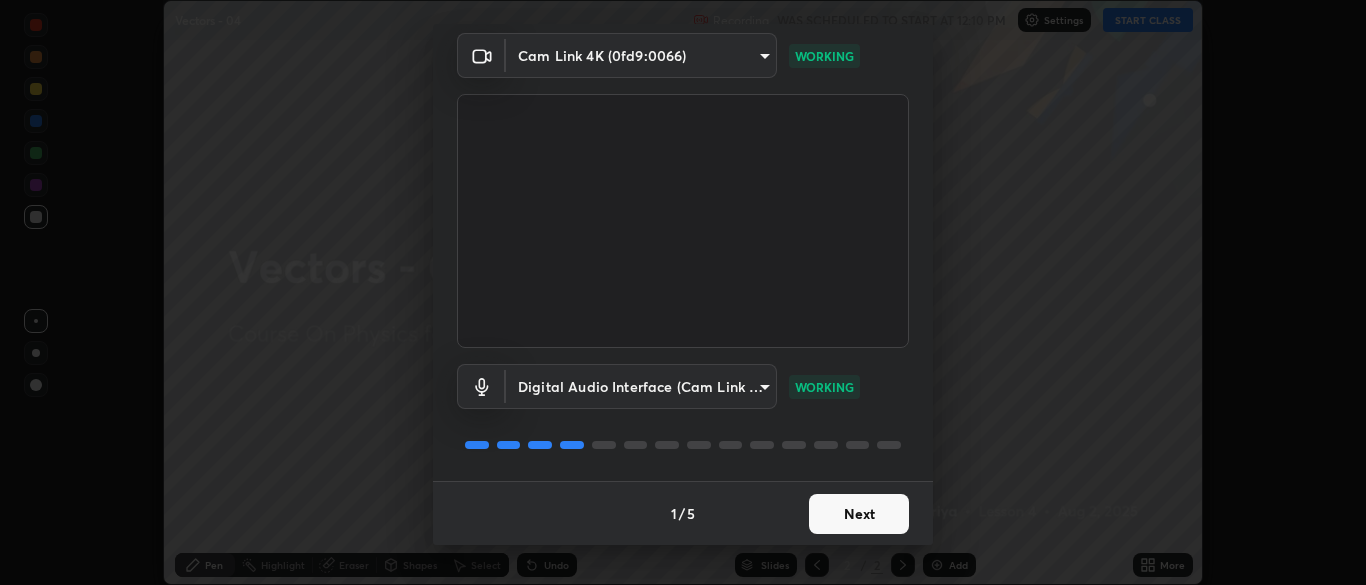 click on "Next" at bounding box center [859, 514] 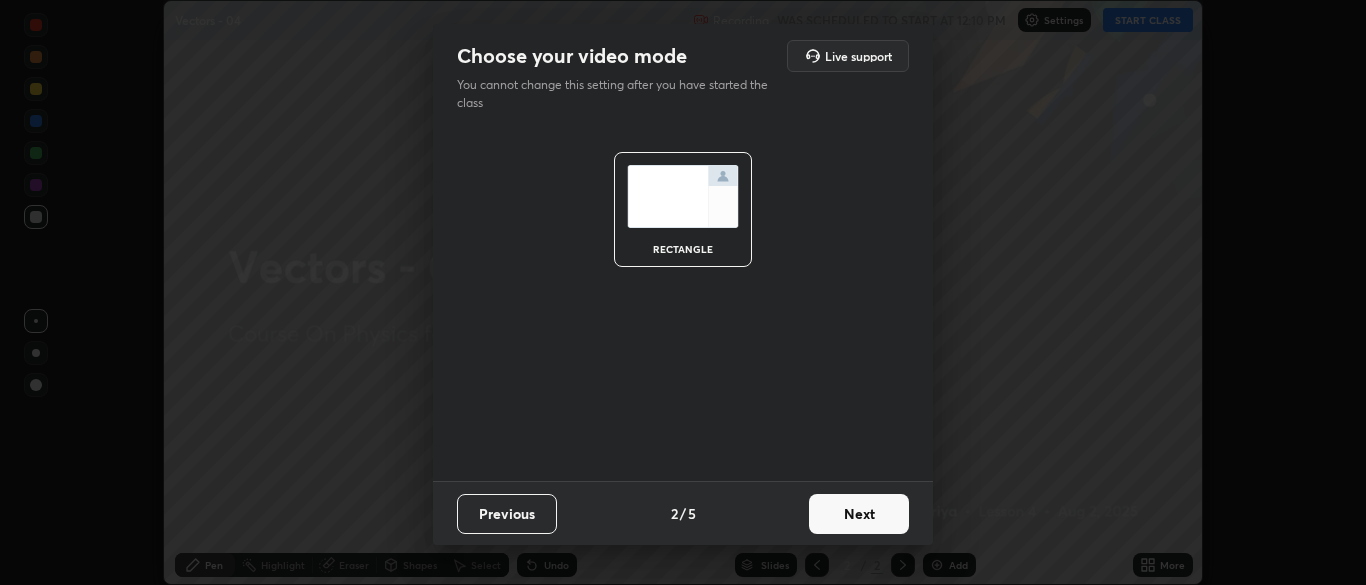 scroll, scrollTop: 0, scrollLeft: 0, axis: both 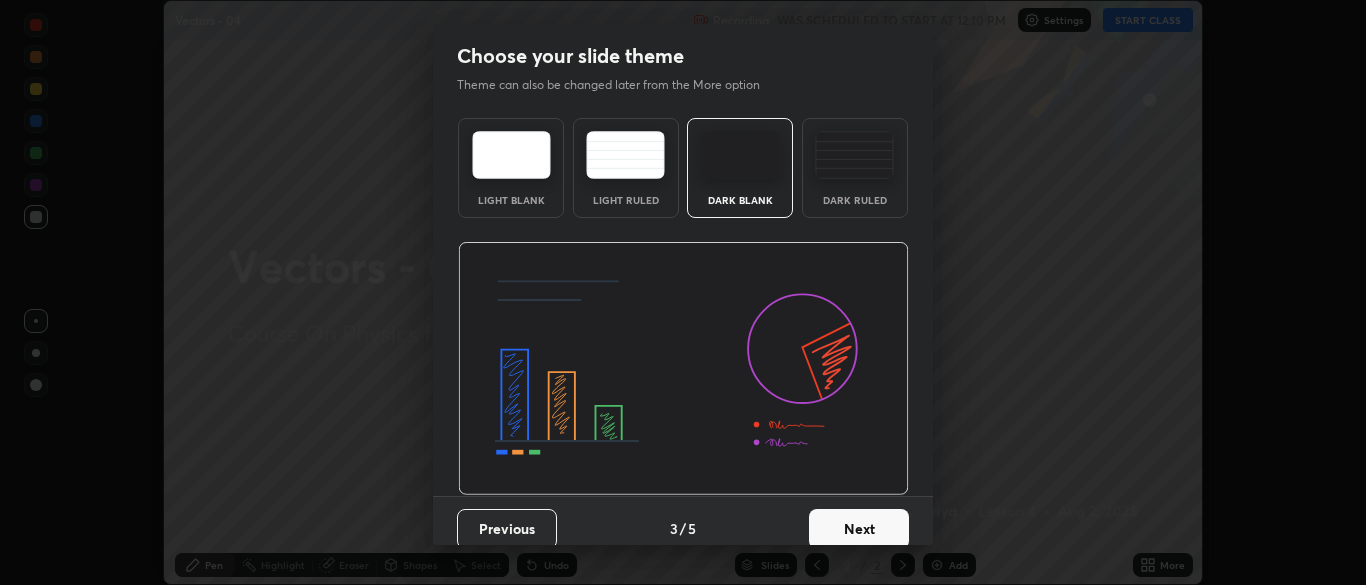 click on "Next" at bounding box center [859, 529] 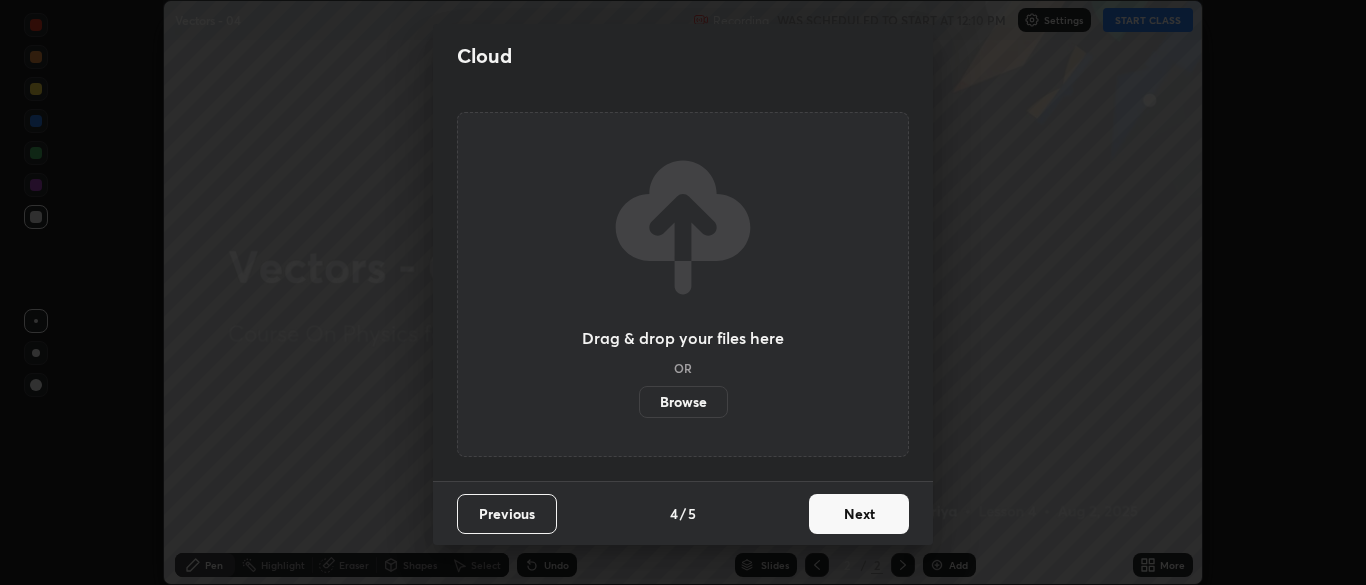 click on "Next" at bounding box center (859, 514) 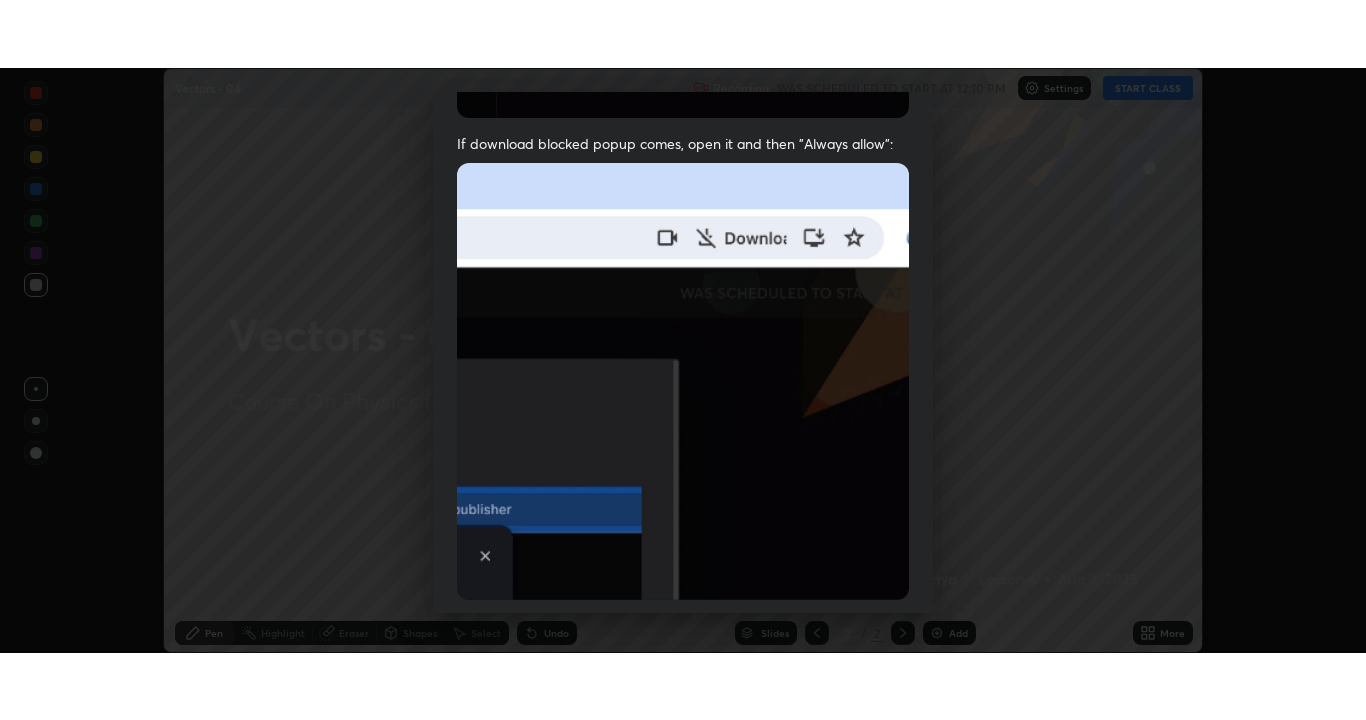 scroll, scrollTop: 479, scrollLeft: 0, axis: vertical 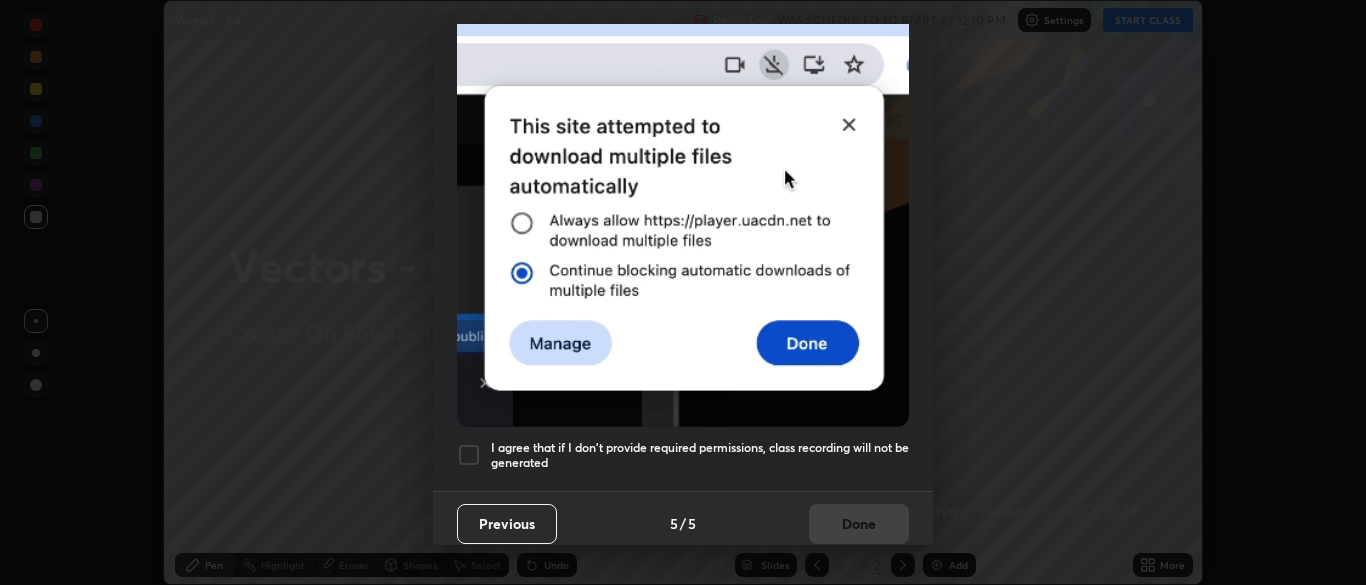 click on "I agree that if I don't provide required permissions, class recording will not be generated" at bounding box center (700, 455) 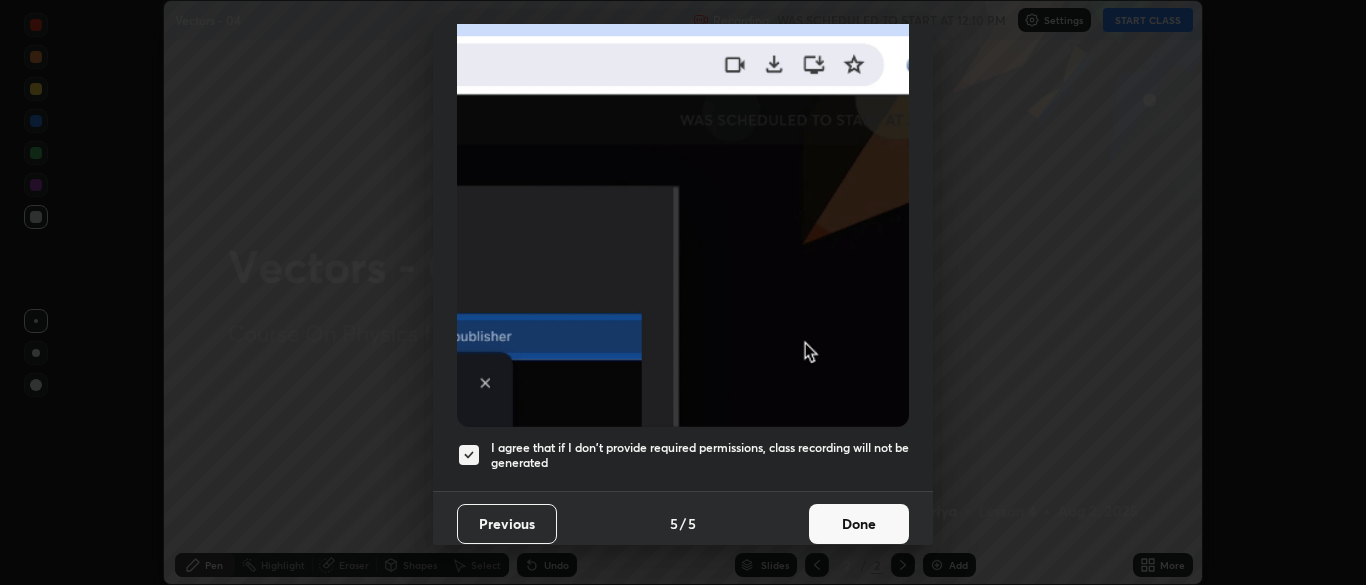 click on "Done" at bounding box center (859, 524) 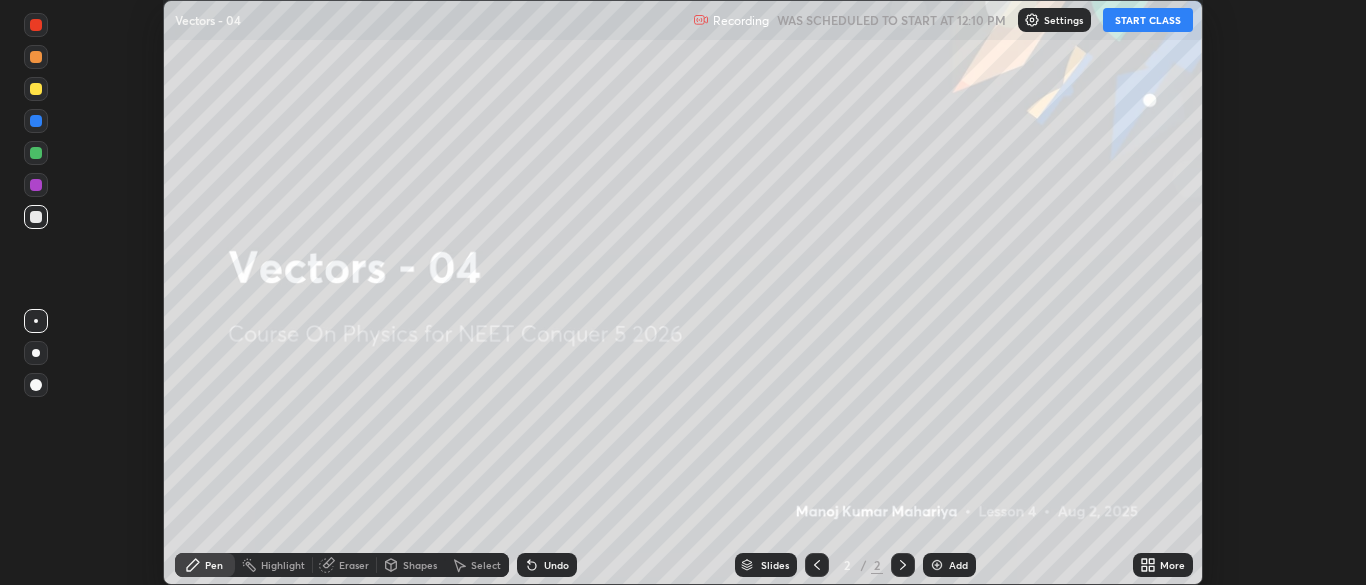click 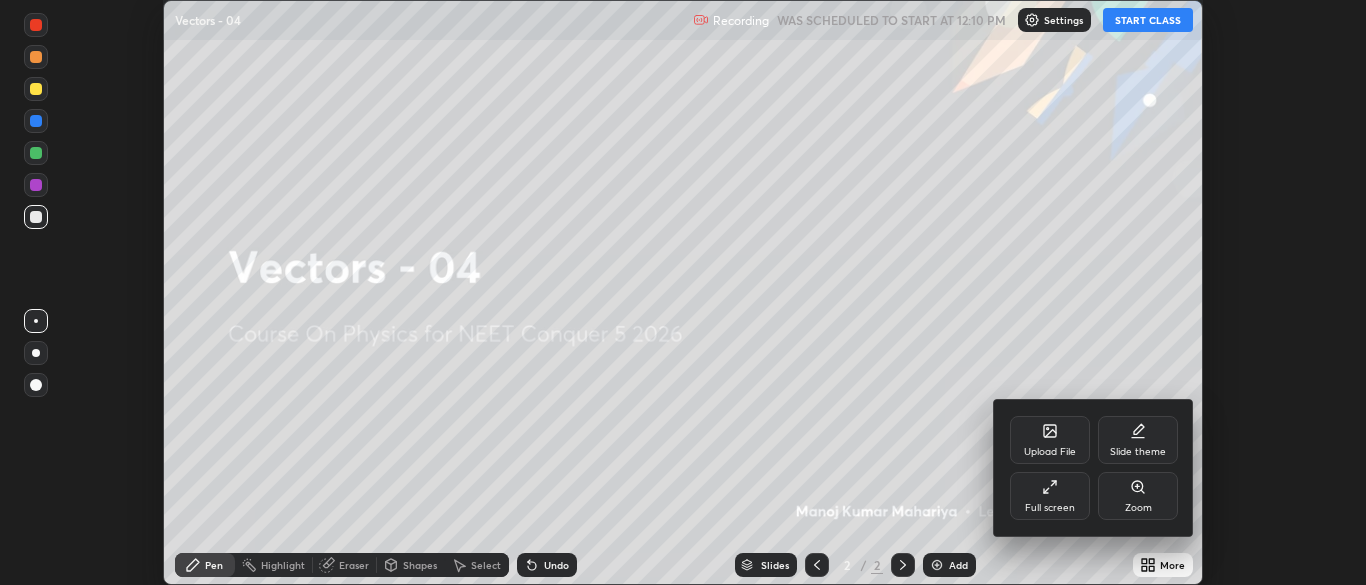 click 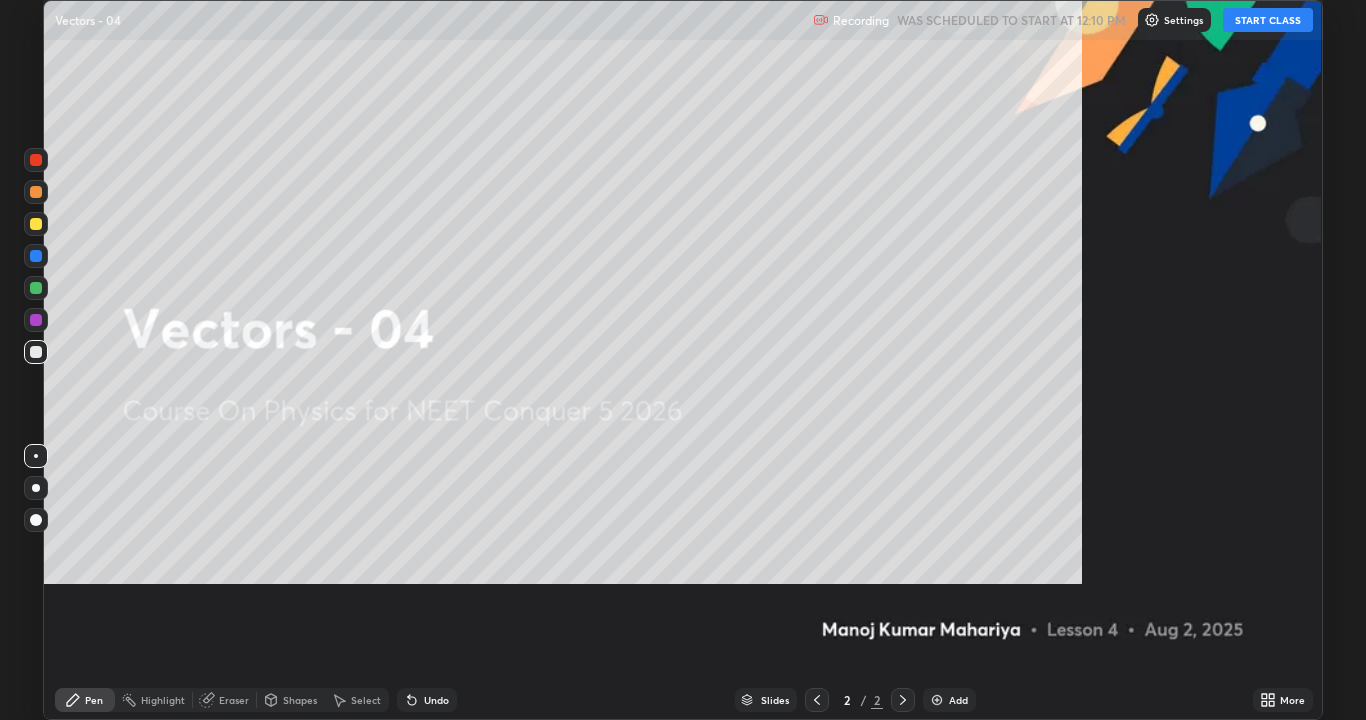 scroll, scrollTop: 99280, scrollLeft: 98634, axis: both 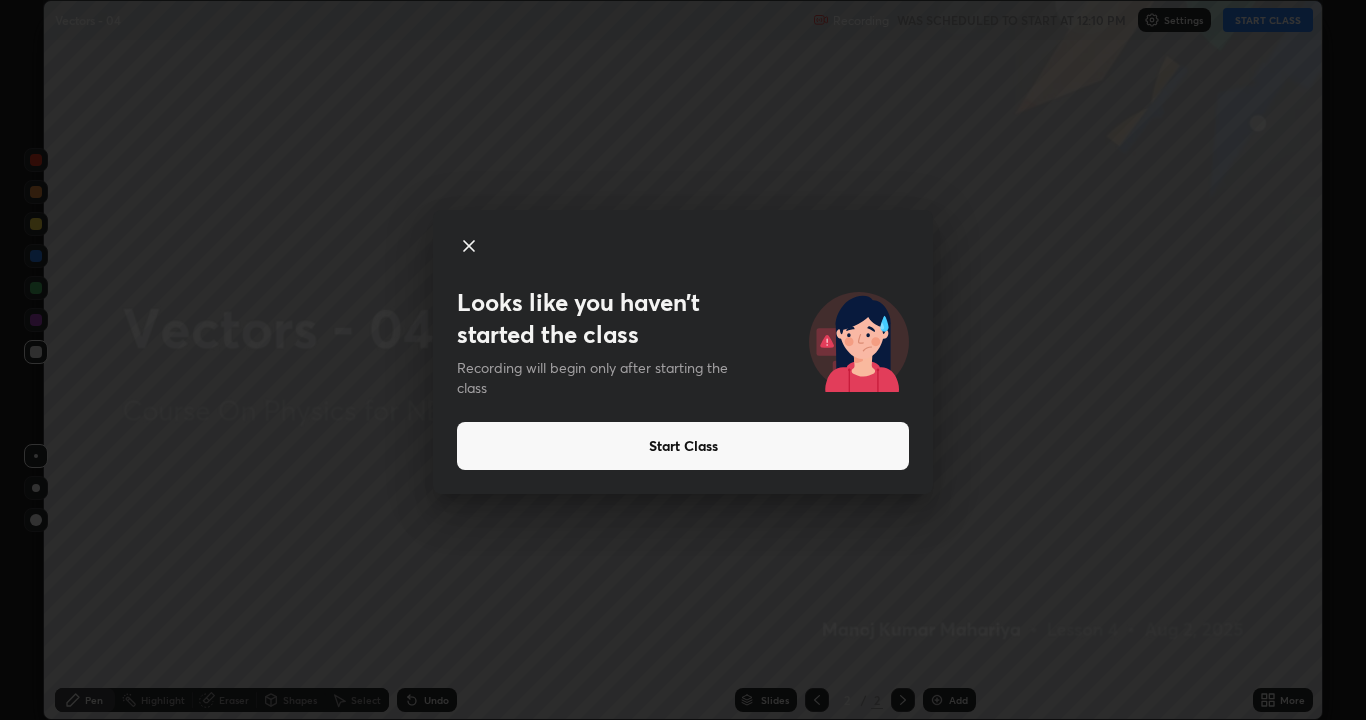 click on "Start Class" at bounding box center [683, 446] 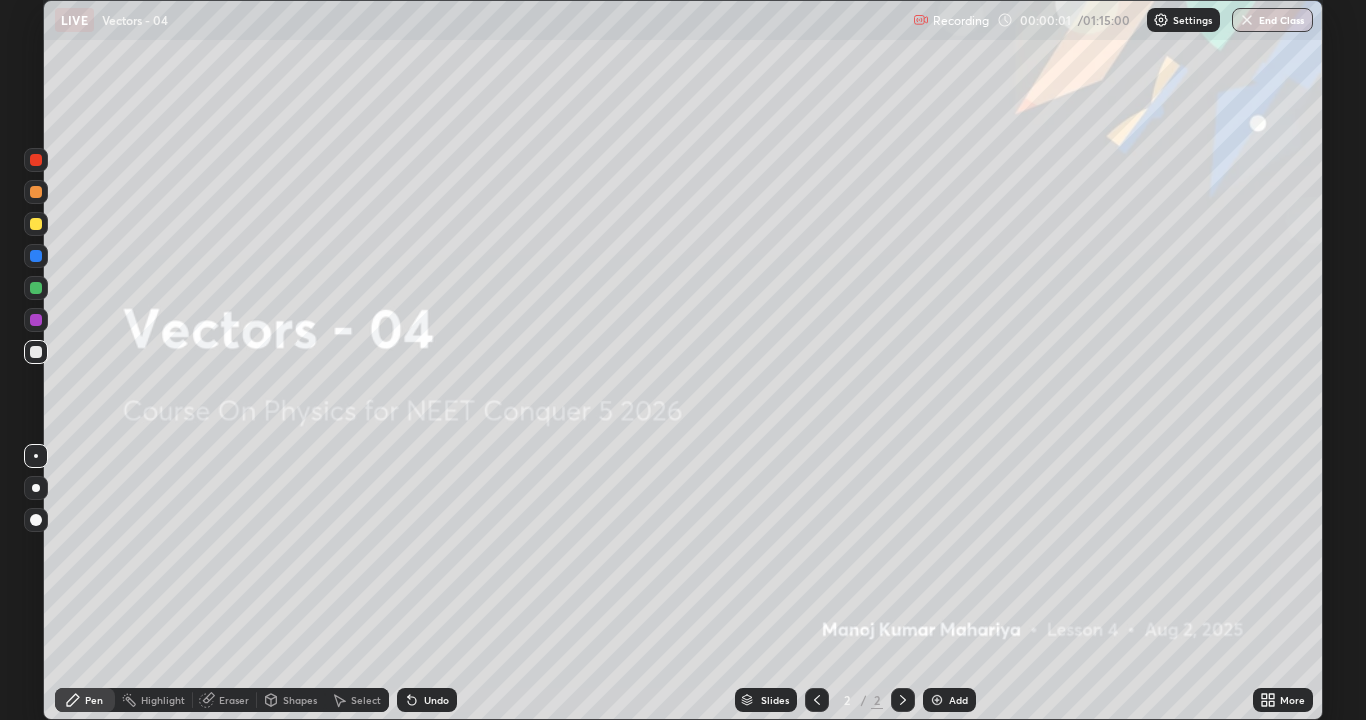 click at bounding box center (937, 700) 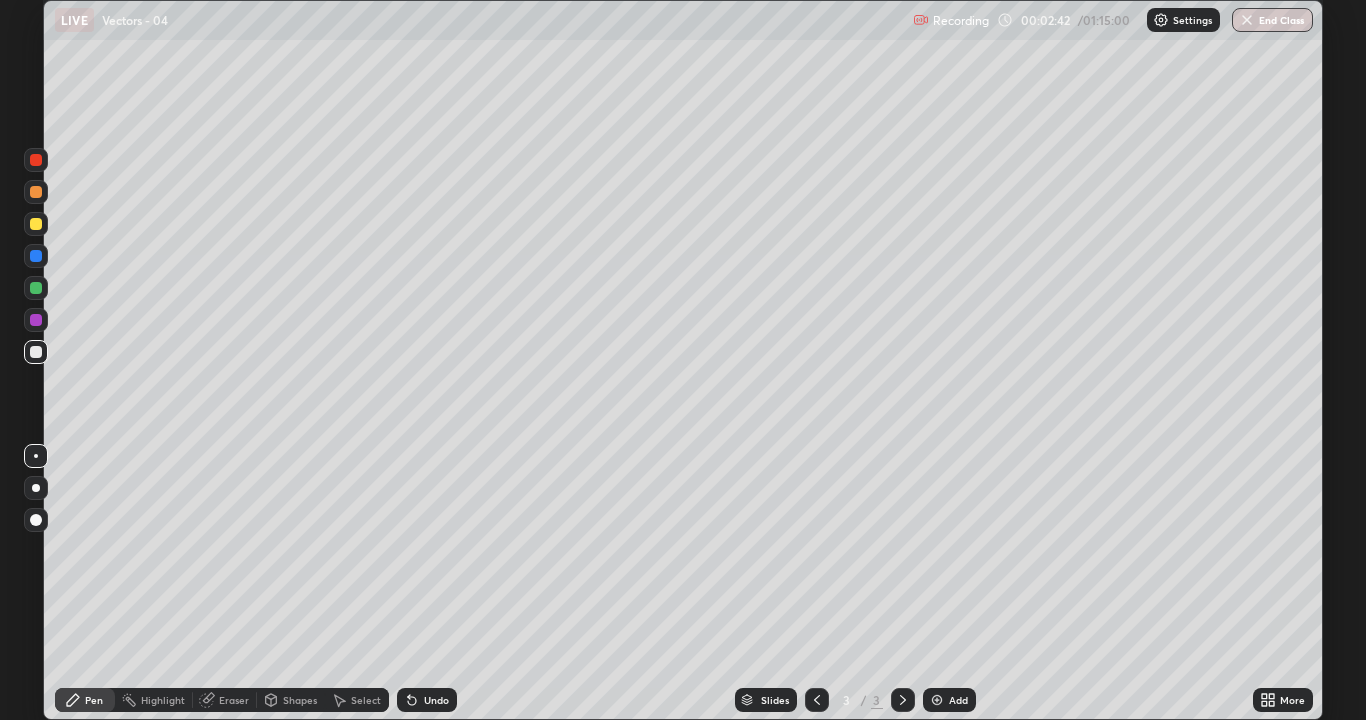 click at bounding box center (36, 520) 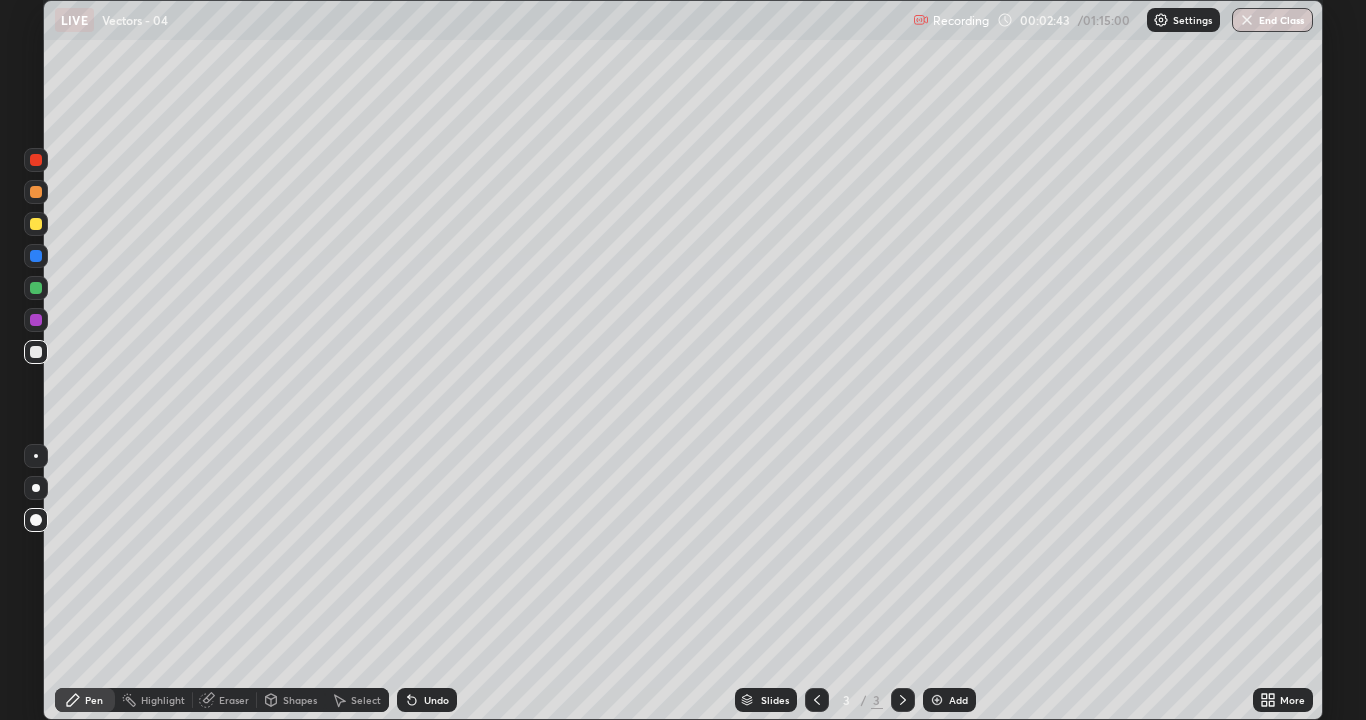 click at bounding box center [36, 352] 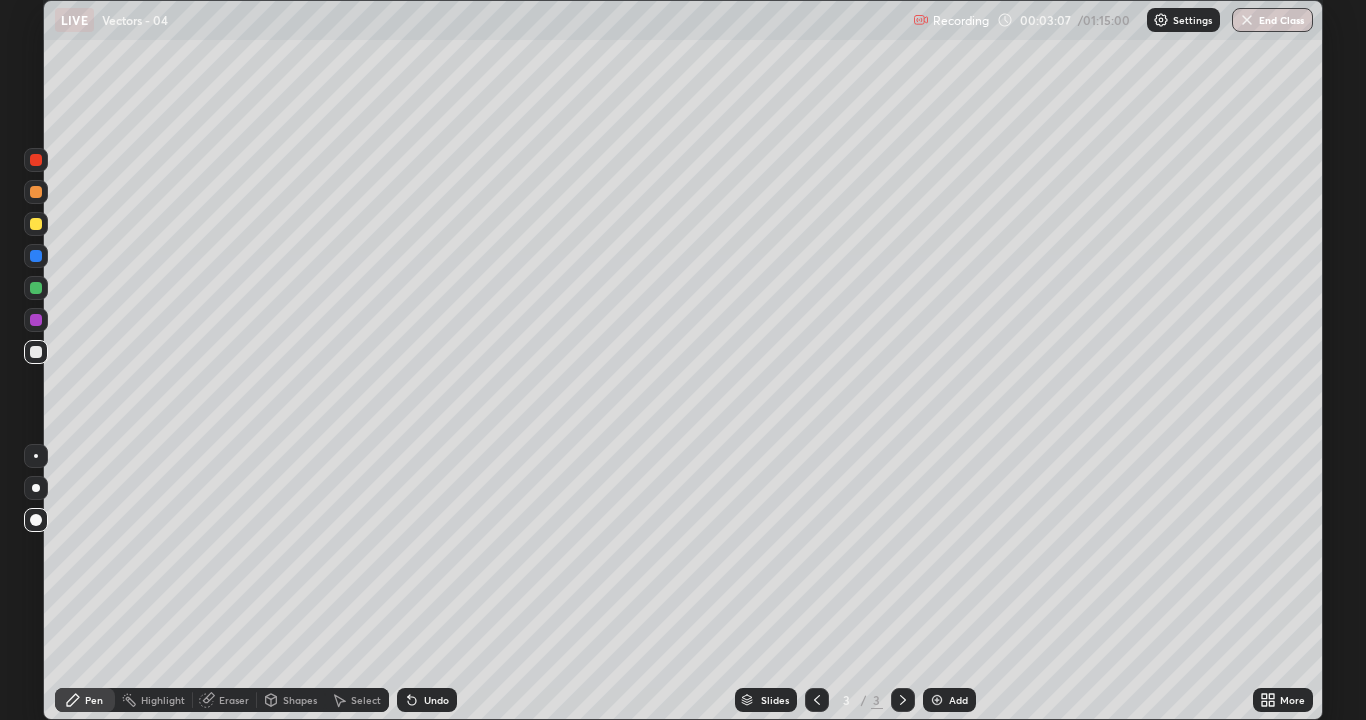 click on "Shapes" at bounding box center (300, 700) 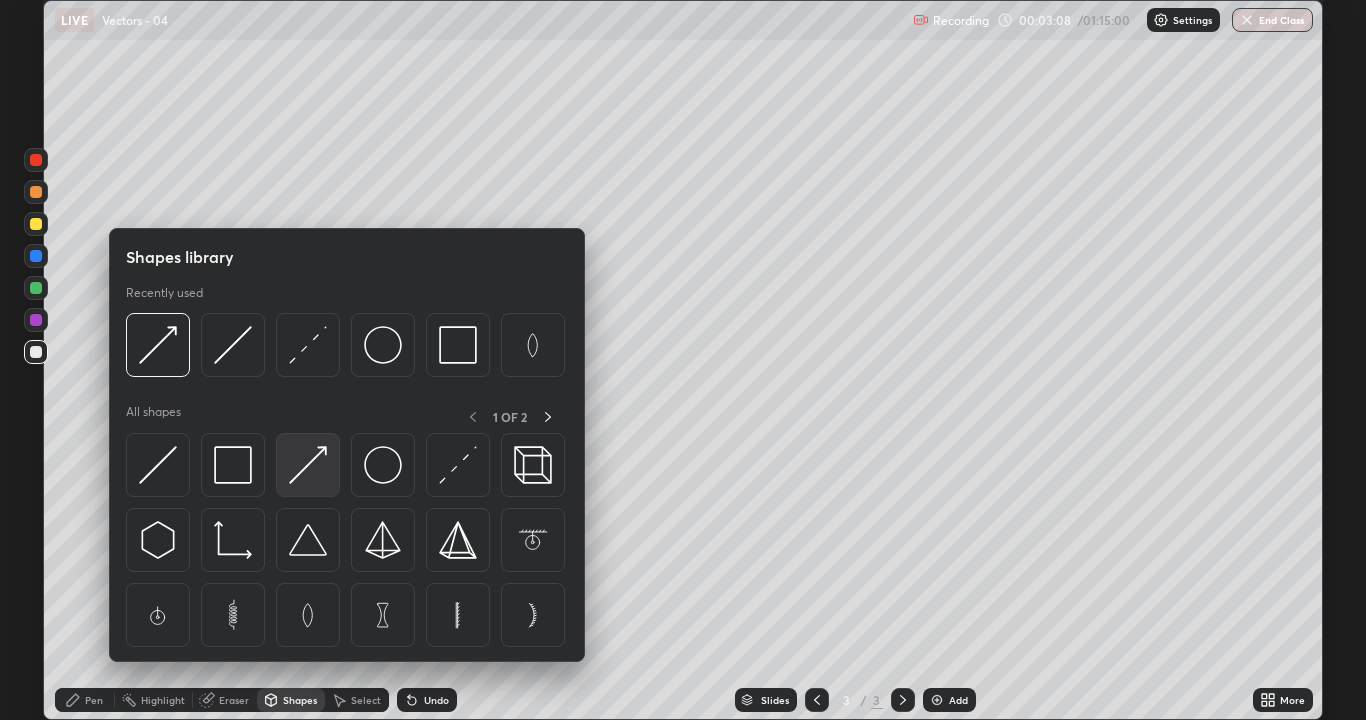 click at bounding box center [308, 465] 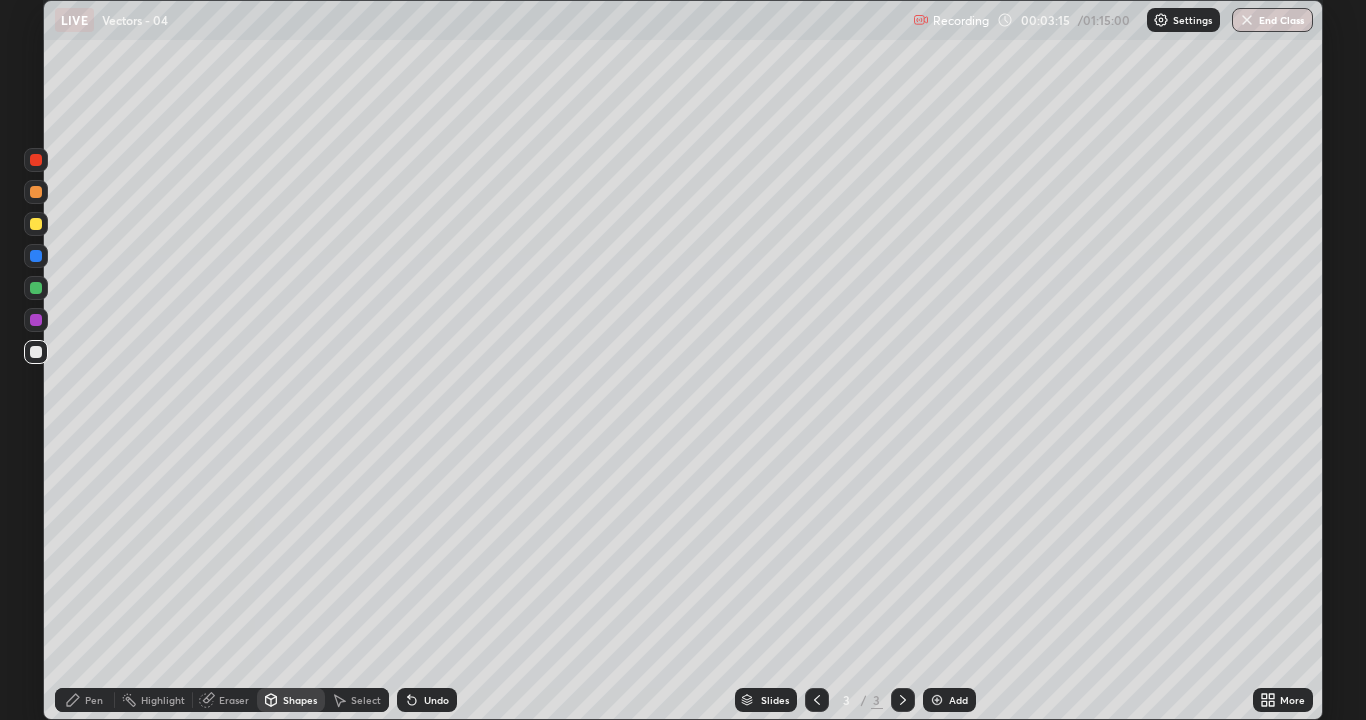 click 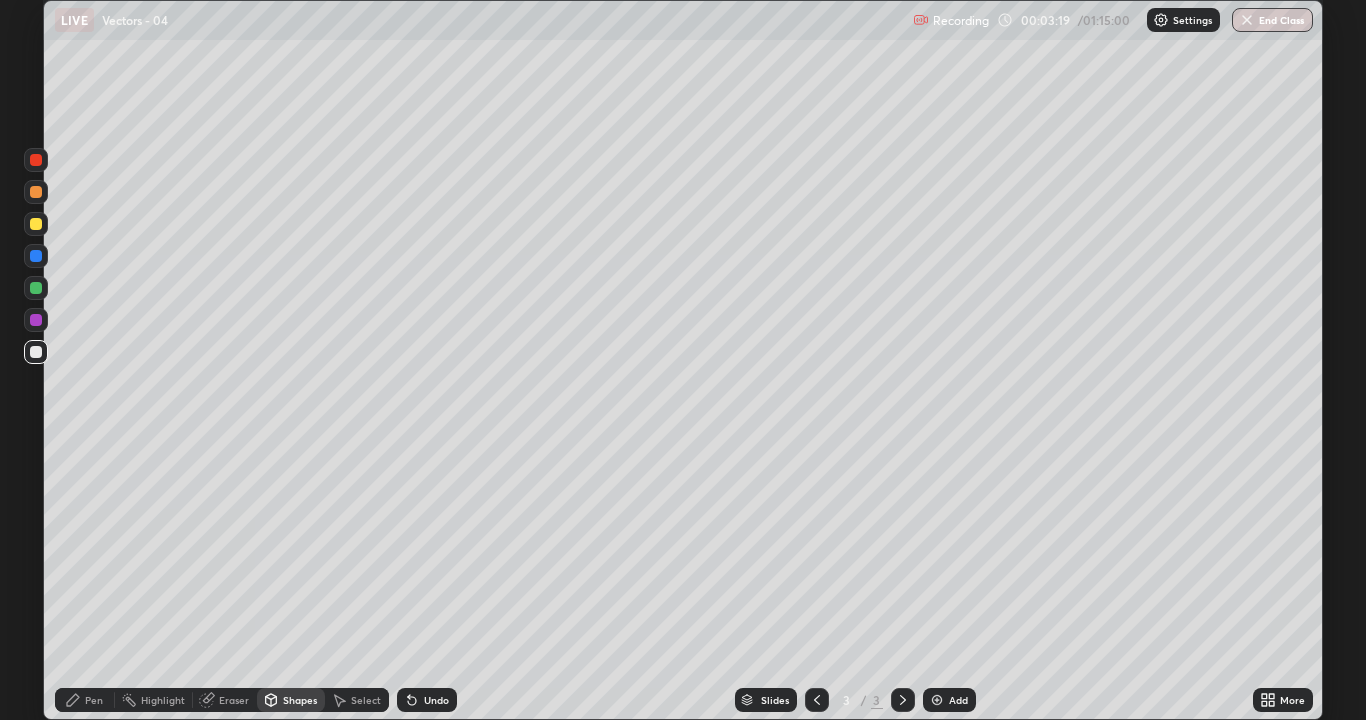 click on "Pen" at bounding box center (94, 700) 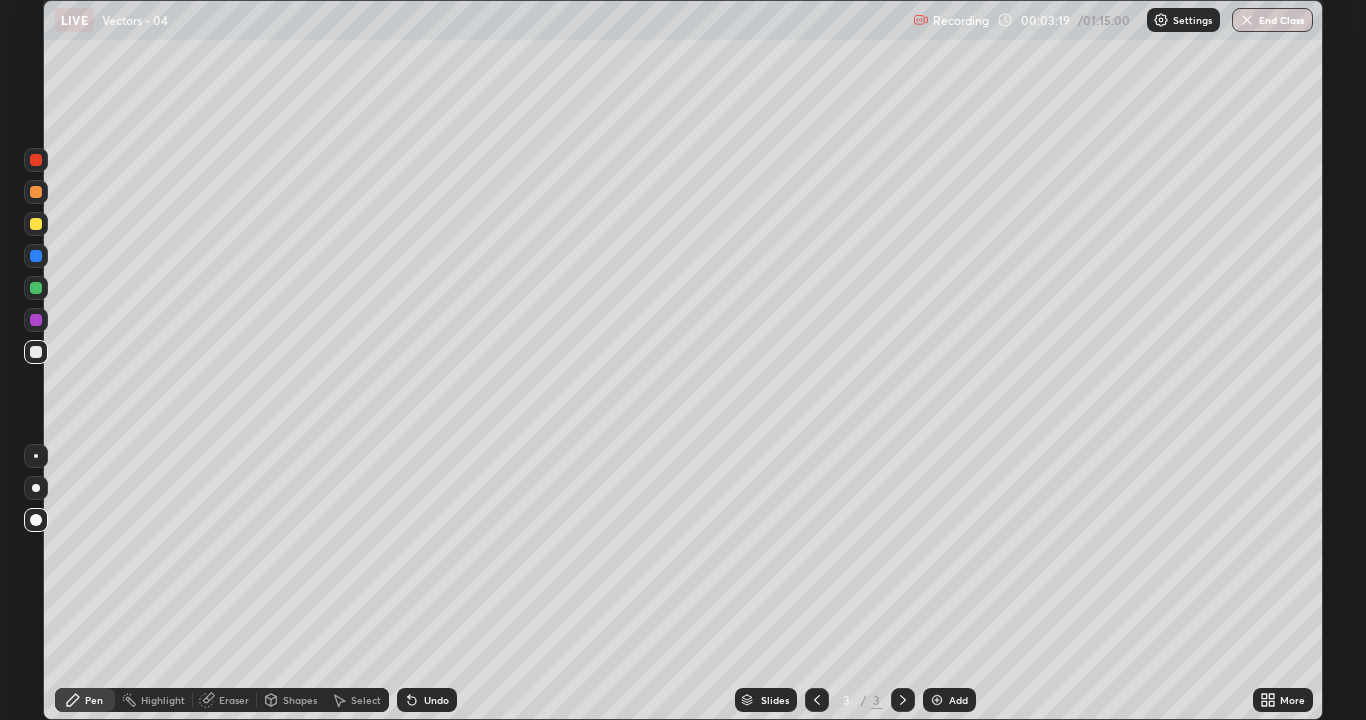 click at bounding box center [36, 352] 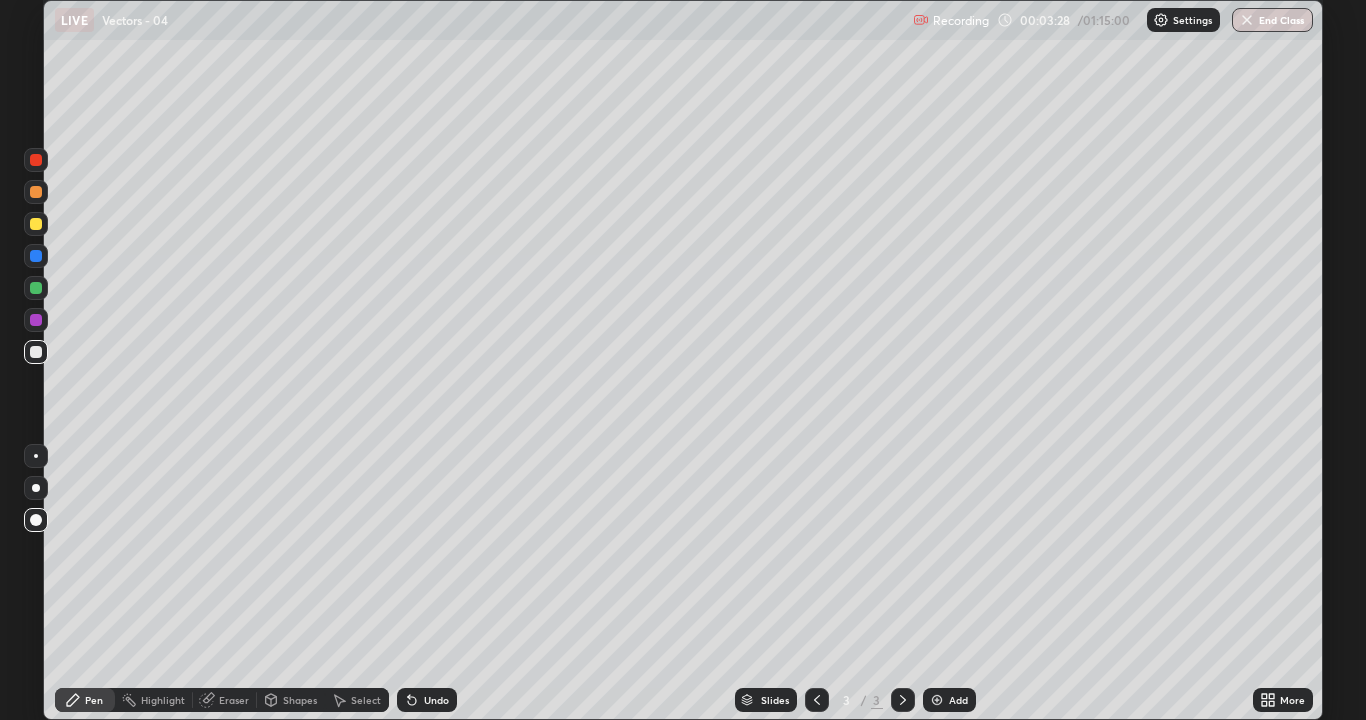 click at bounding box center (36, 352) 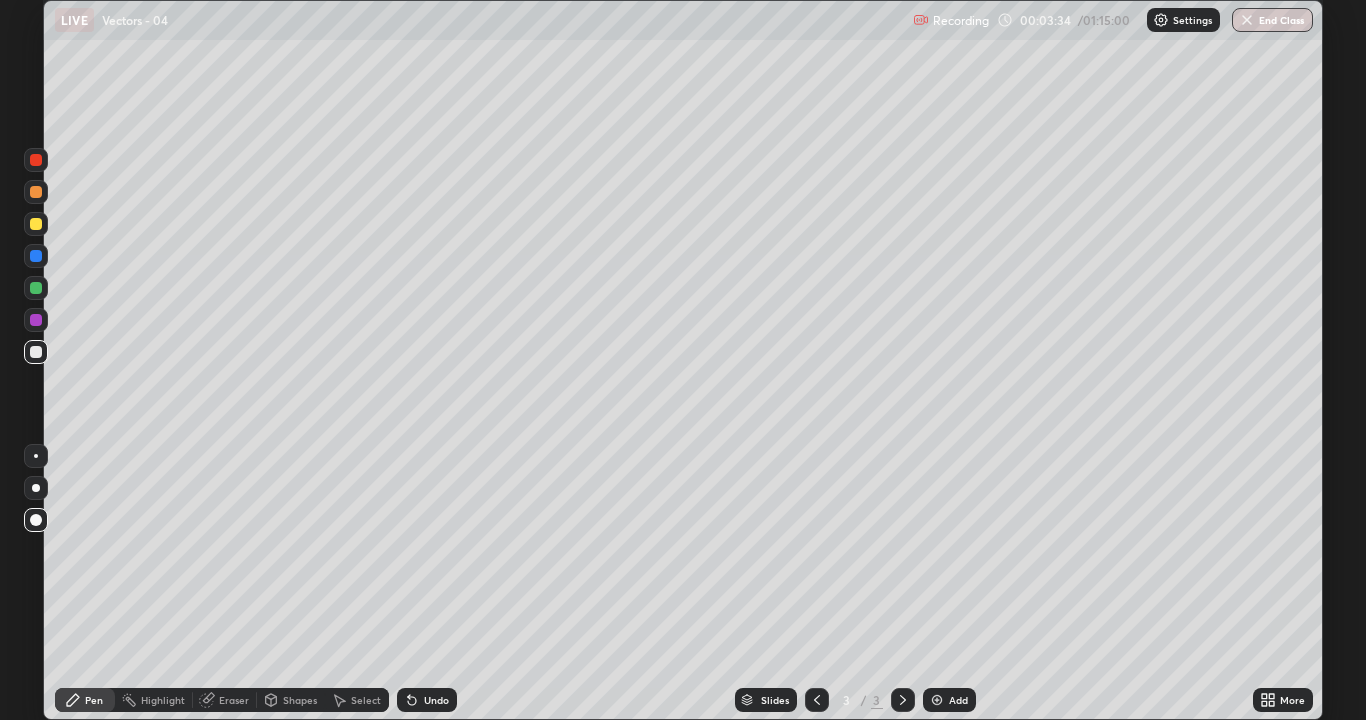 click 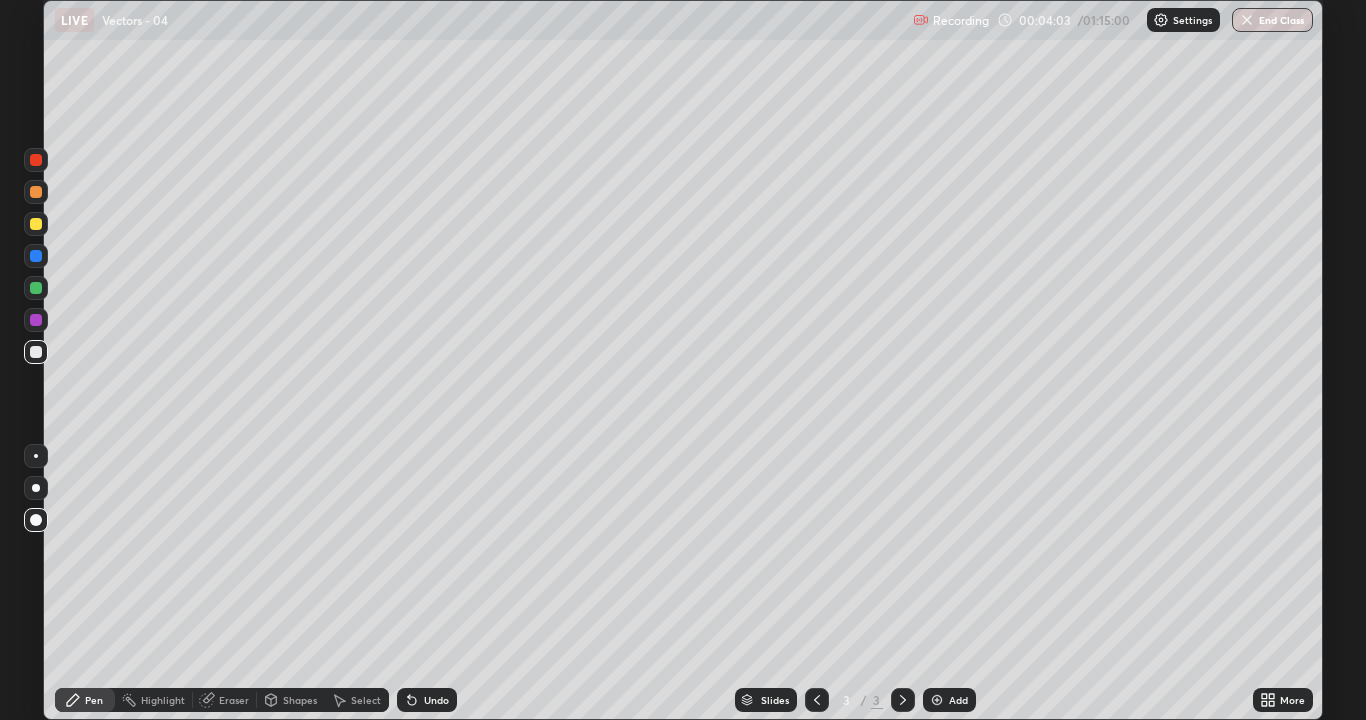 click 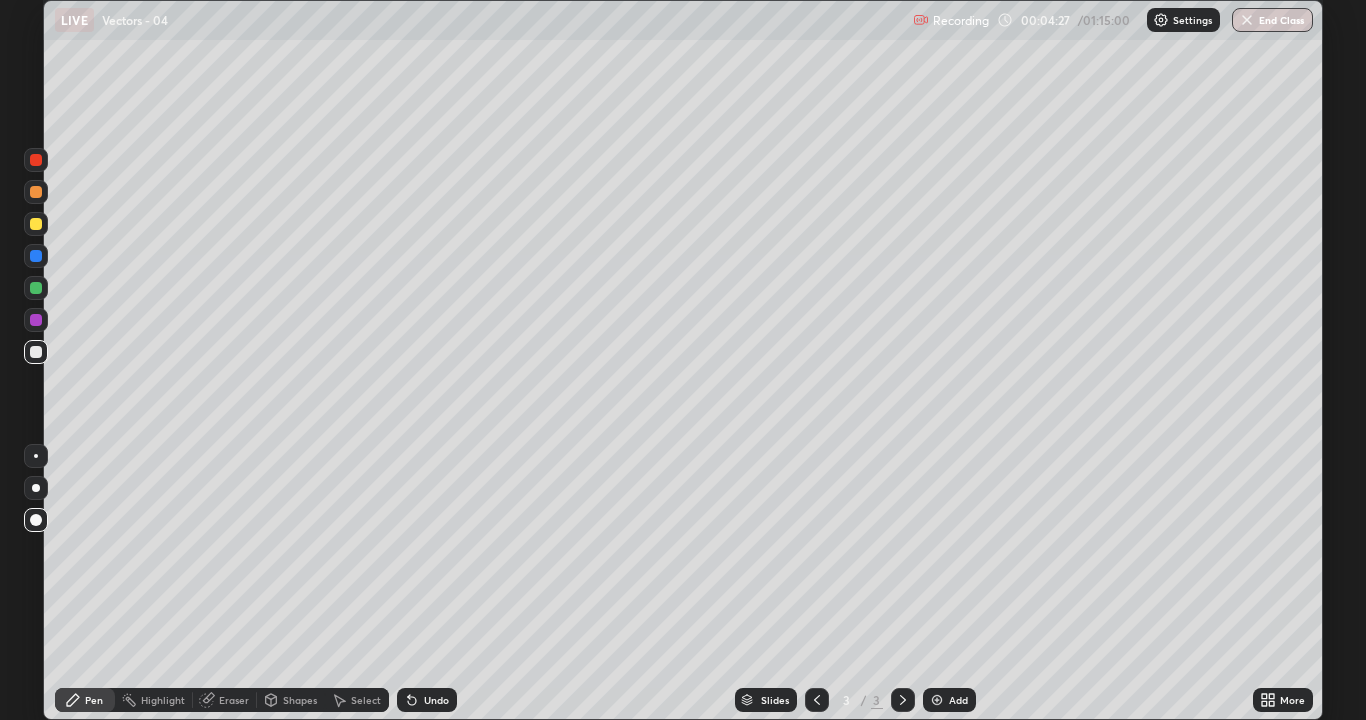click on "Shapes" at bounding box center [300, 700] 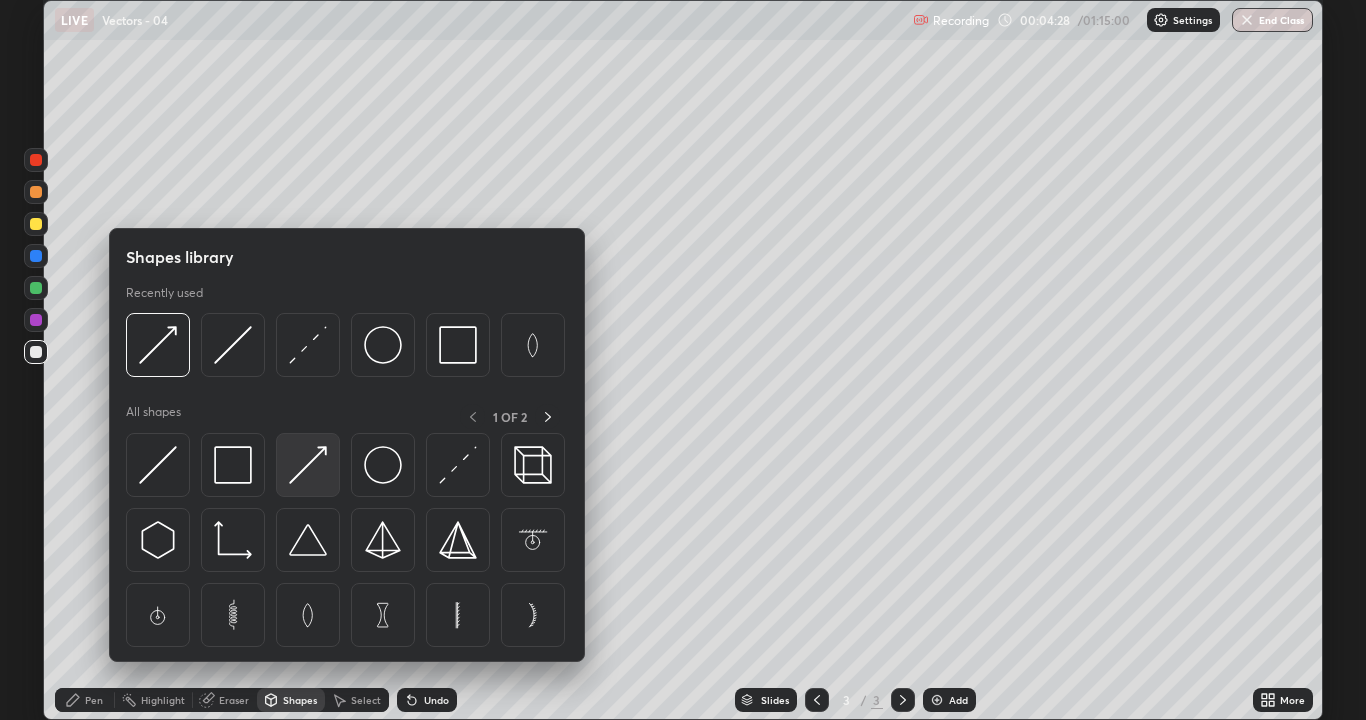 click at bounding box center [308, 465] 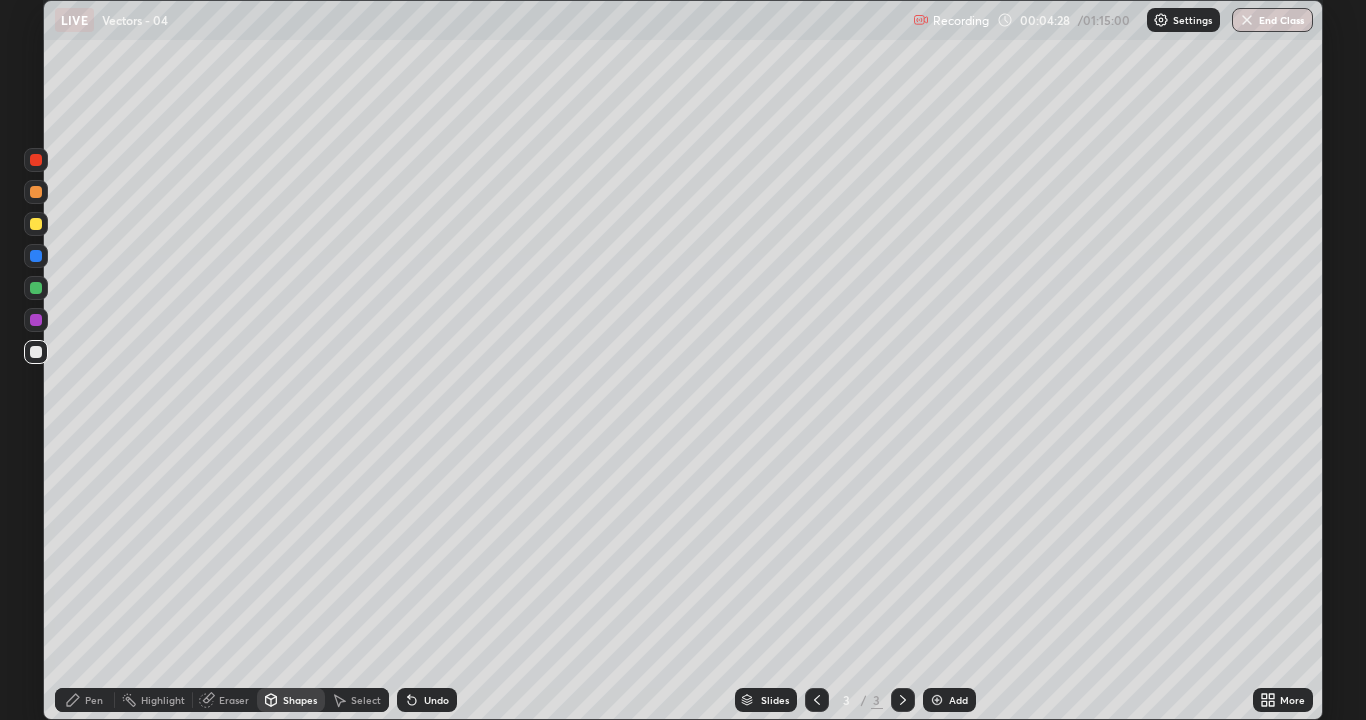 click at bounding box center [36, 224] 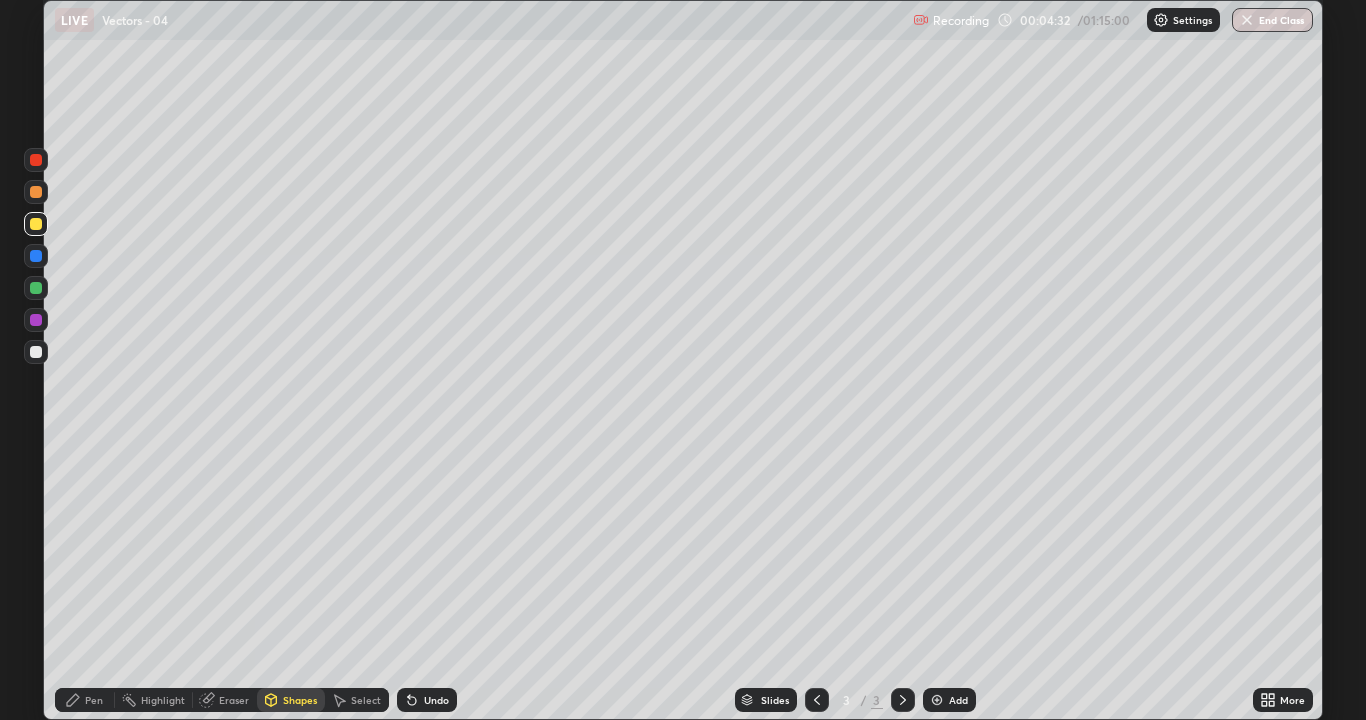 click on "Pen" at bounding box center (94, 700) 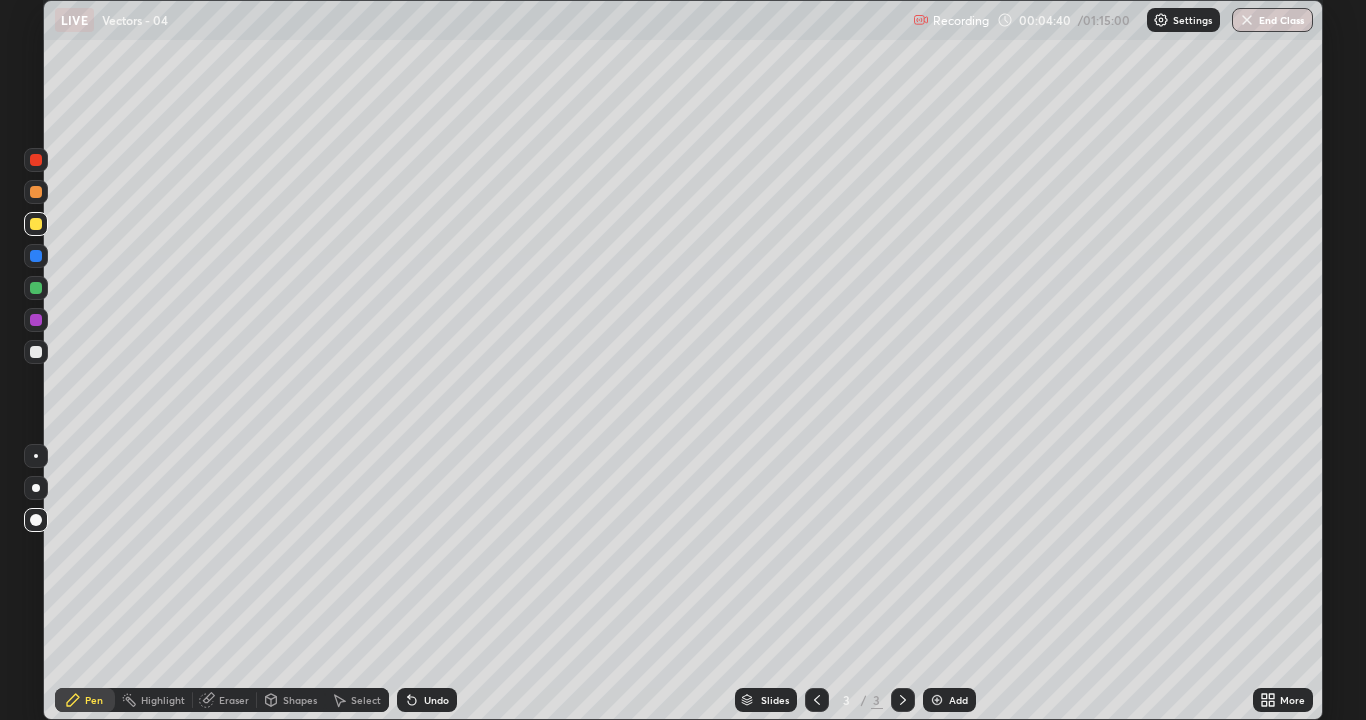click on "Eraser" at bounding box center [234, 700] 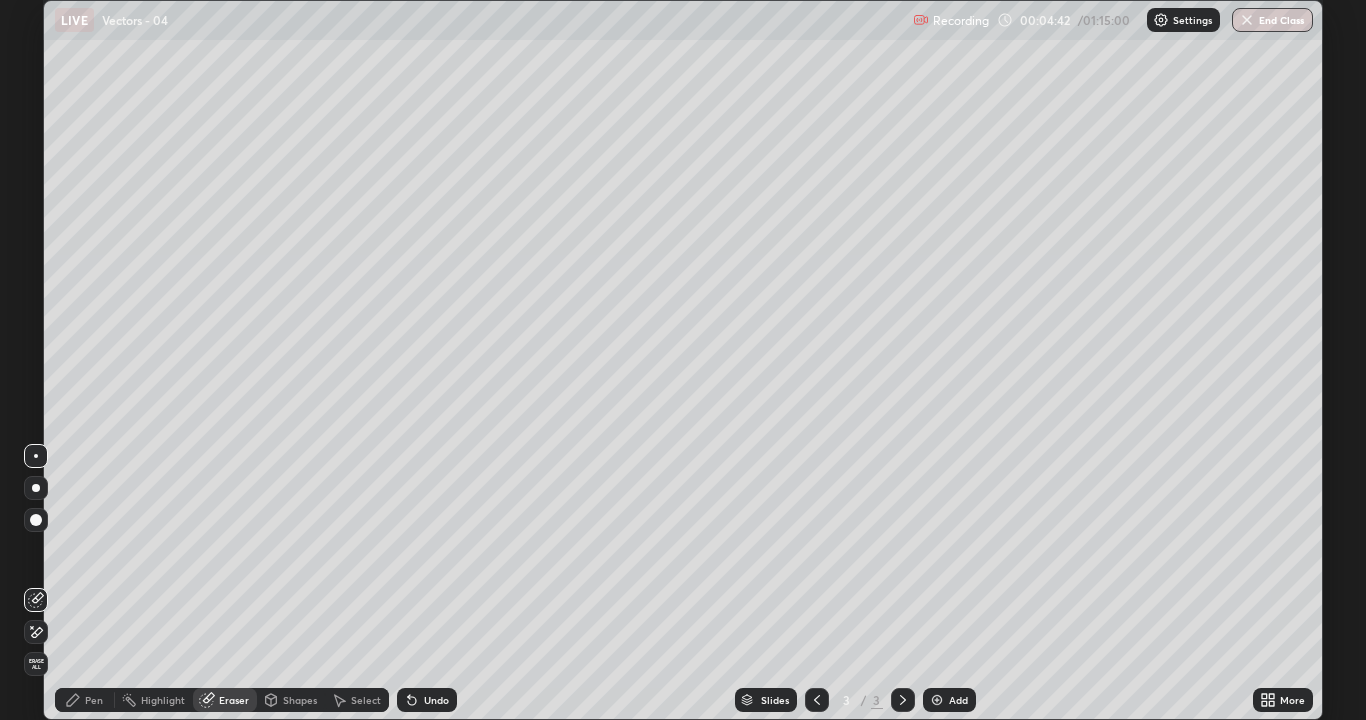 click on "Pen" at bounding box center [85, 700] 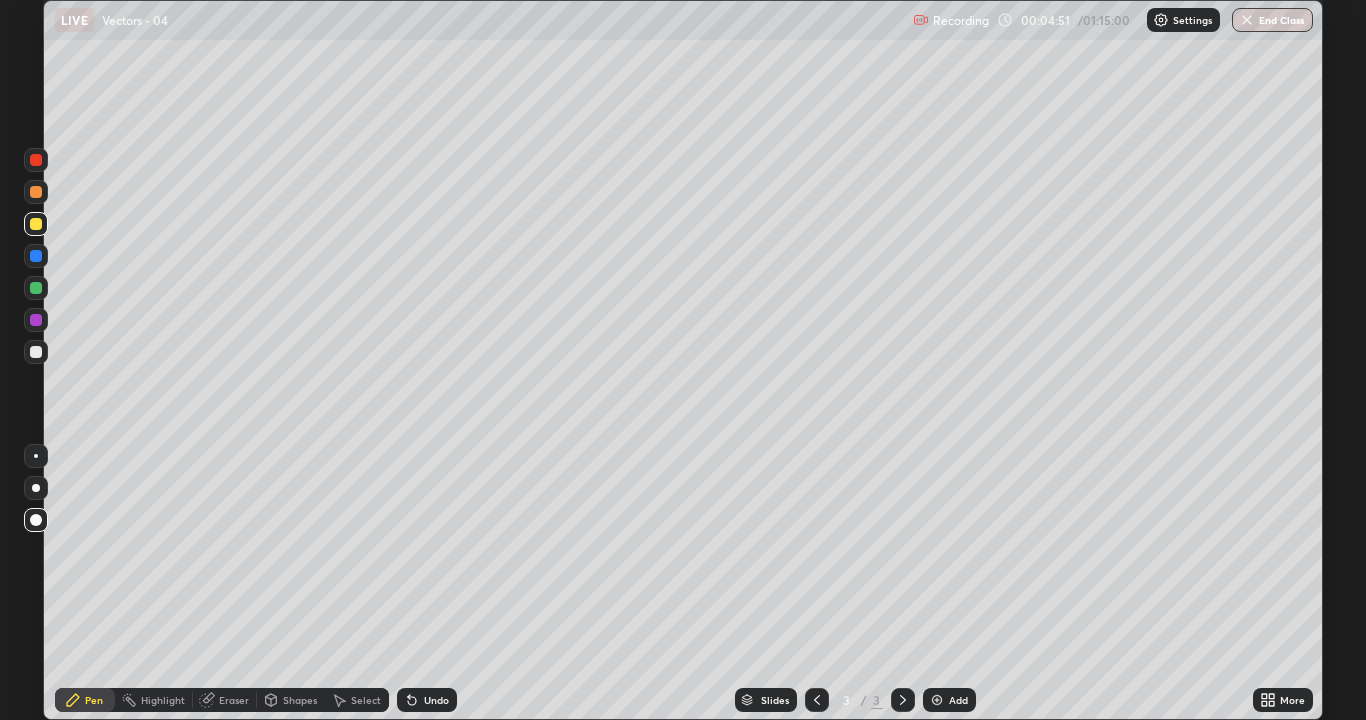 click on "Shapes" at bounding box center [300, 700] 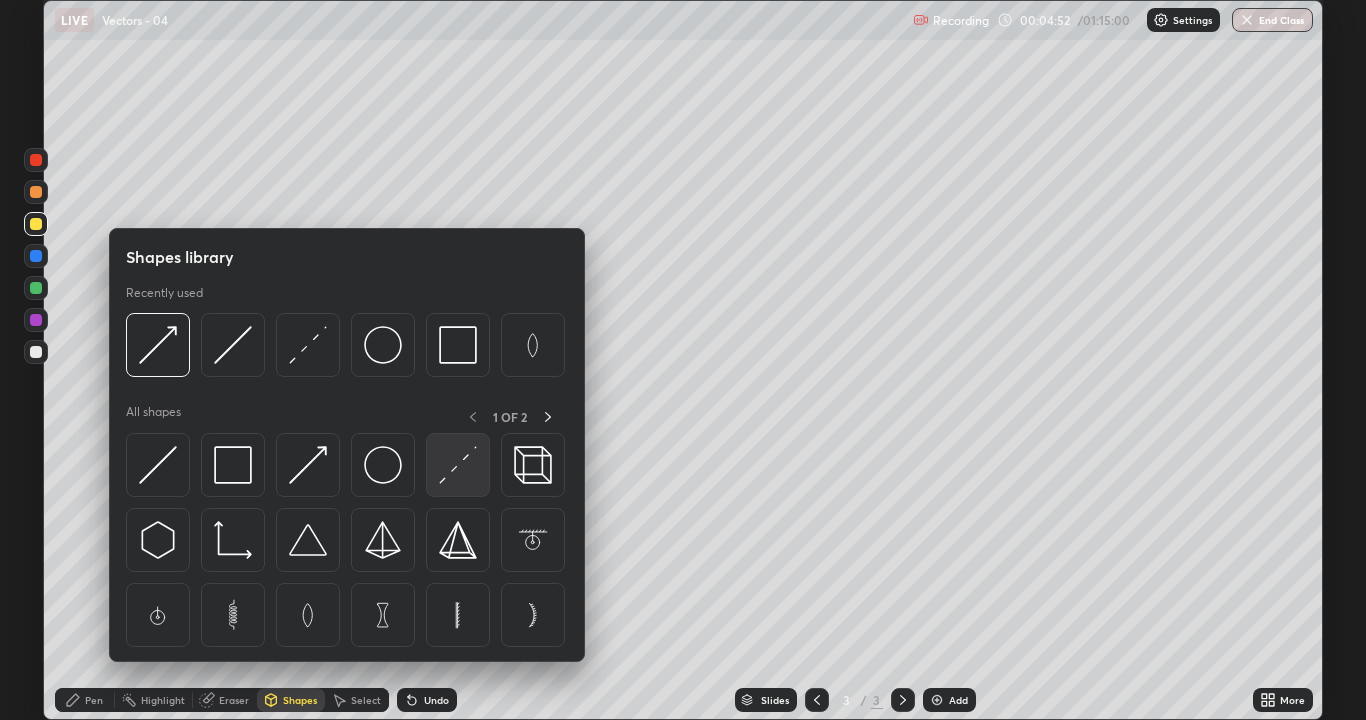 click at bounding box center (458, 465) 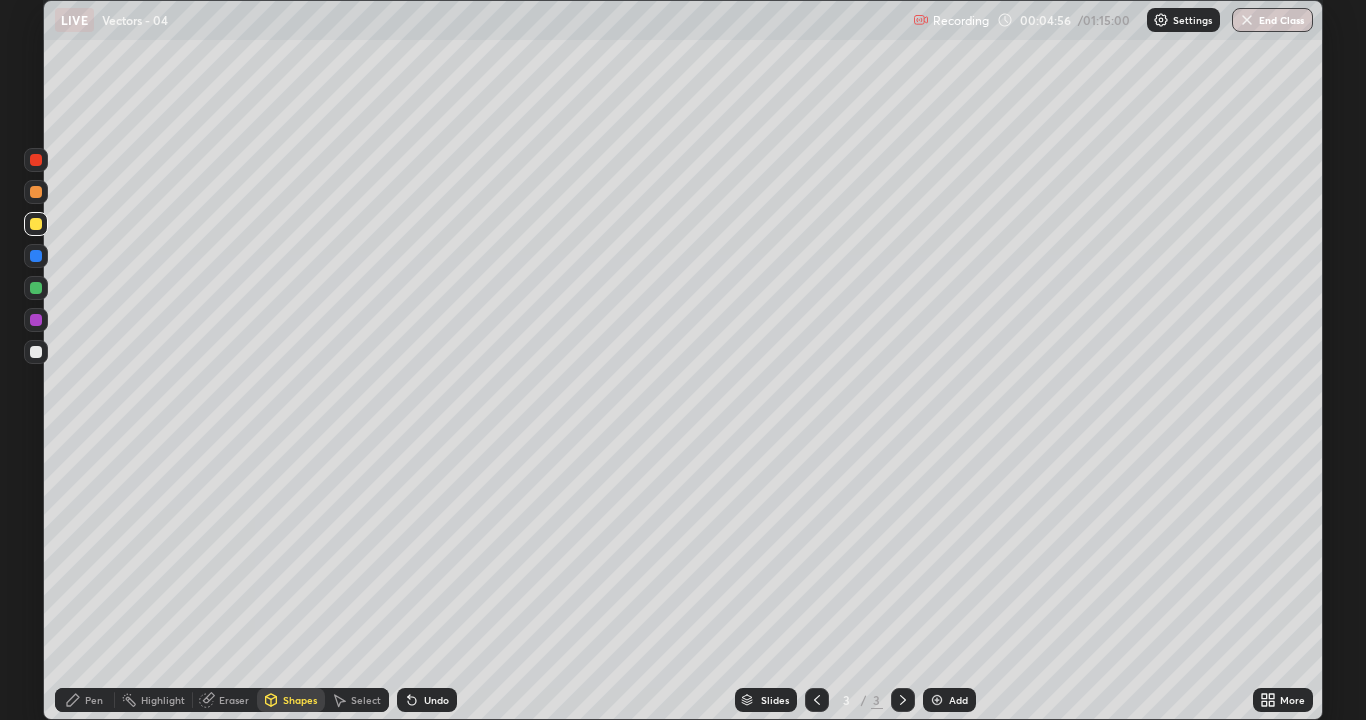 click on "Pen" at bounding box center [94, 700] 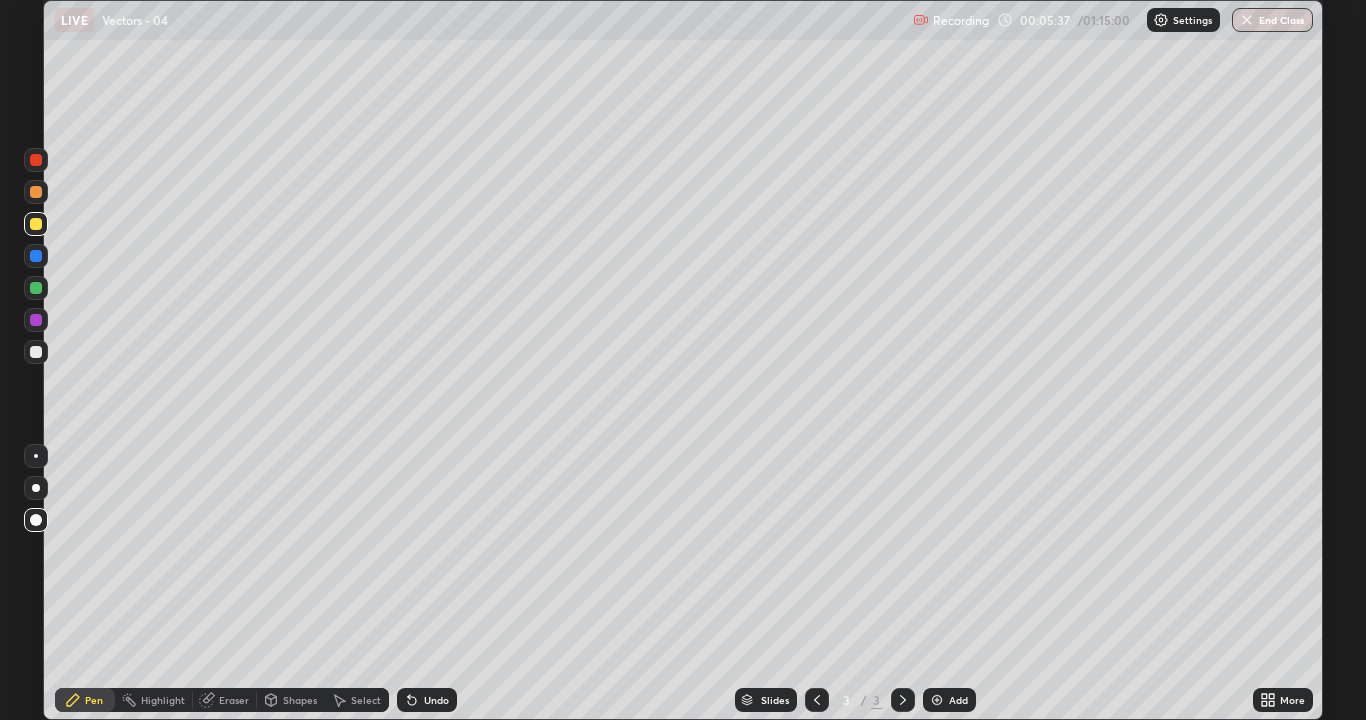 click at bounding box center [36, 352] 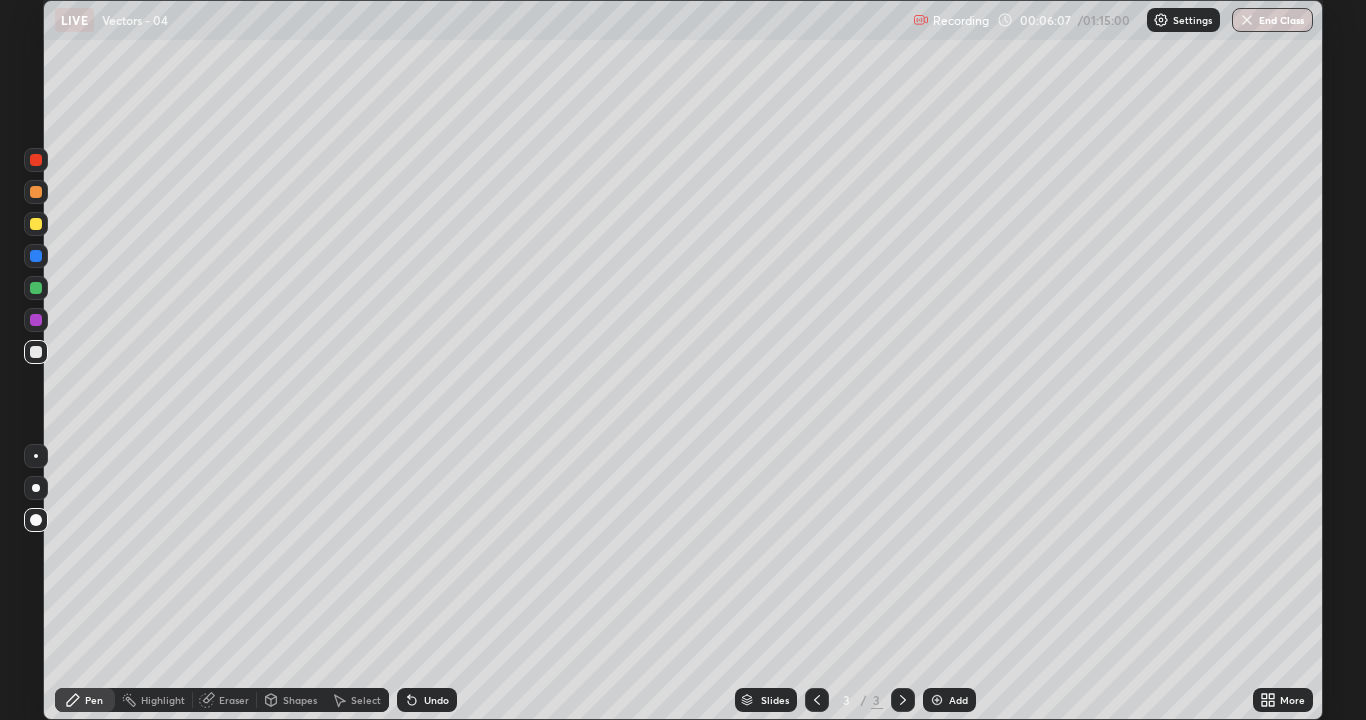click at bounding box center [36, 320] 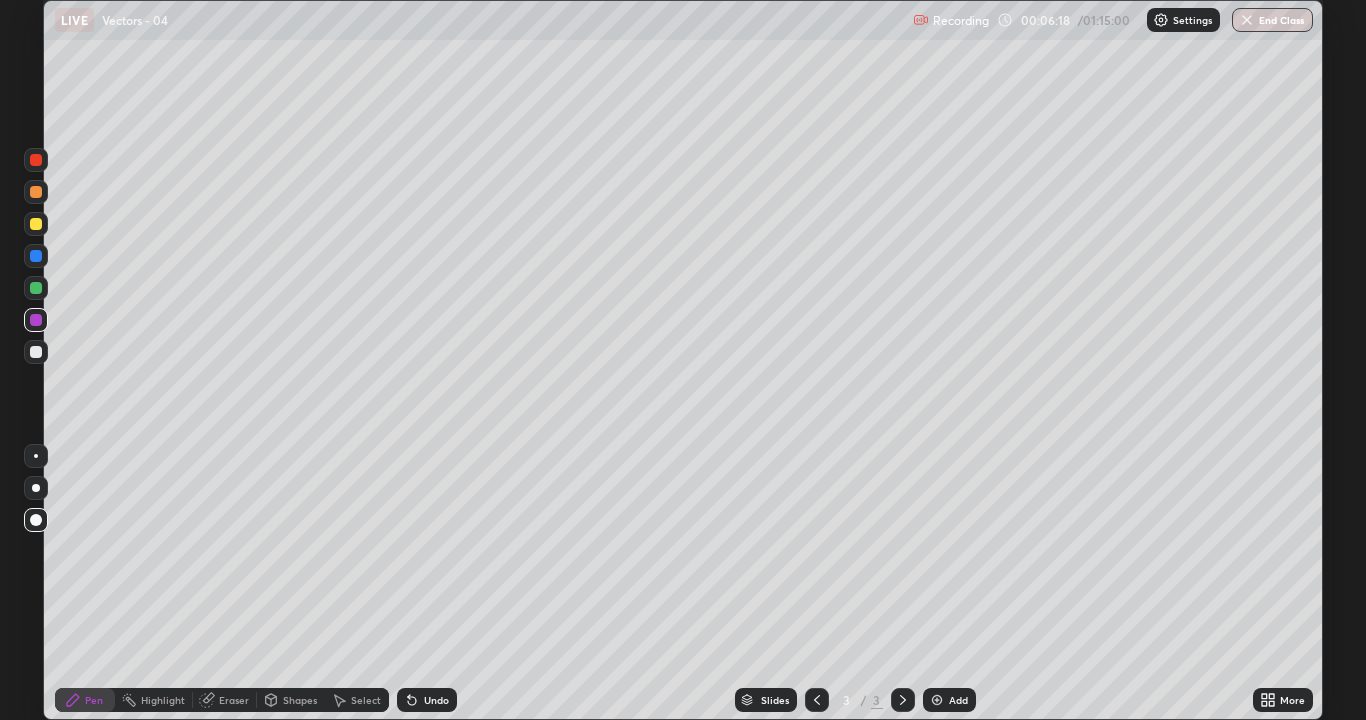 click at bounding box center [937, 700] 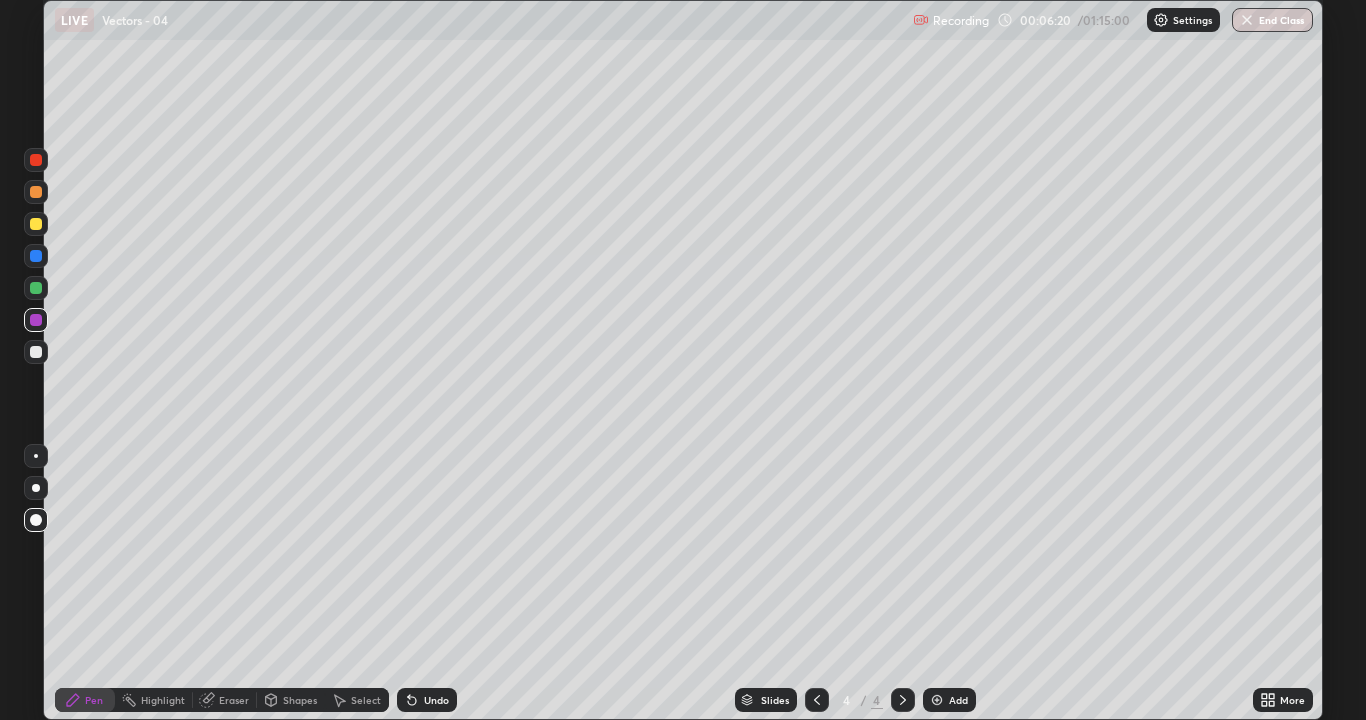 click at bounding box center (36, 352) 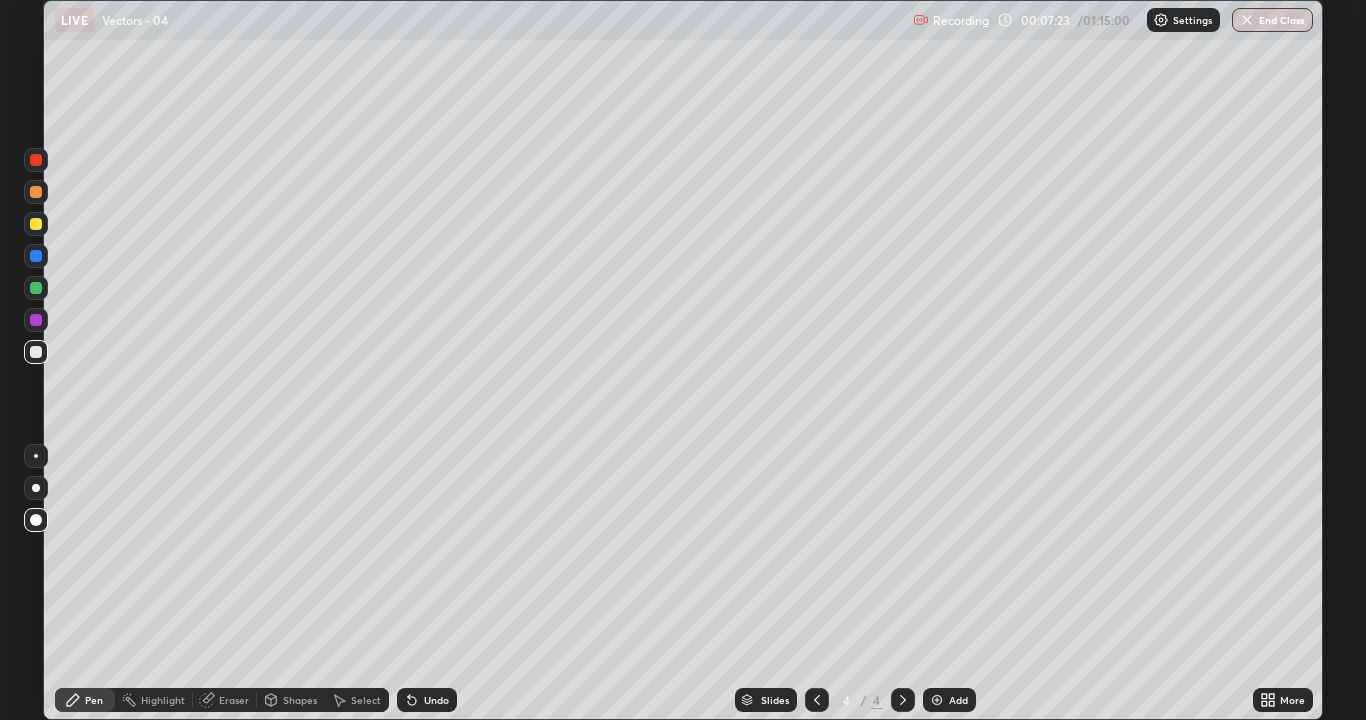 click 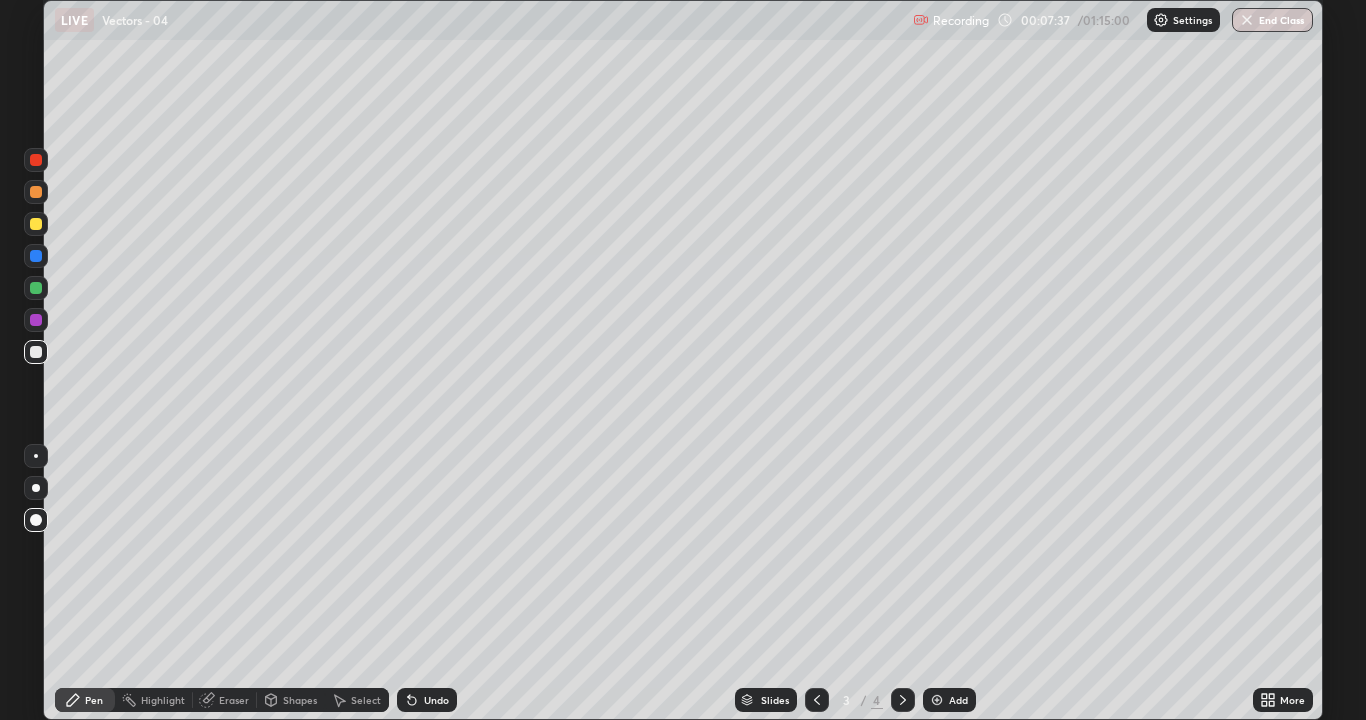 click 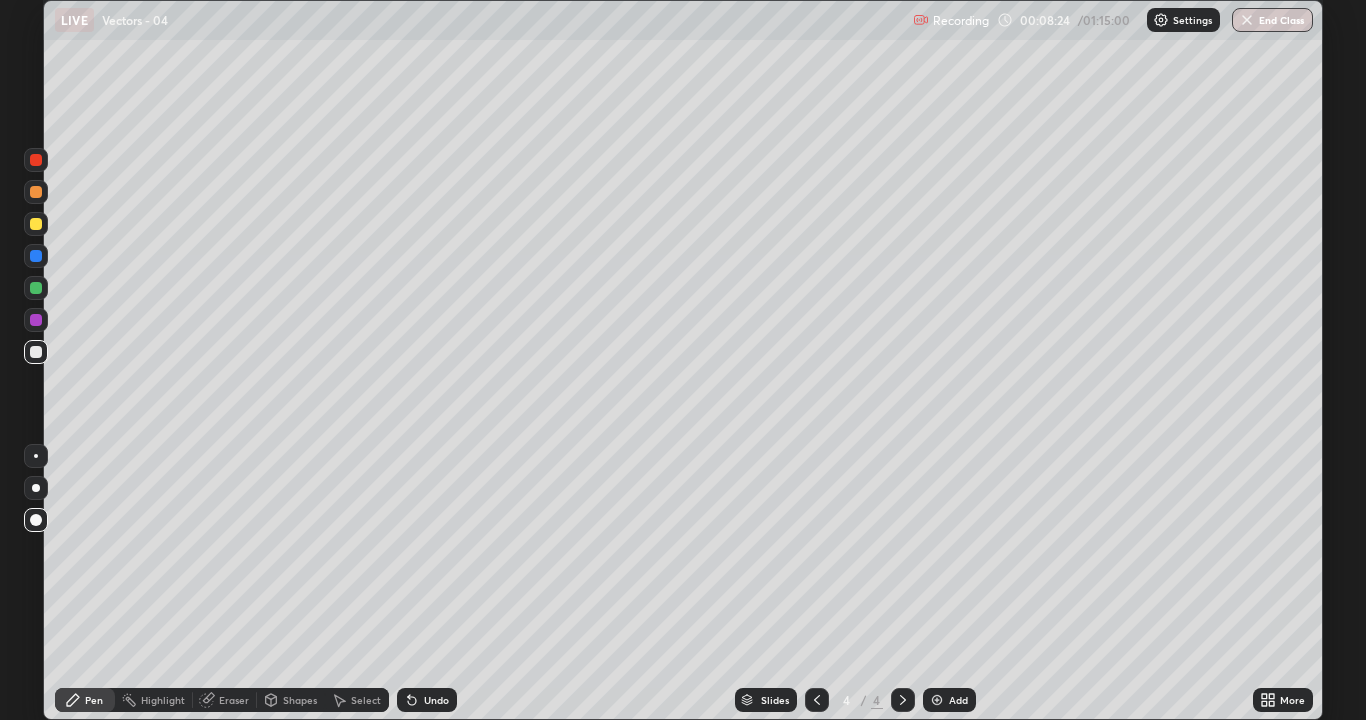 click at bounding box center (36, 224) 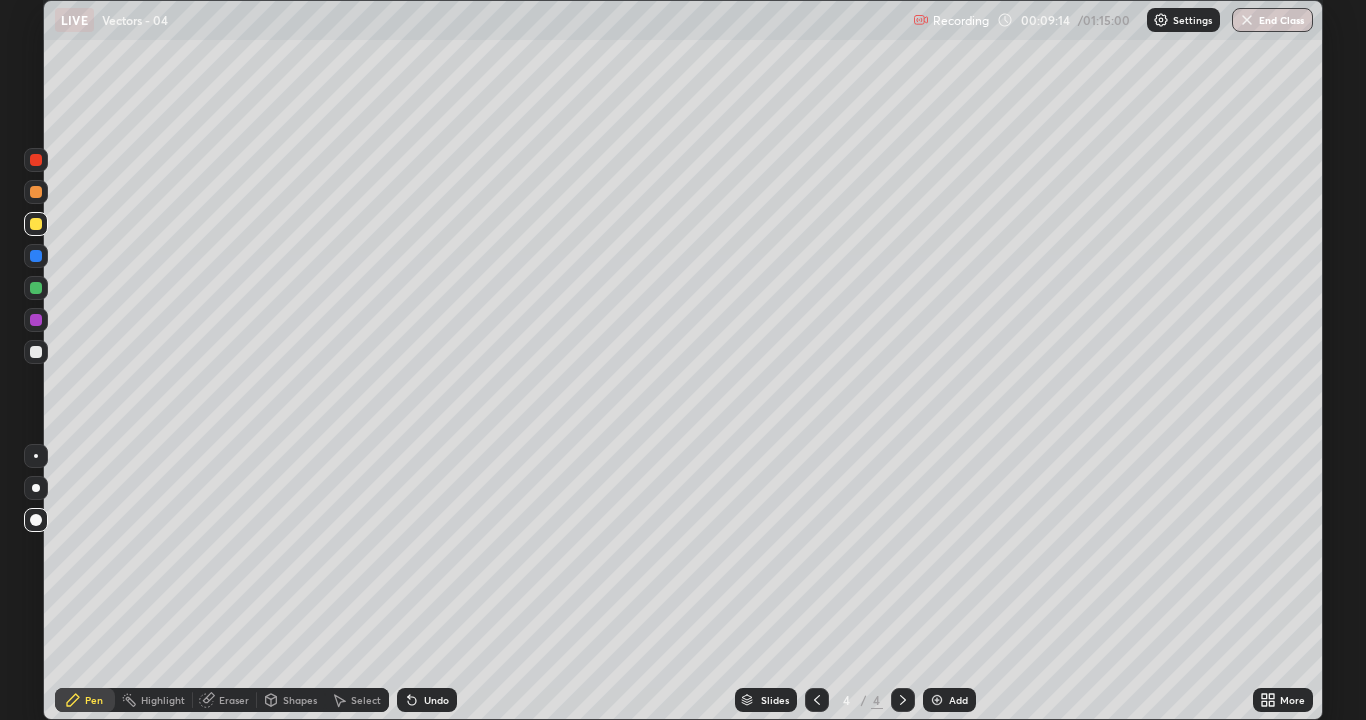 click 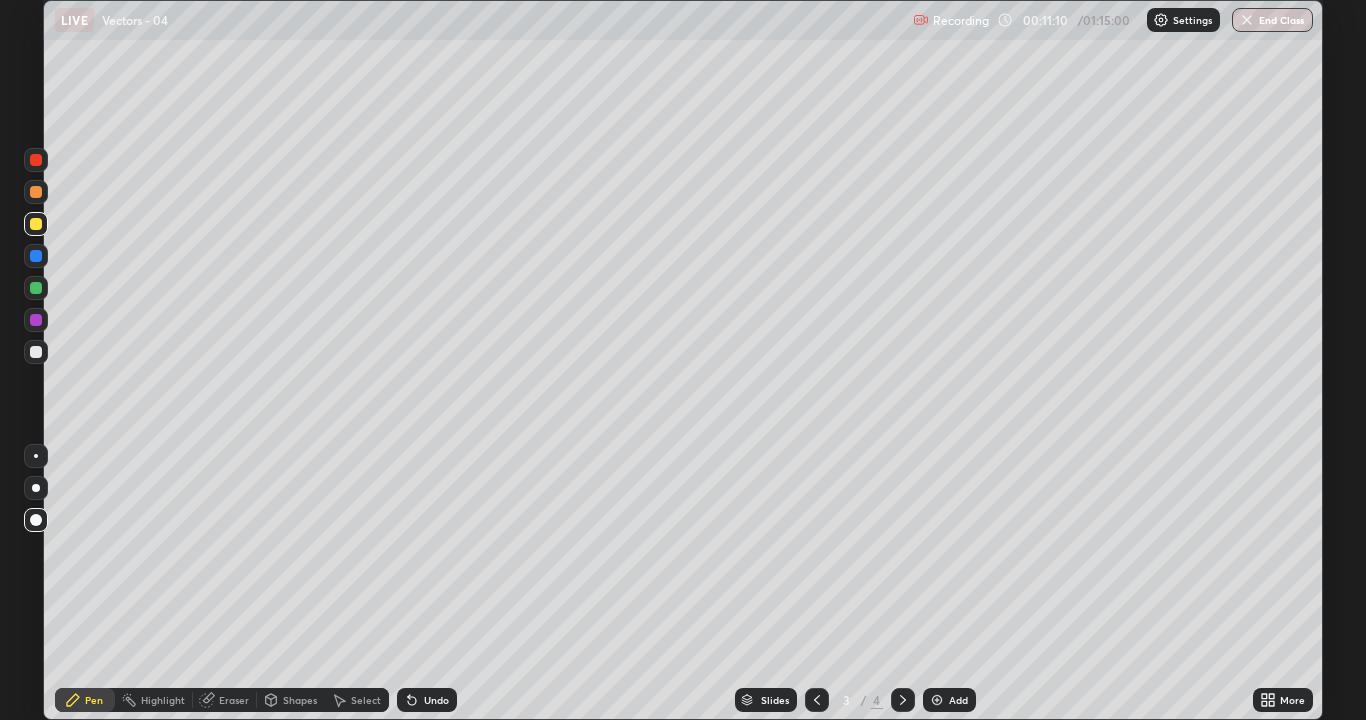 click on "Eraser" at bounding box center (234, 700) 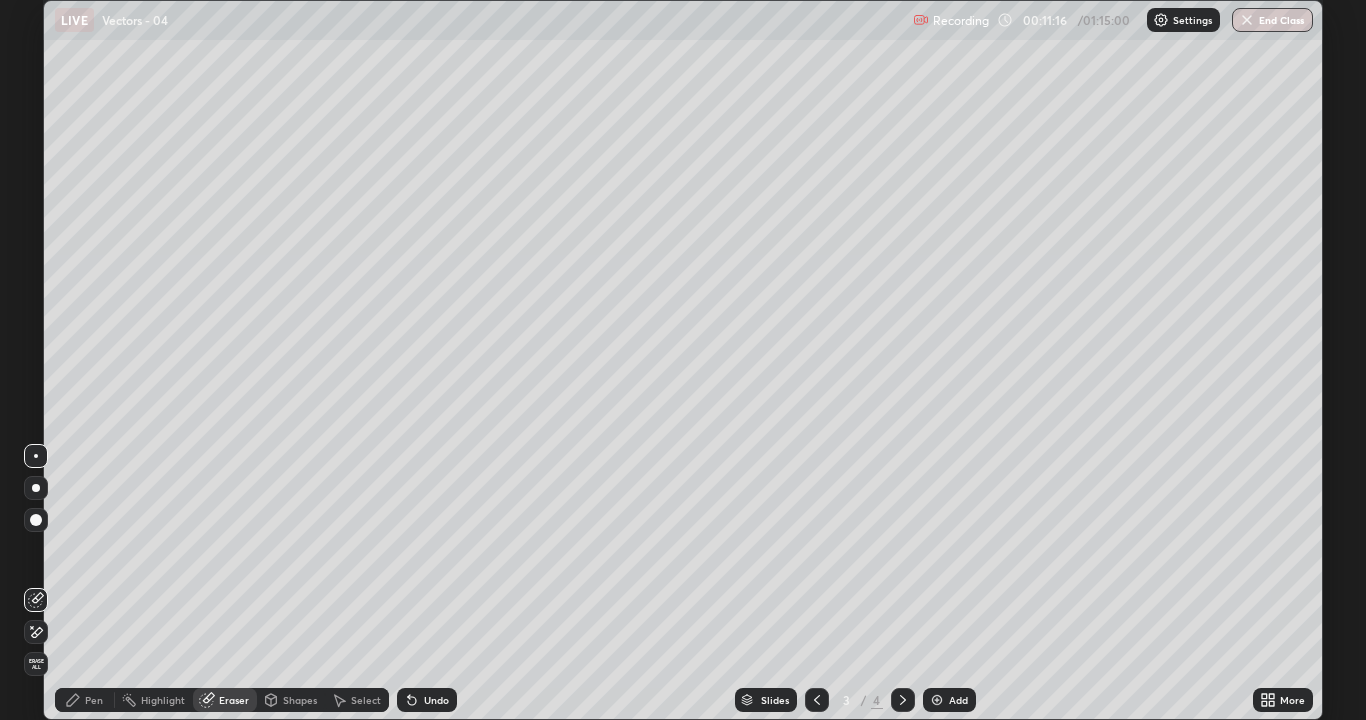 click at bounding box center [36, 520] 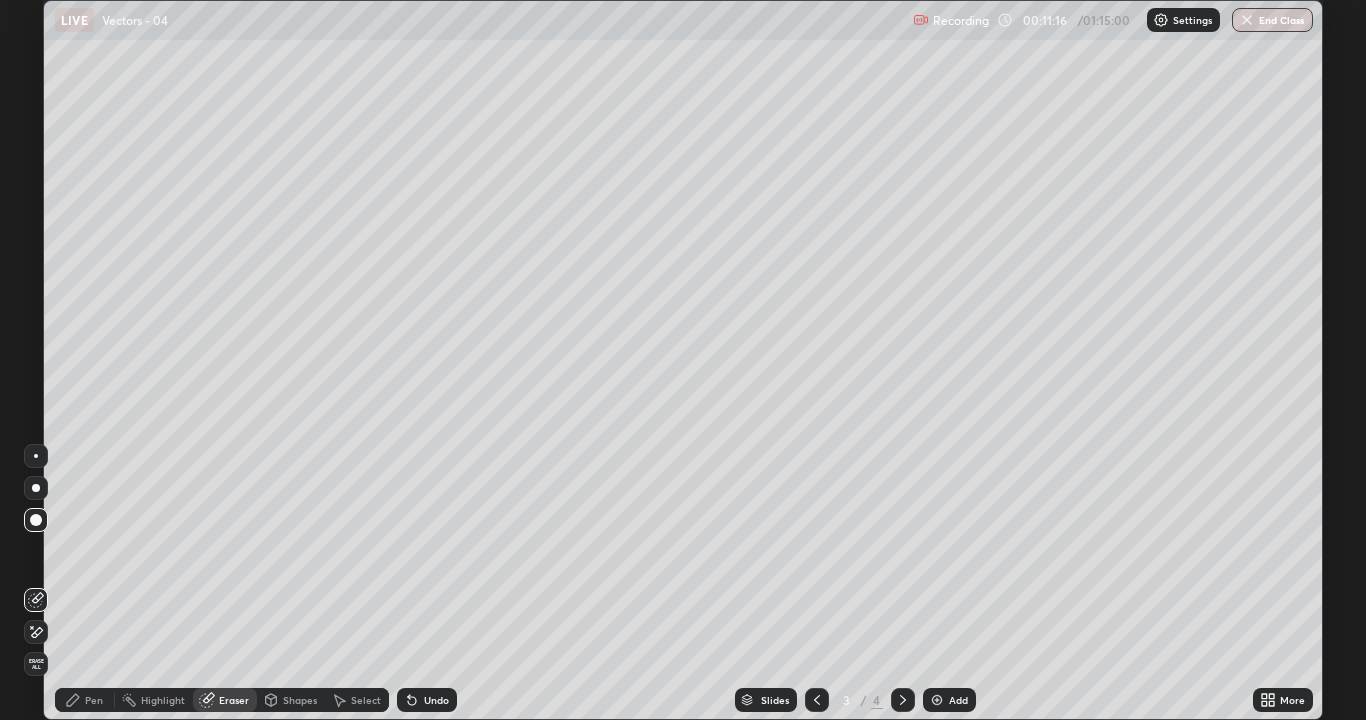 click on "Pen" at bounding box center [94, 700] 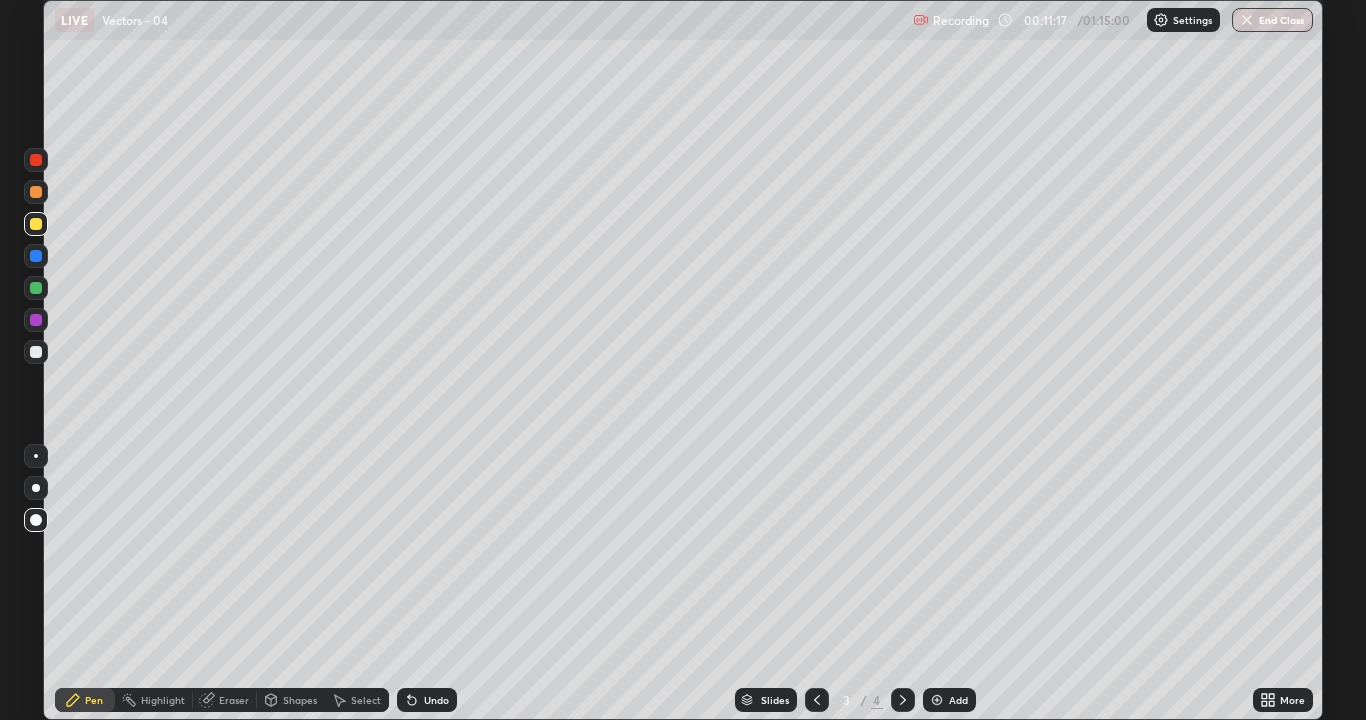 click at bounding box center [36, 352] 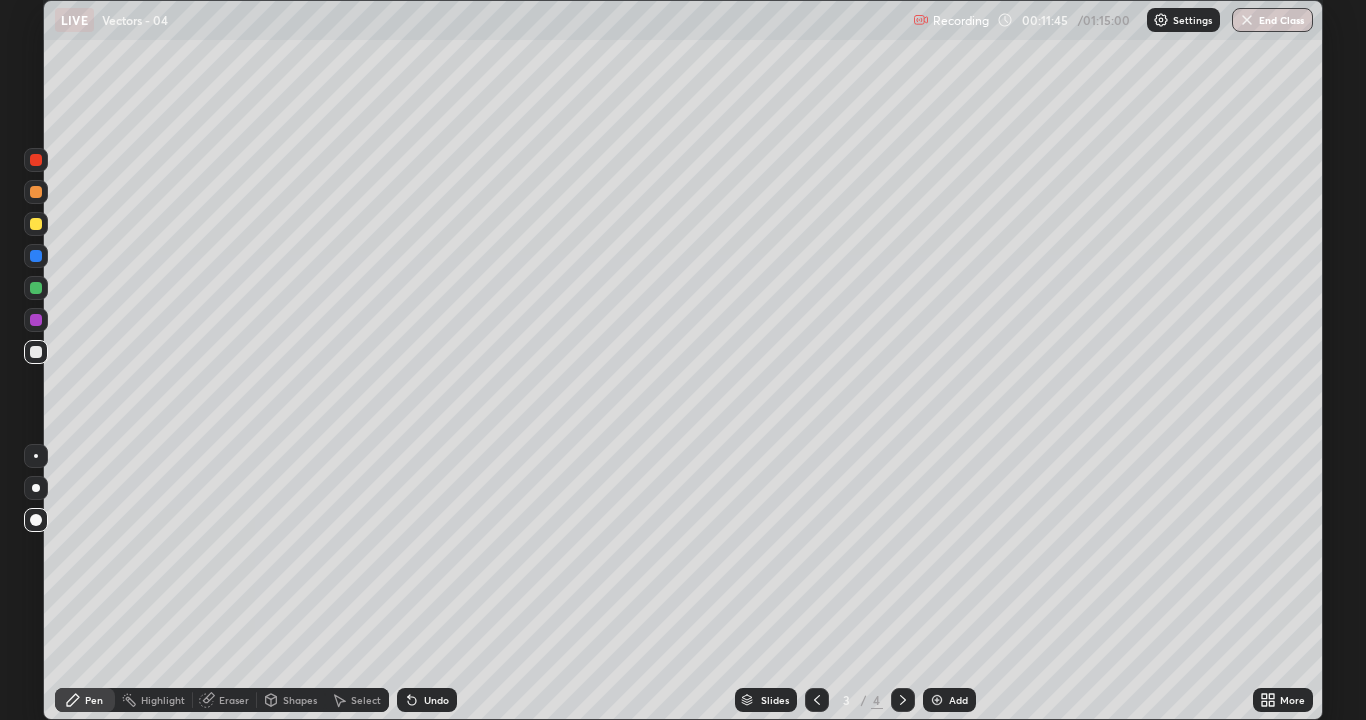 click on "Eraser" at bounding box center (234, 700) 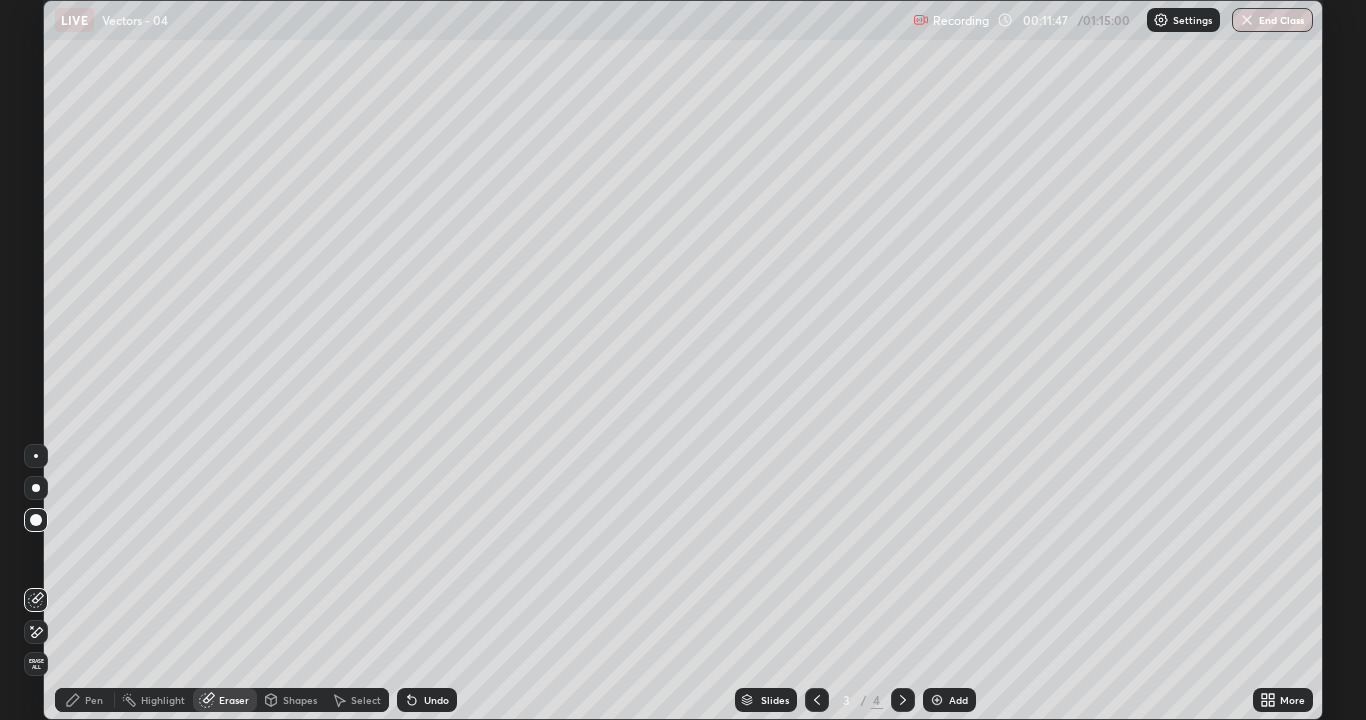 click on "Pen" at bounding box center (94, 700) 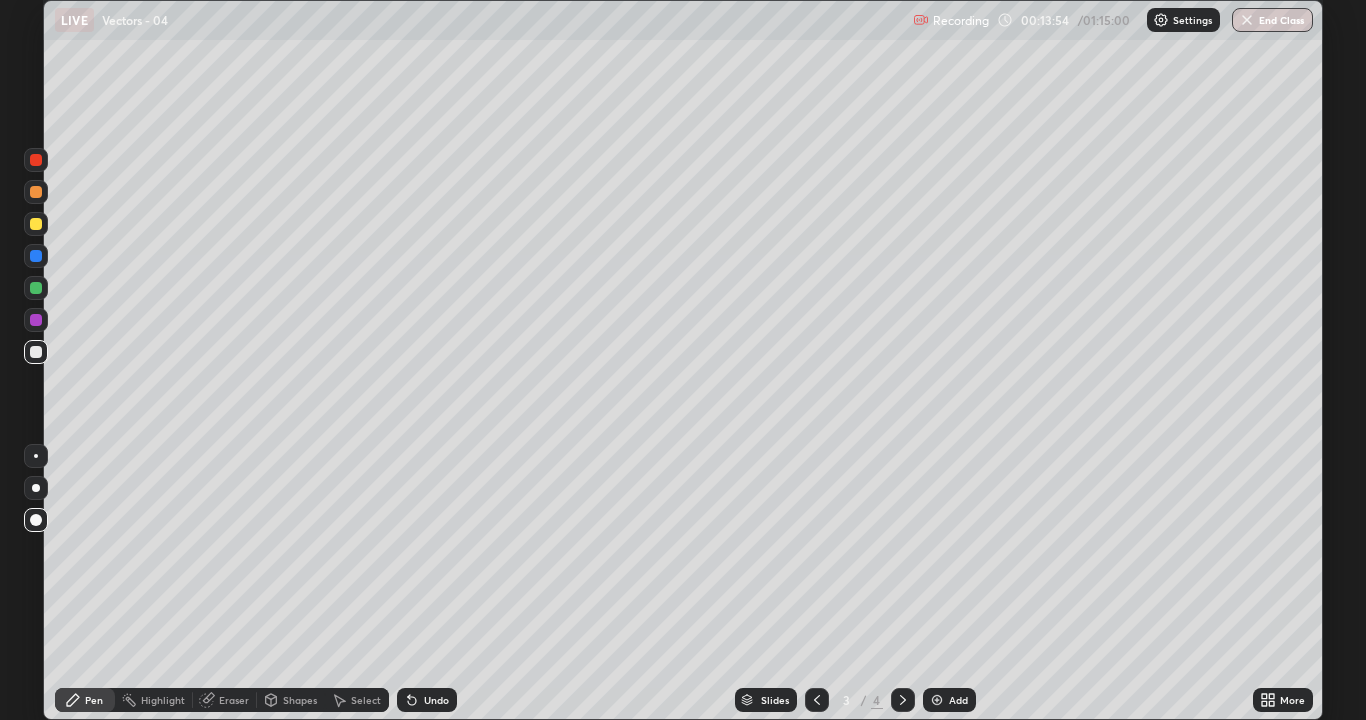 click 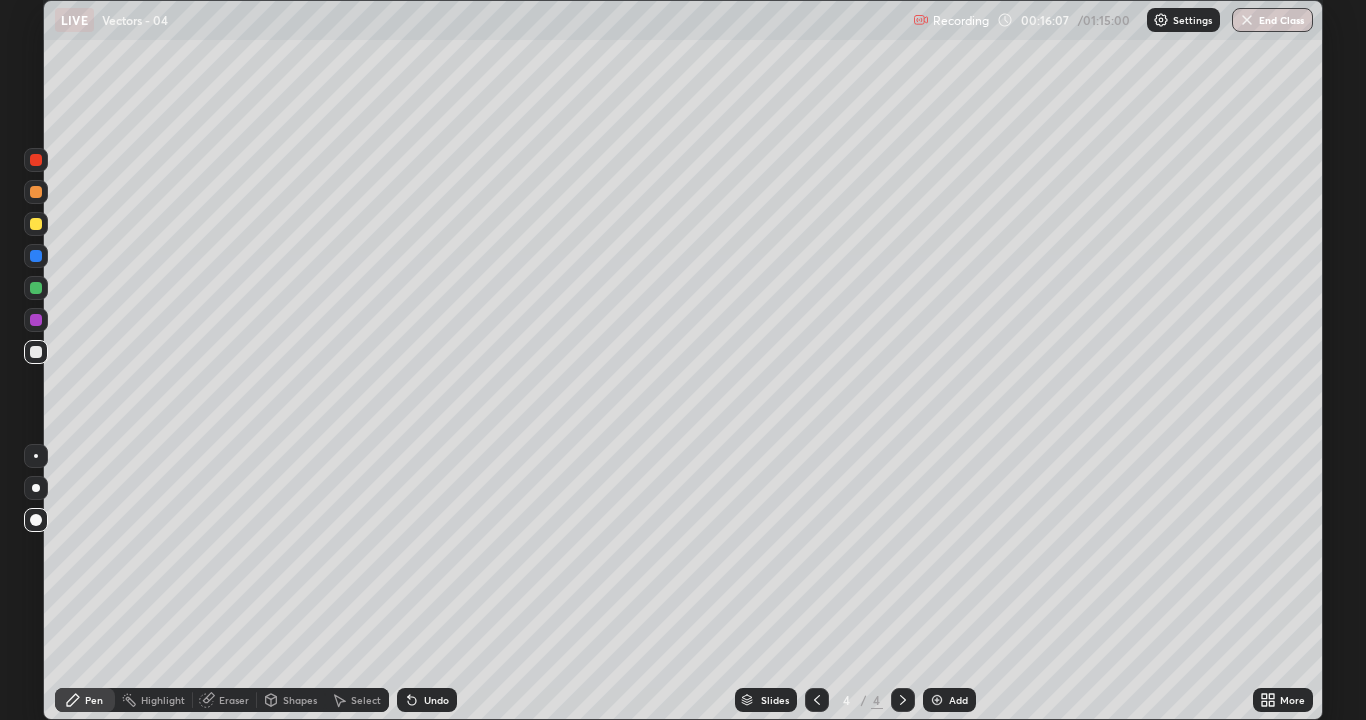click at bounding box center (937, 700) 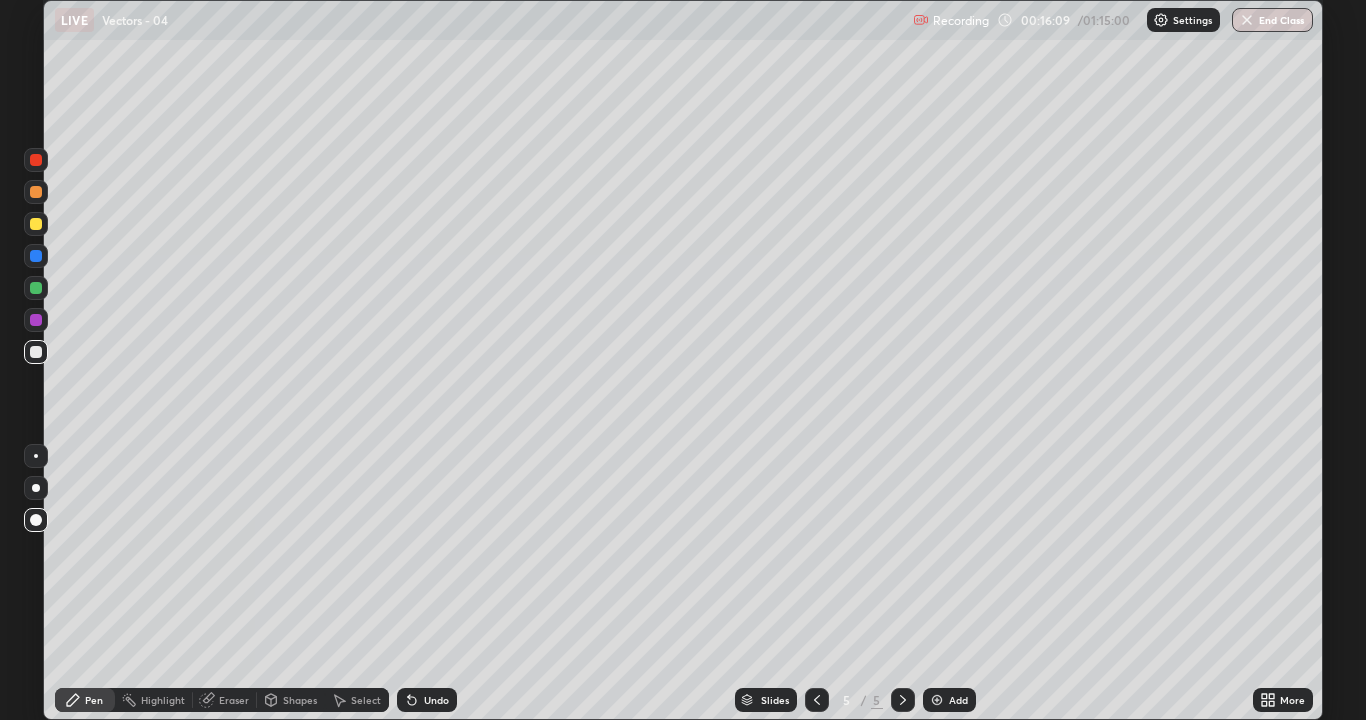 click at bounding box center [36, 352] 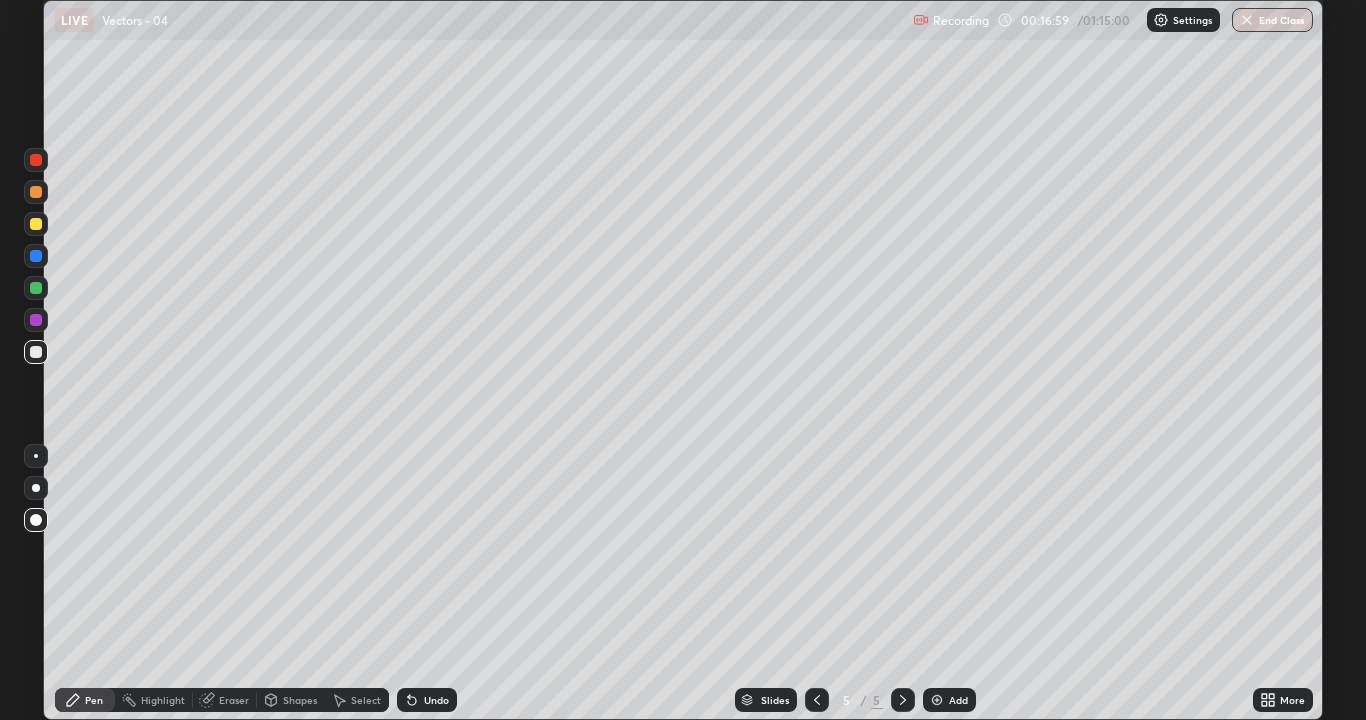 click on "Setting up your live class" at bounding box center (683, 360) 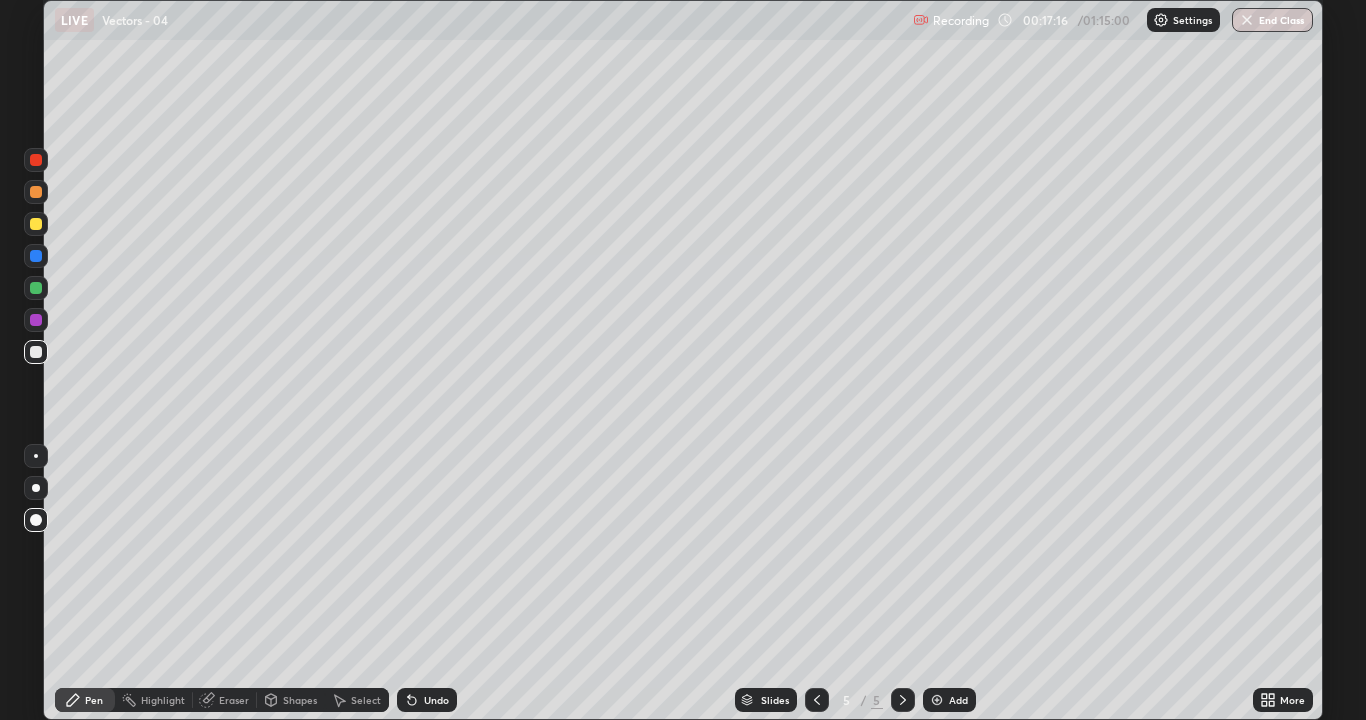 click on "Shapes" at bounding box center (300, 700) 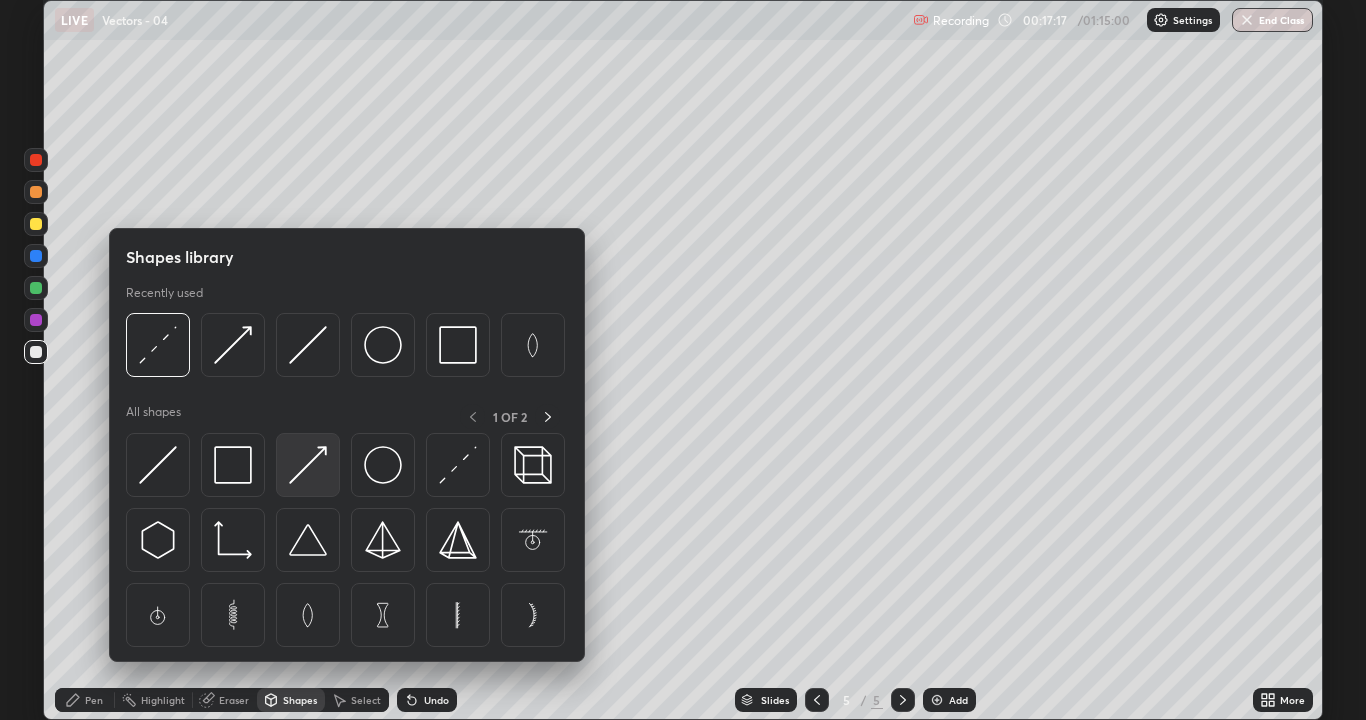 click at bounding box center [308, 465] 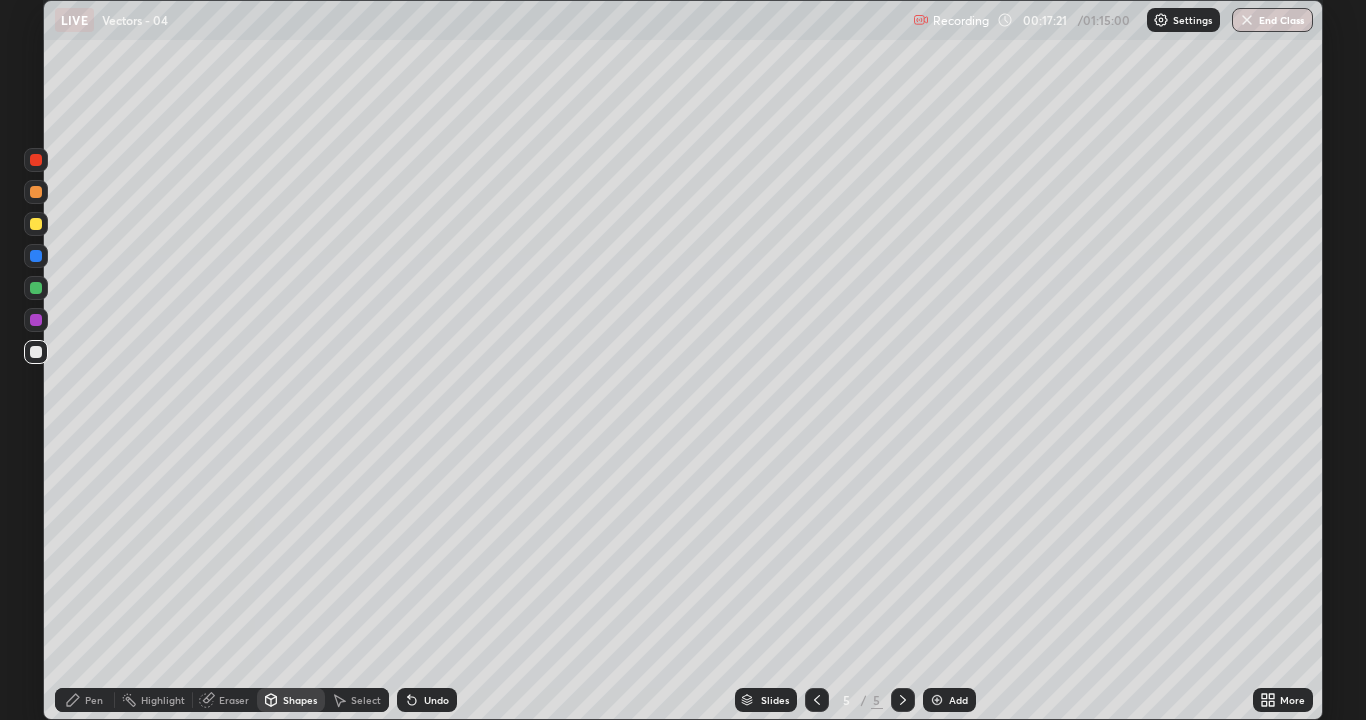 click on "Setting up your live class" at bounding box center (683, 360) 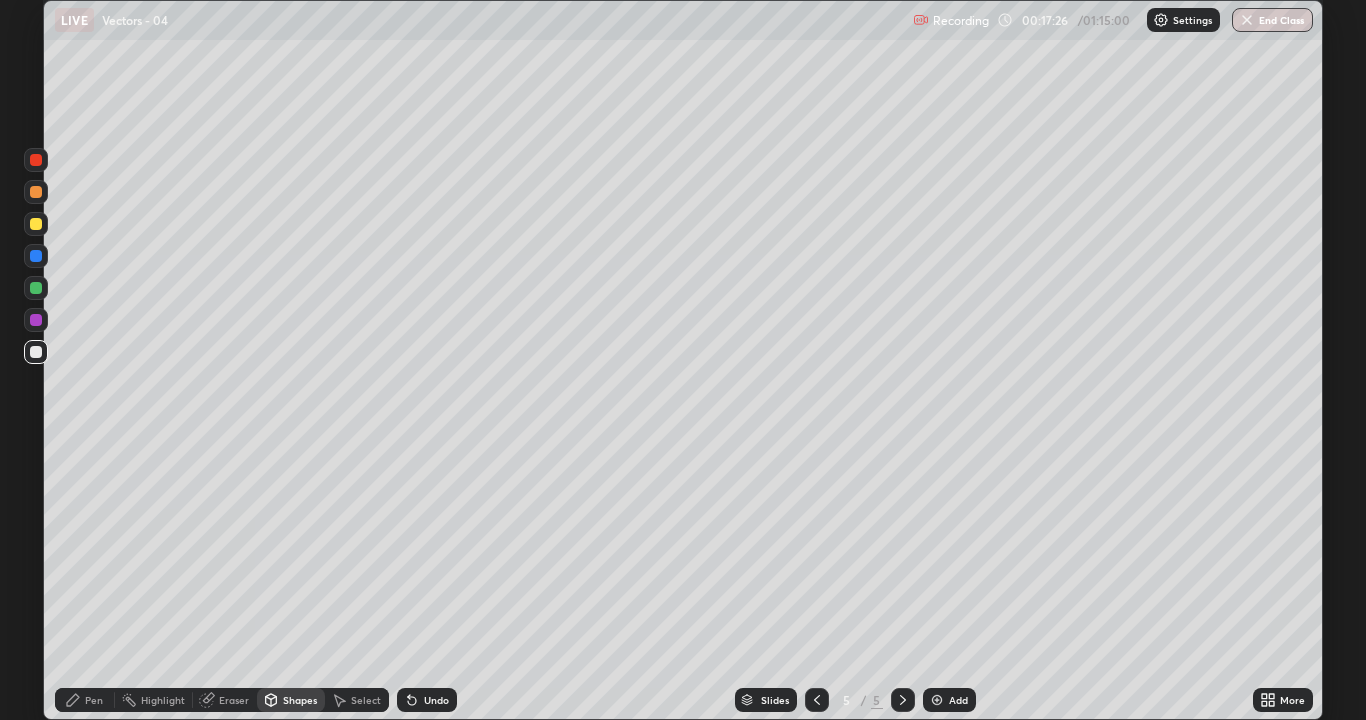 click 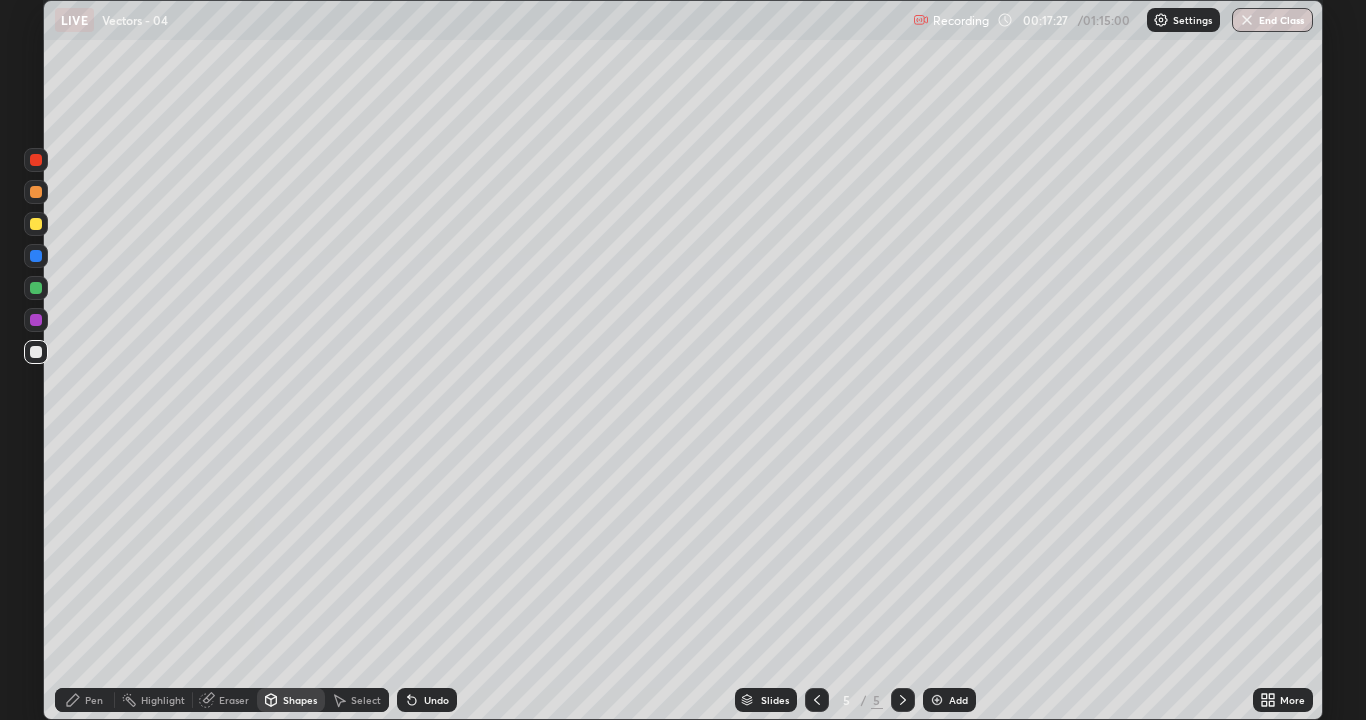 click 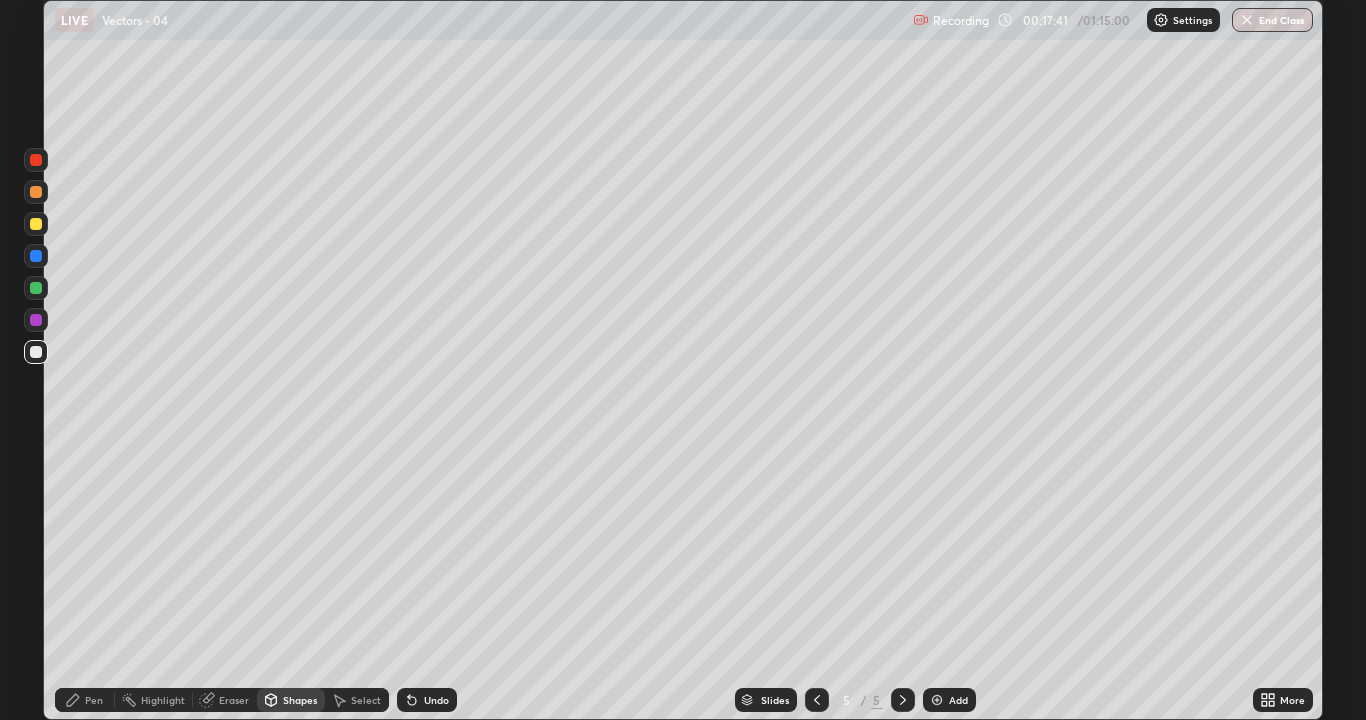 click 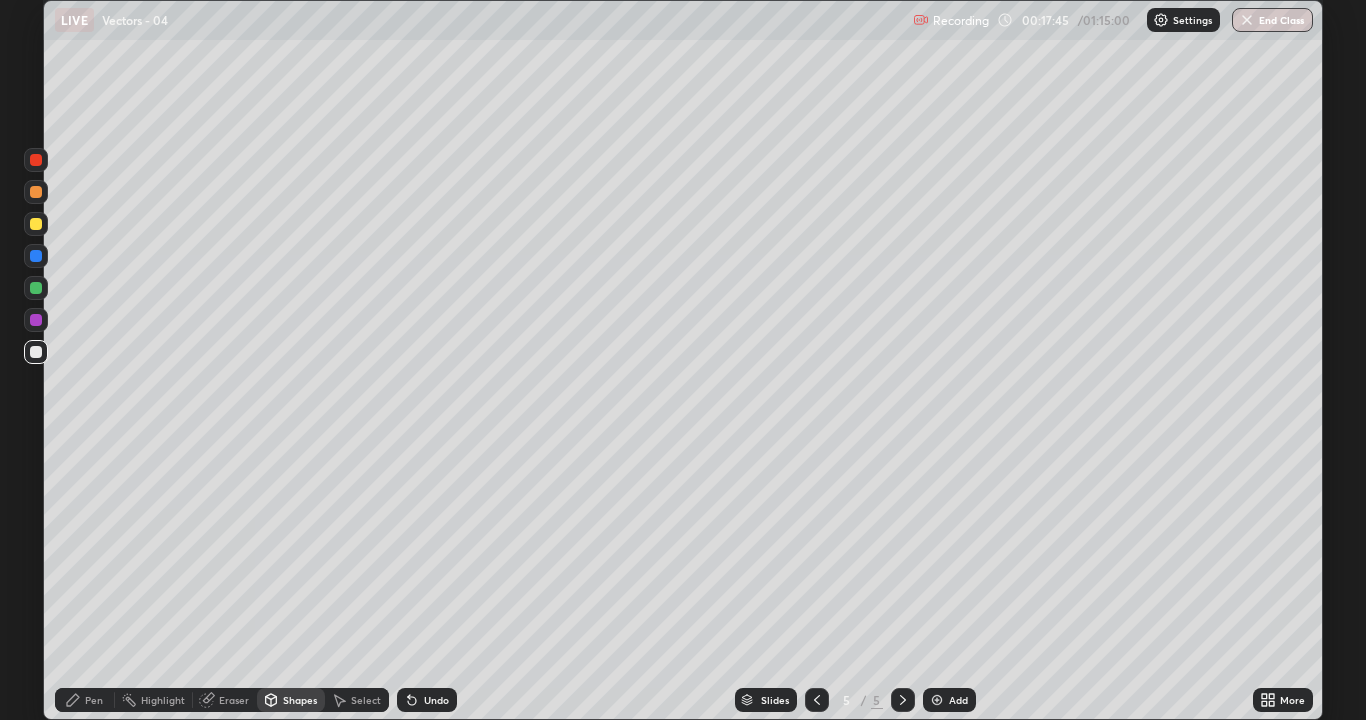 click 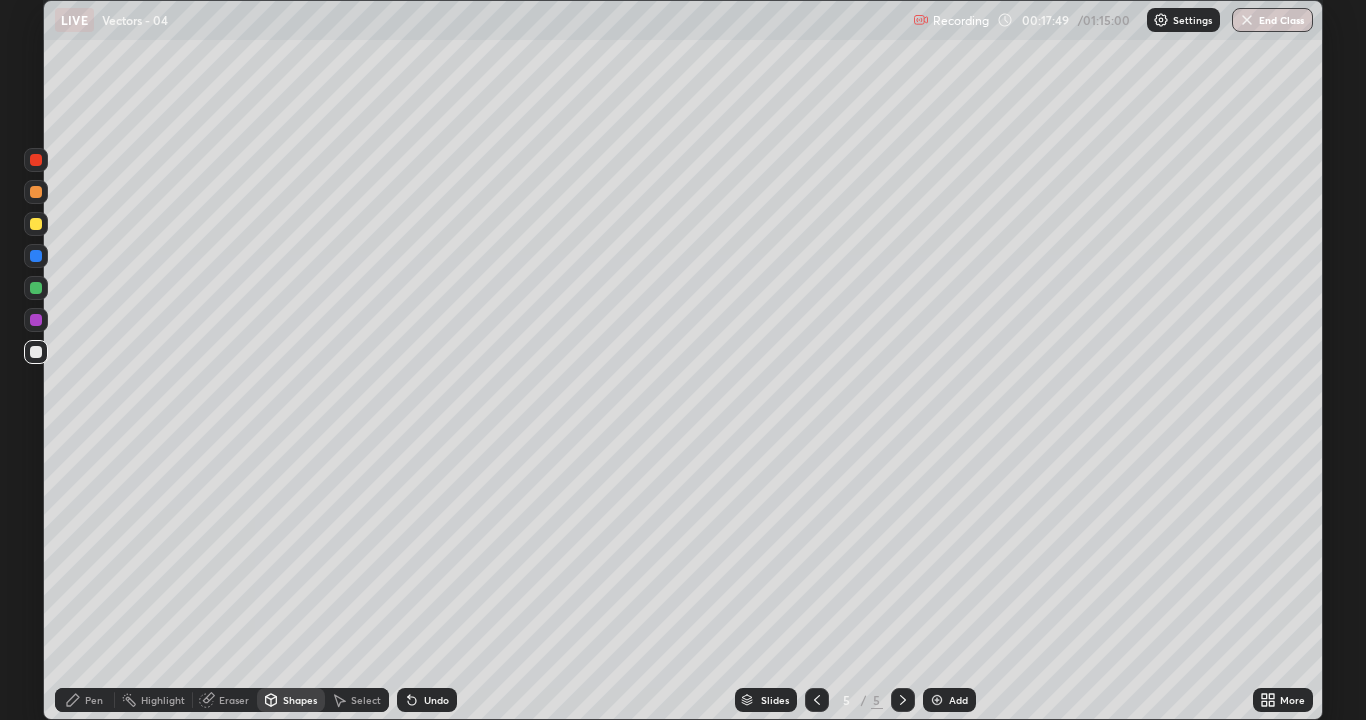 click at bounding box center [36, 352] 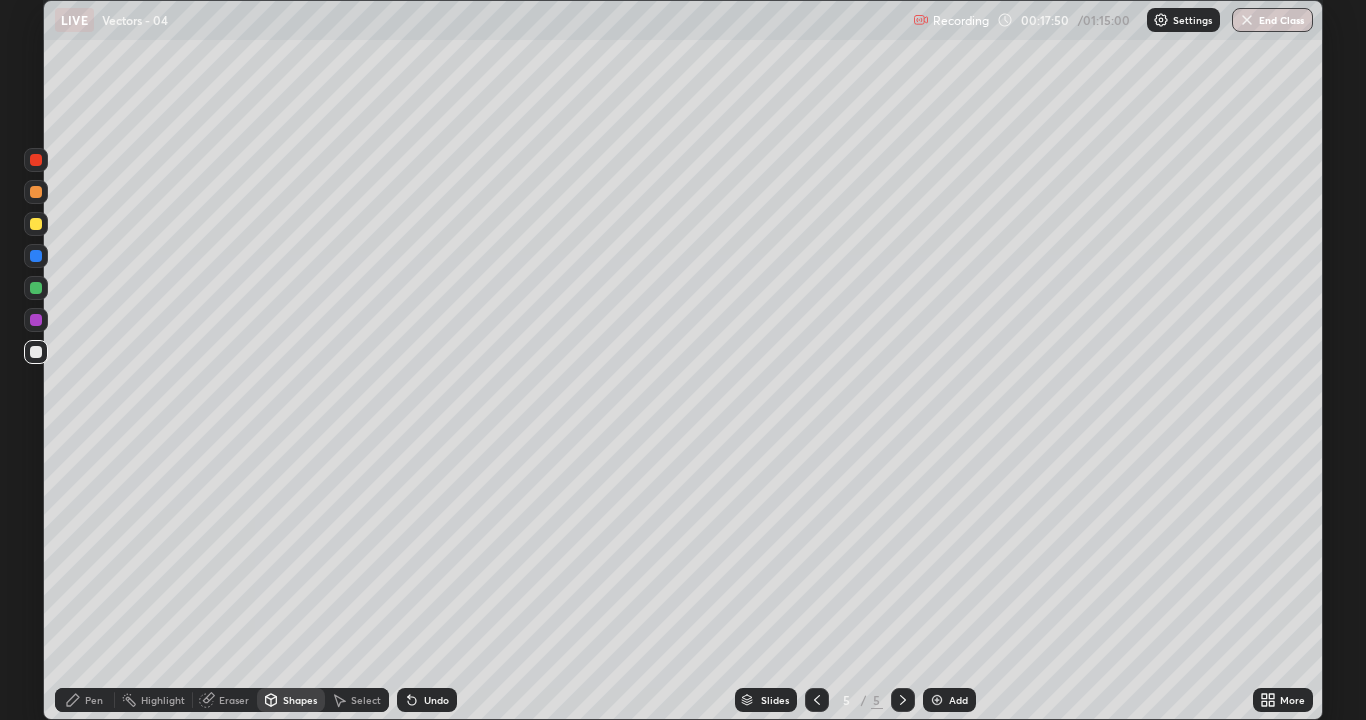 click on "Pen" at bounding box center [94, 700] 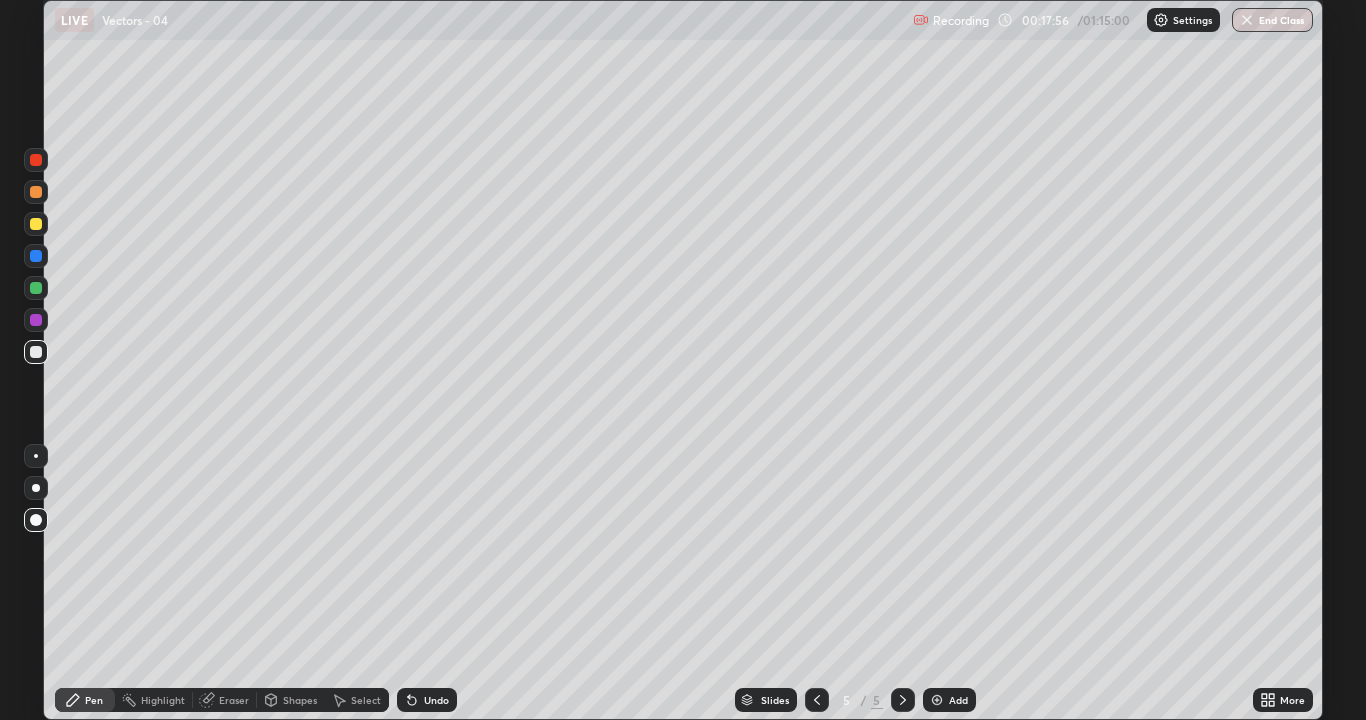 click on "Shapes" at bounding box center (300, 700) 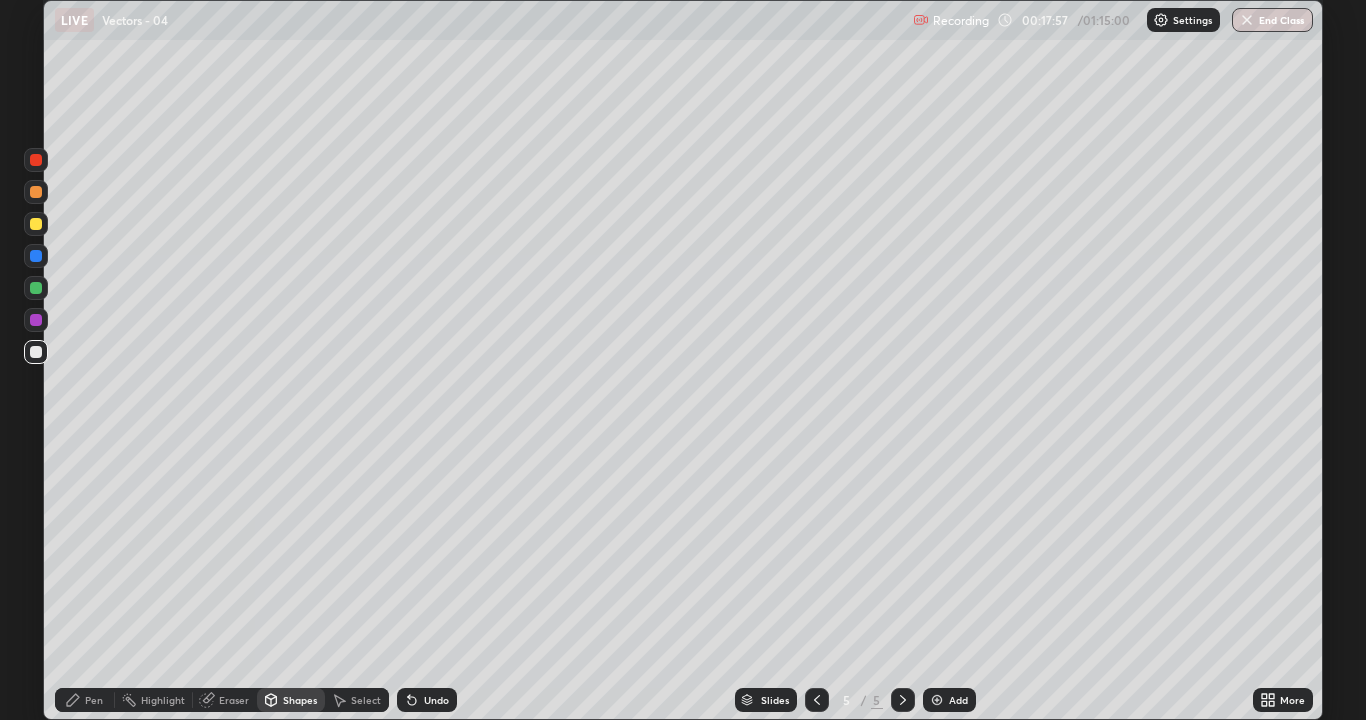 click at bounding box center (36, 224) 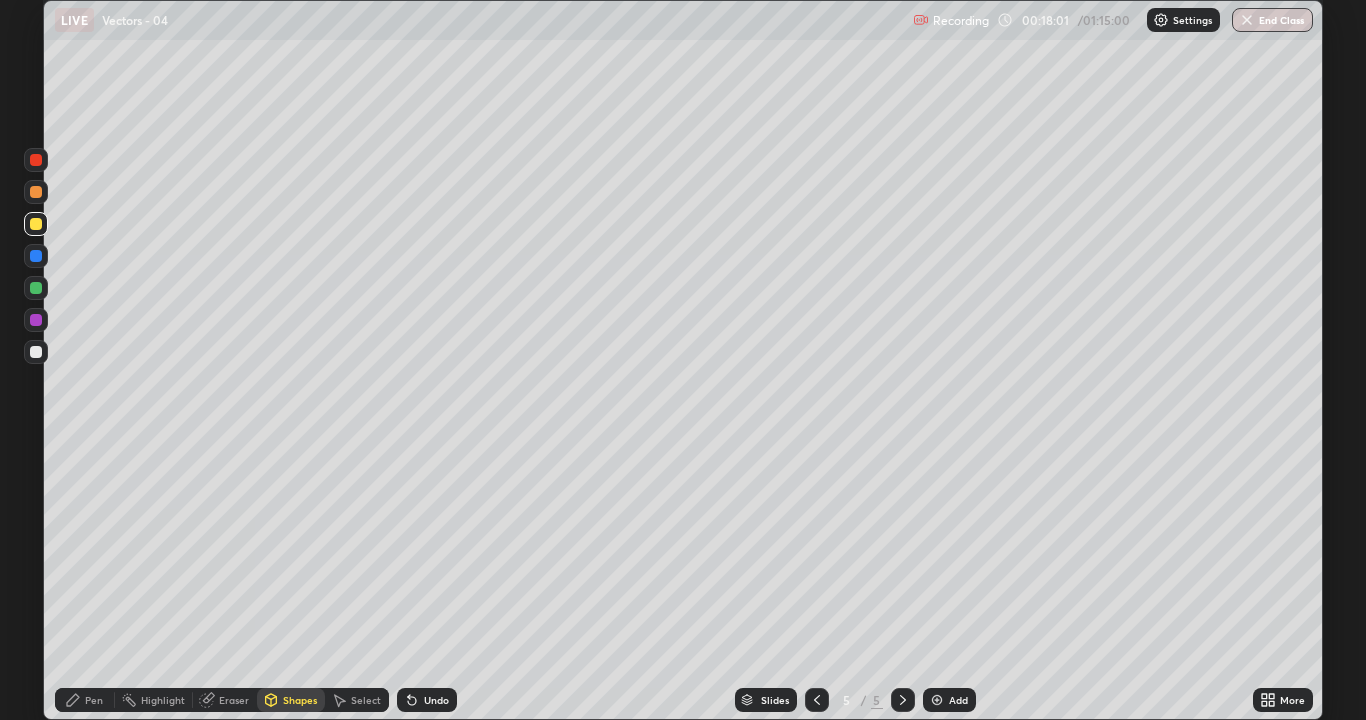 click 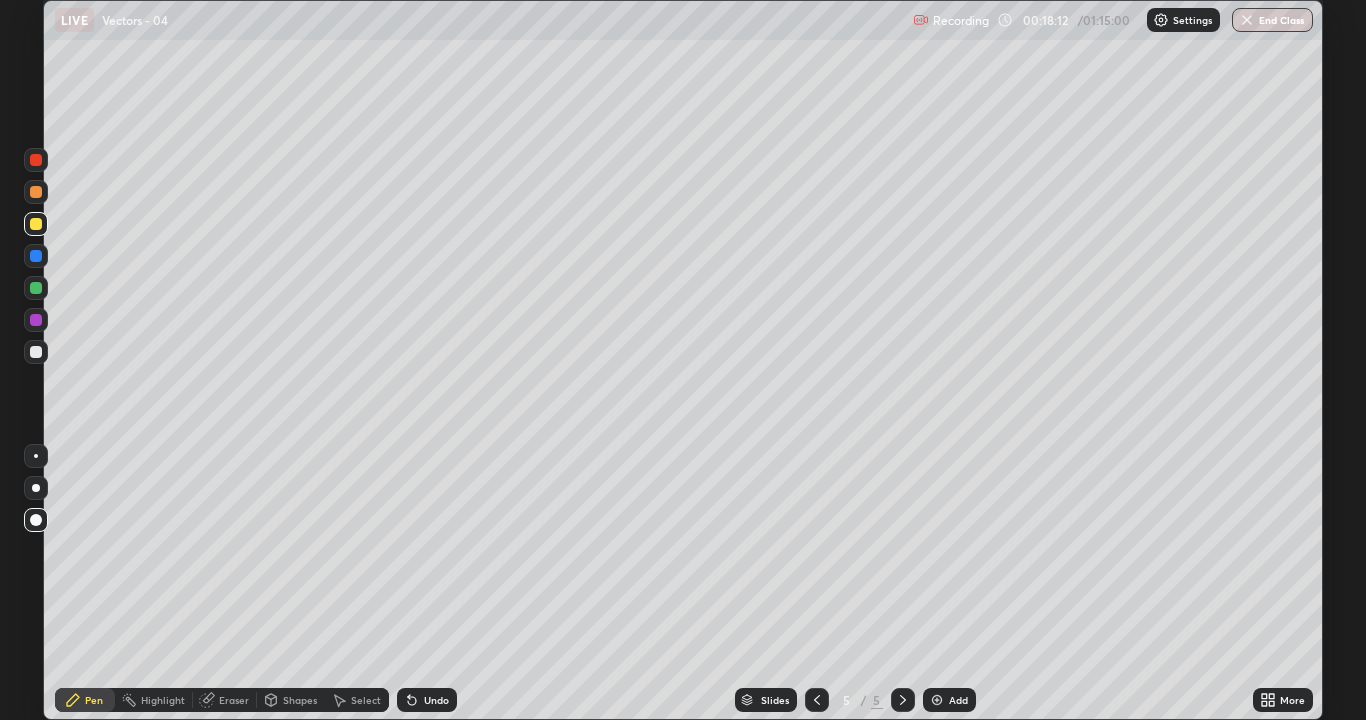 click at bounding box center [36, 288] 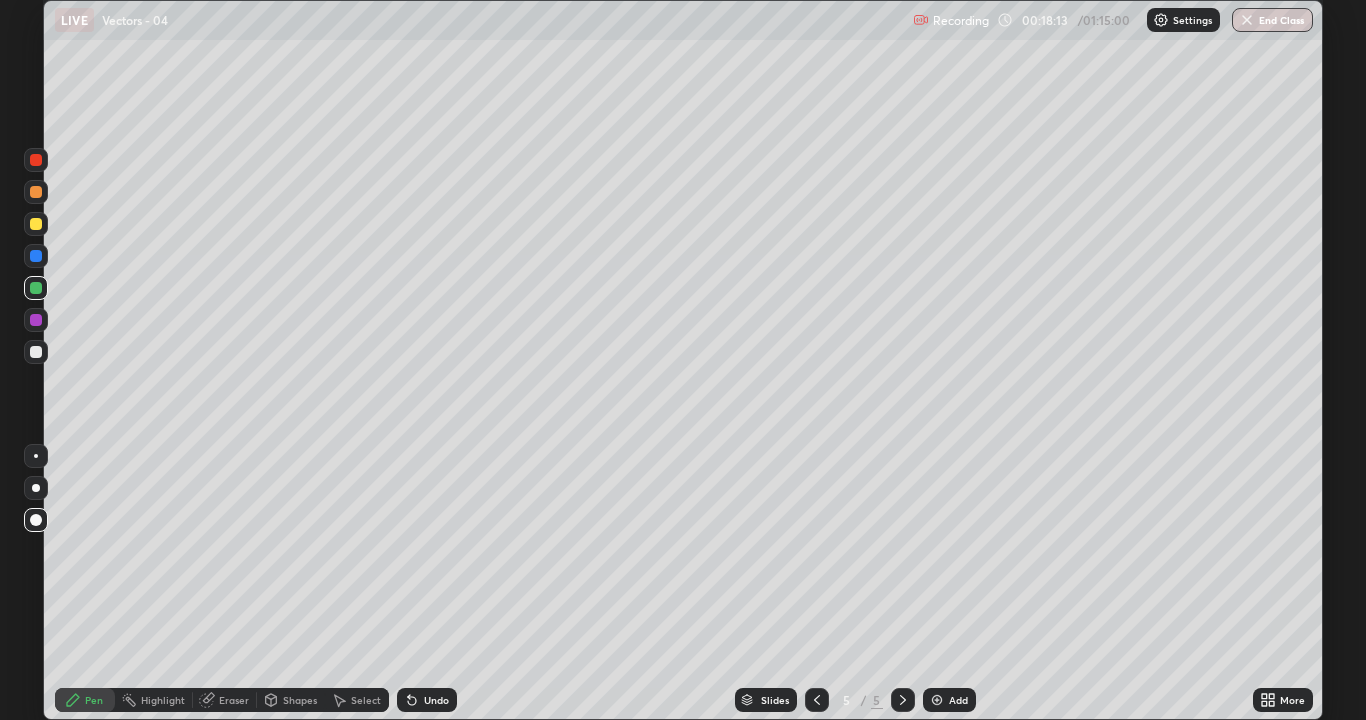 click on "Shapes" at bounding box center (300, 700) 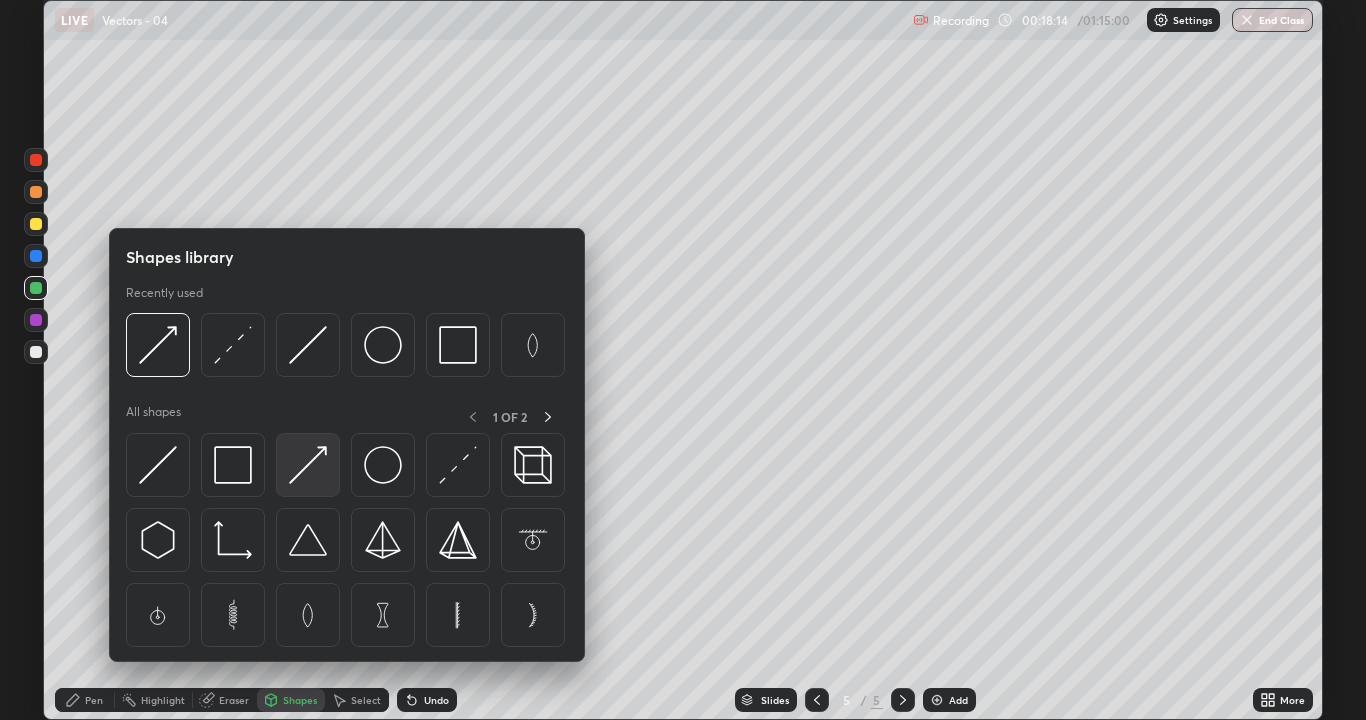 click at bounding box center (308, 465) 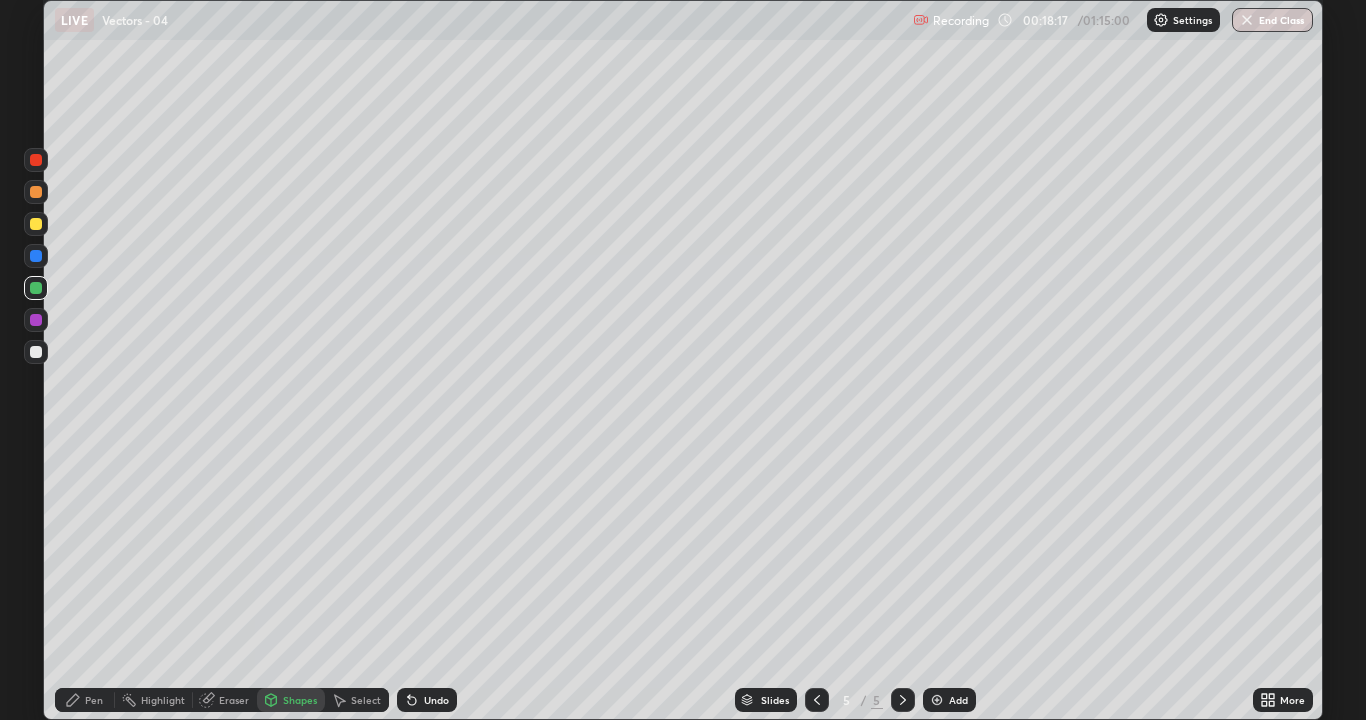 click on "Pen" at bounding box center (94, 700) 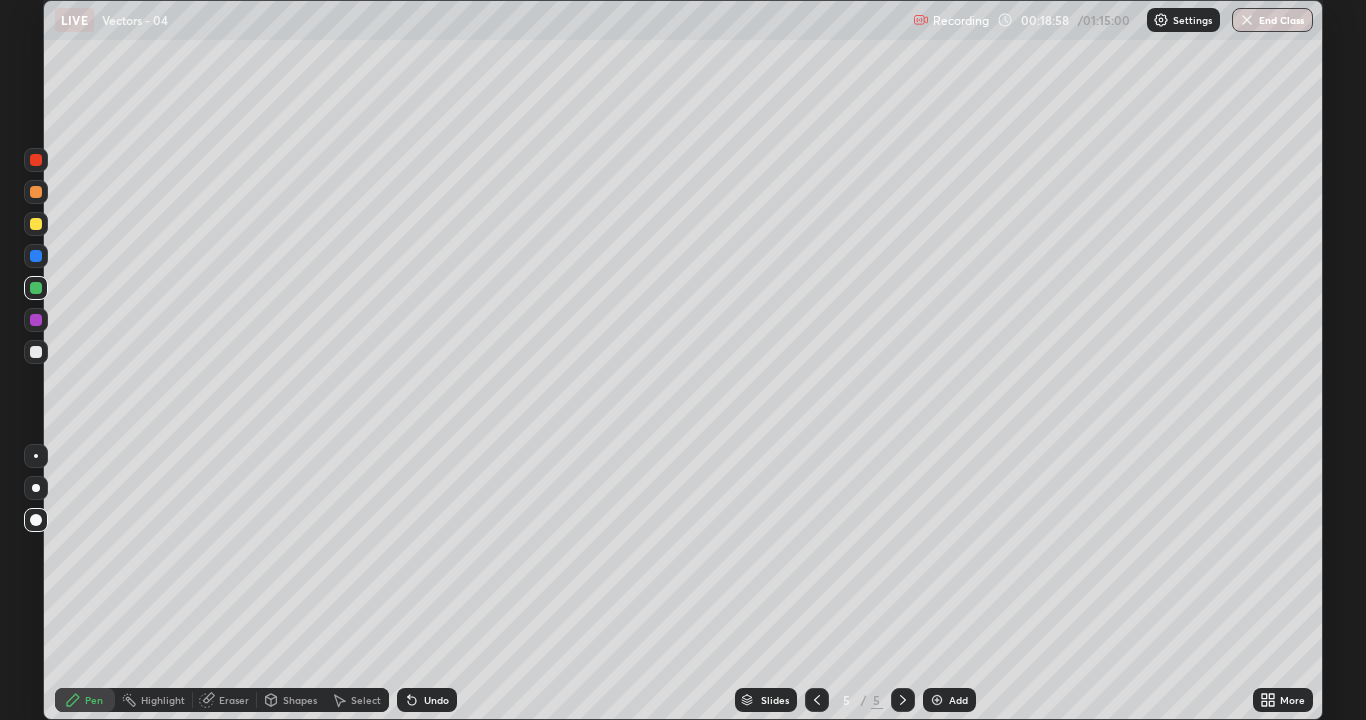 click on "Select" at bounding box center [366, 700] 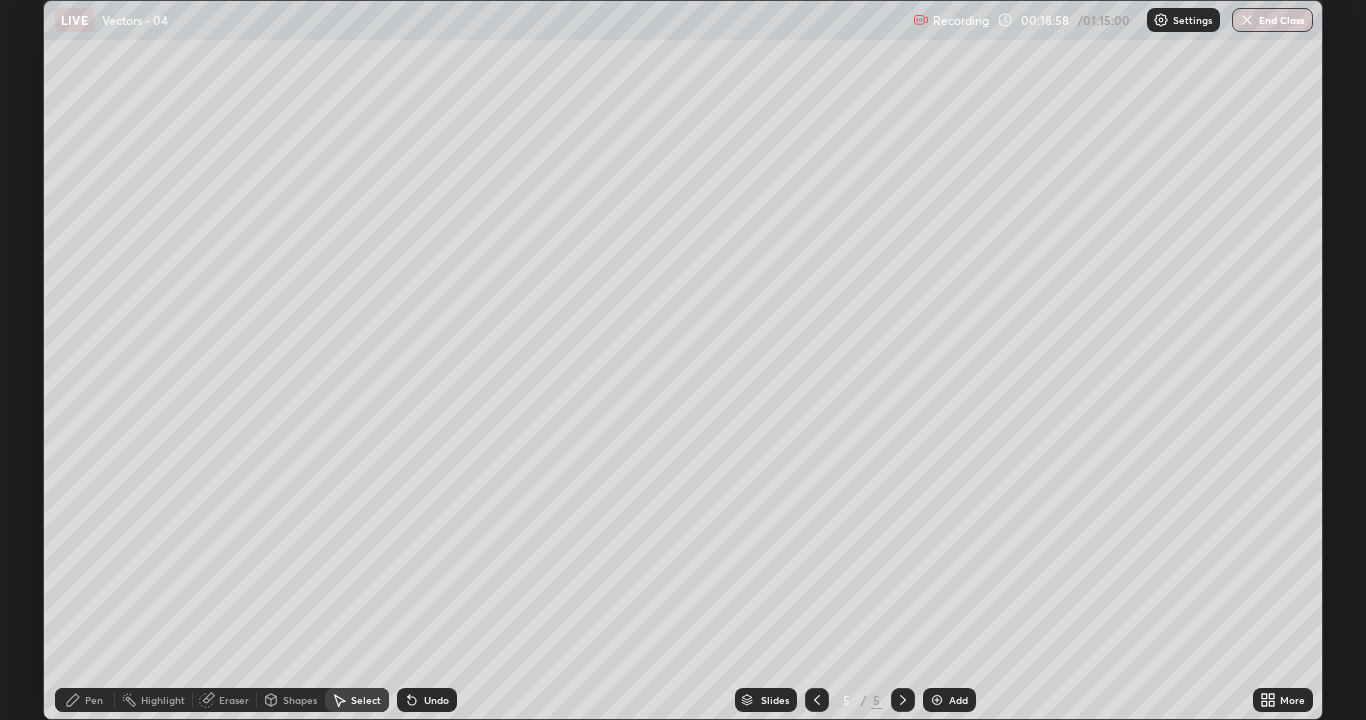 click on "Shapes" at bounding box center (300, 700) 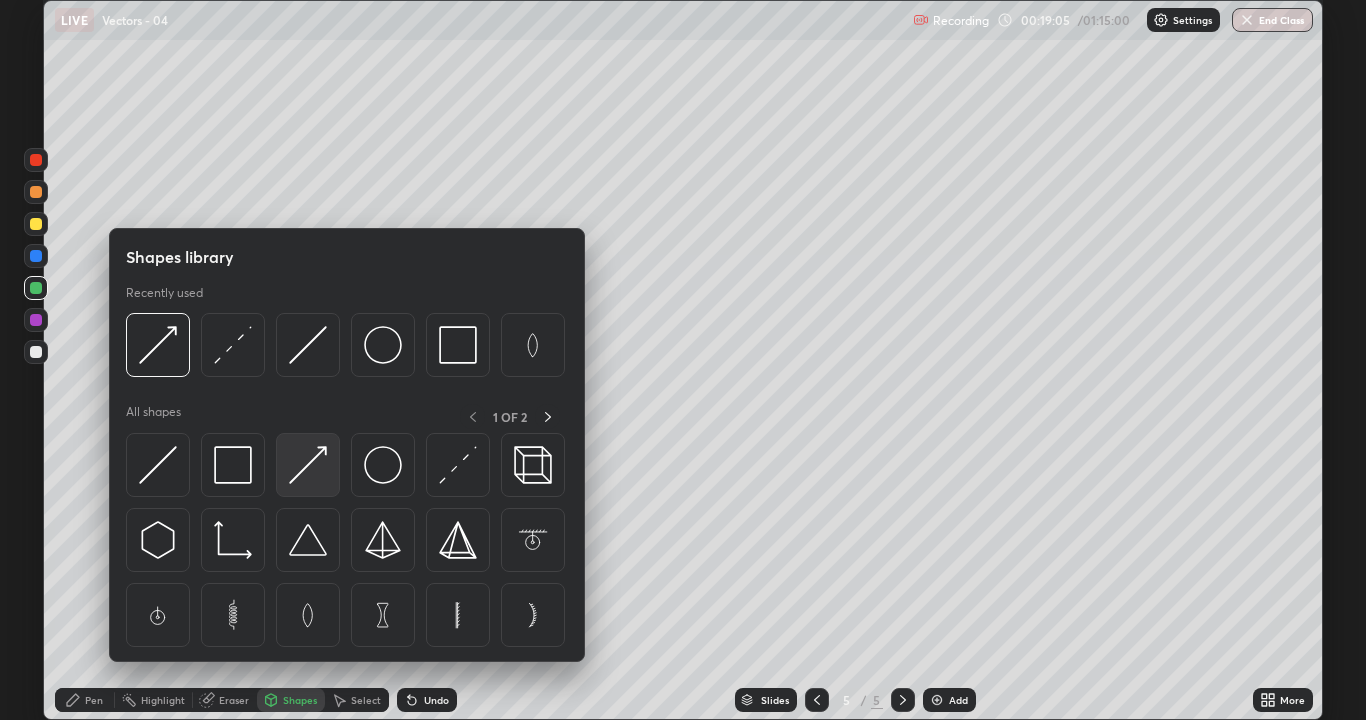 click at bounding box center (308, 465) 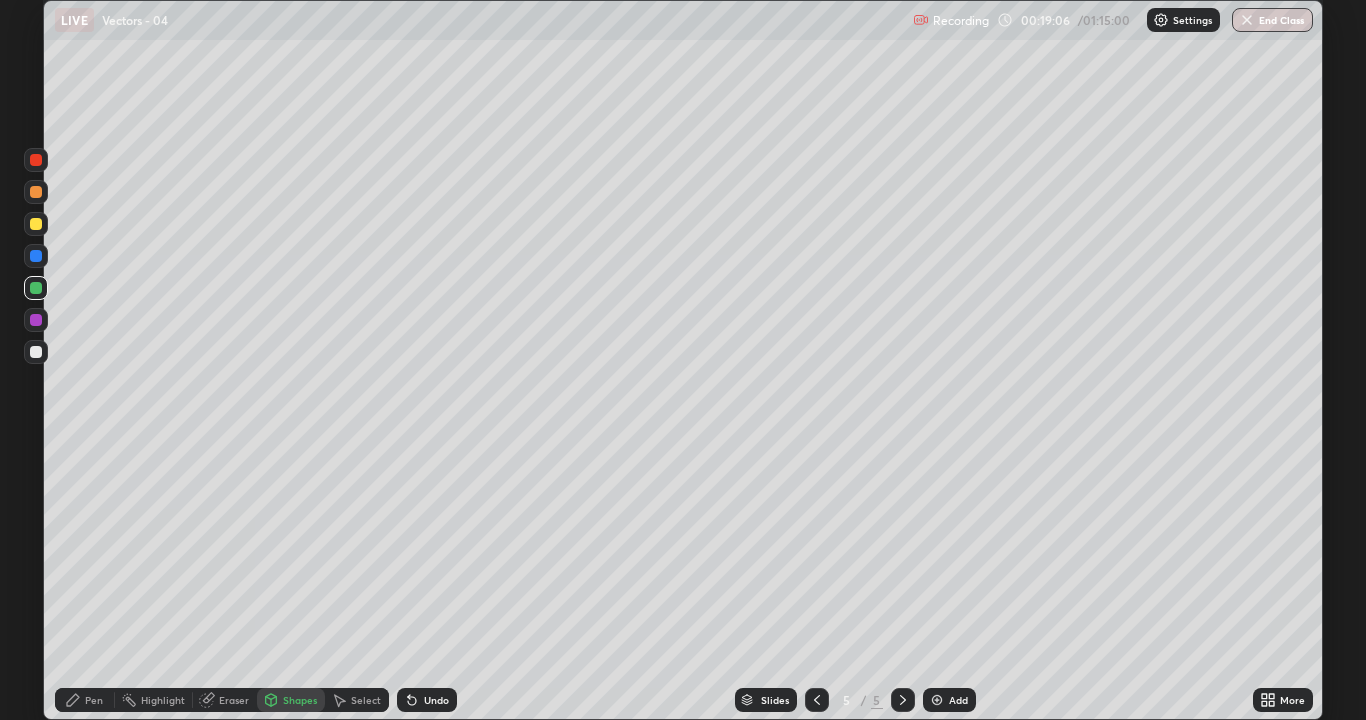 click at bounding box center [36, 352] 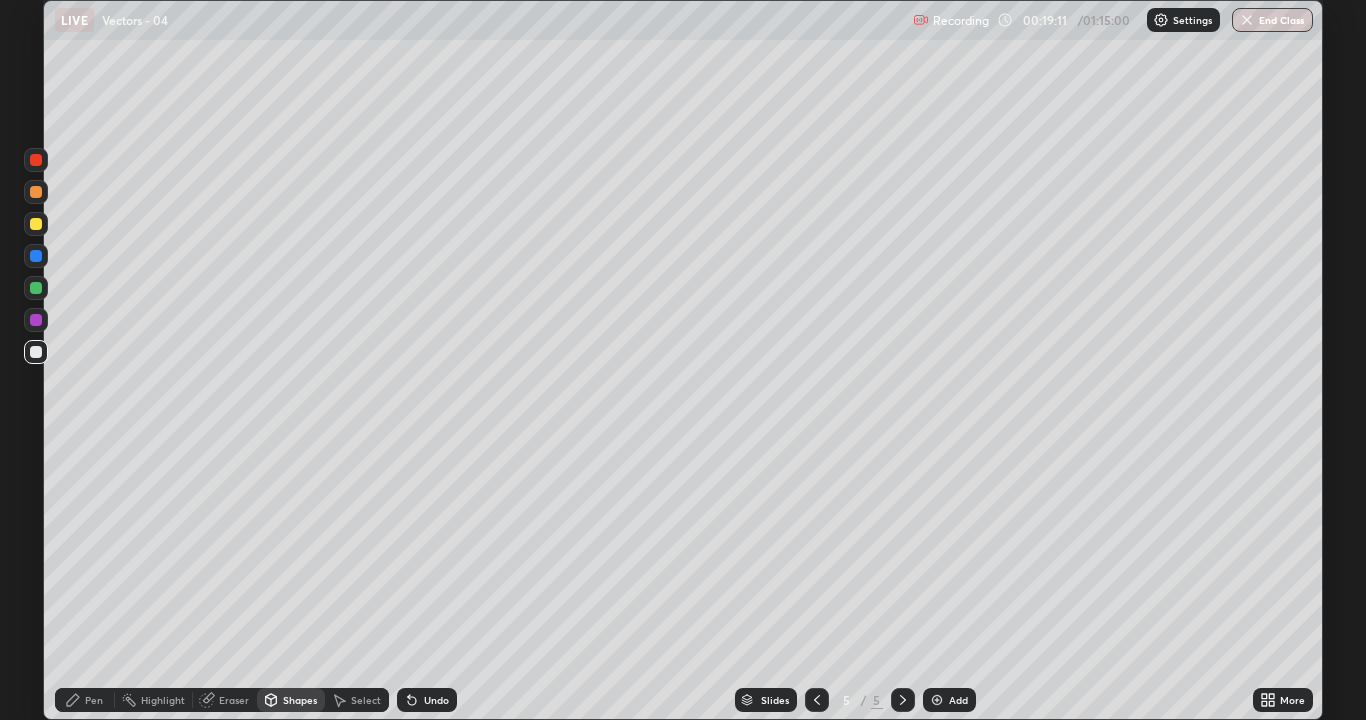 click on "Pen" at bounding box center [94, 700] 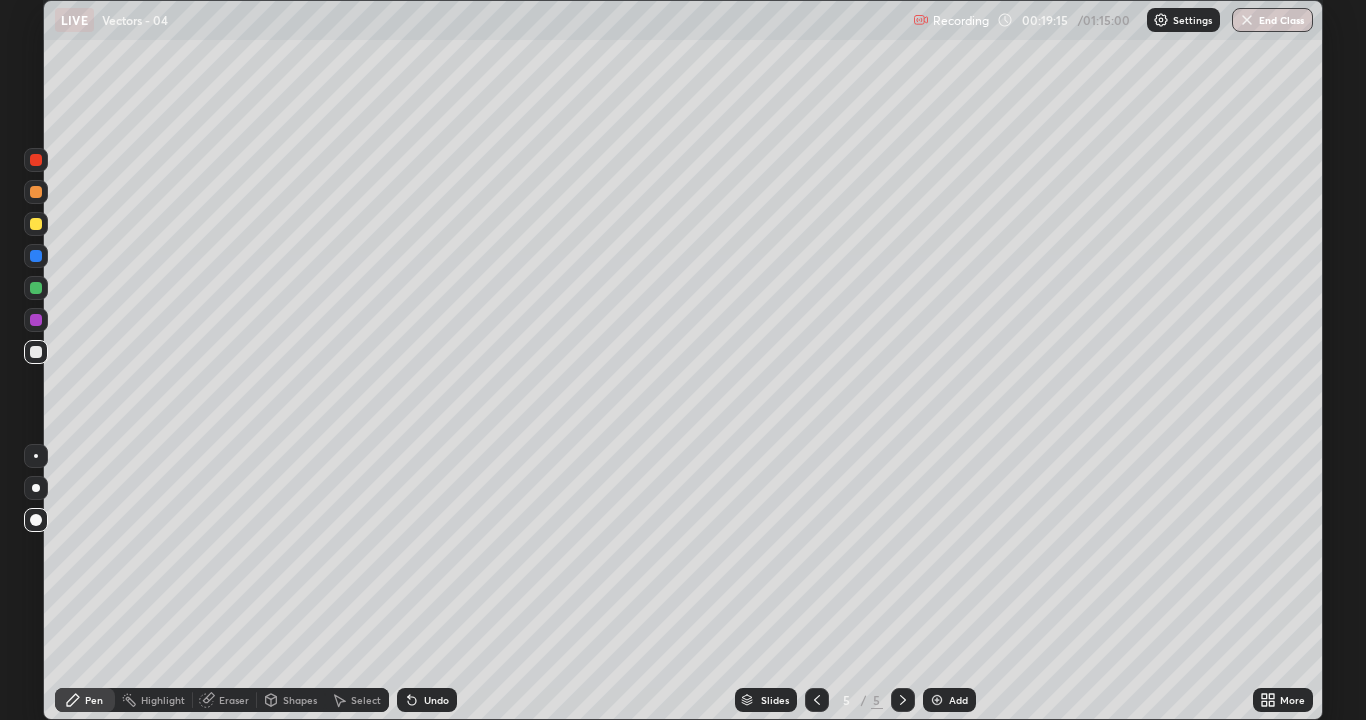 click at bounding box center (36, 224) 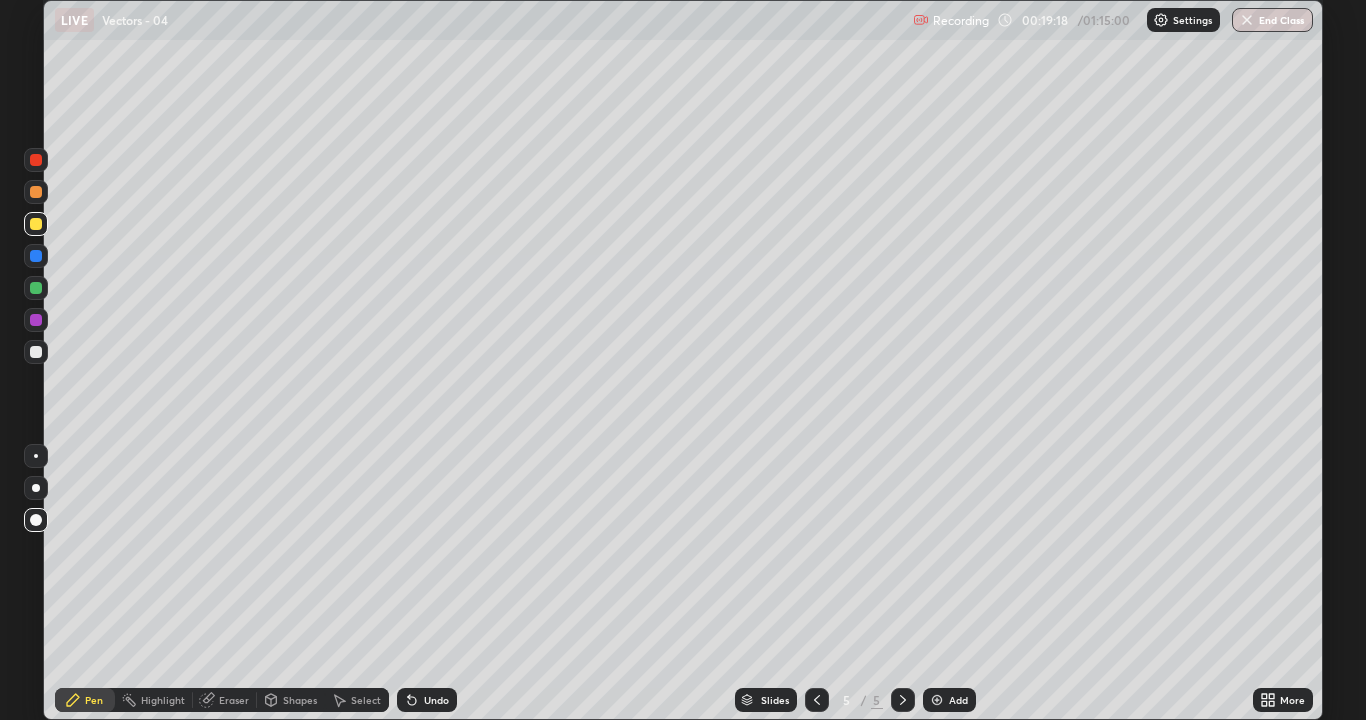 click on "Shapes" at bounding box center (300, 700) 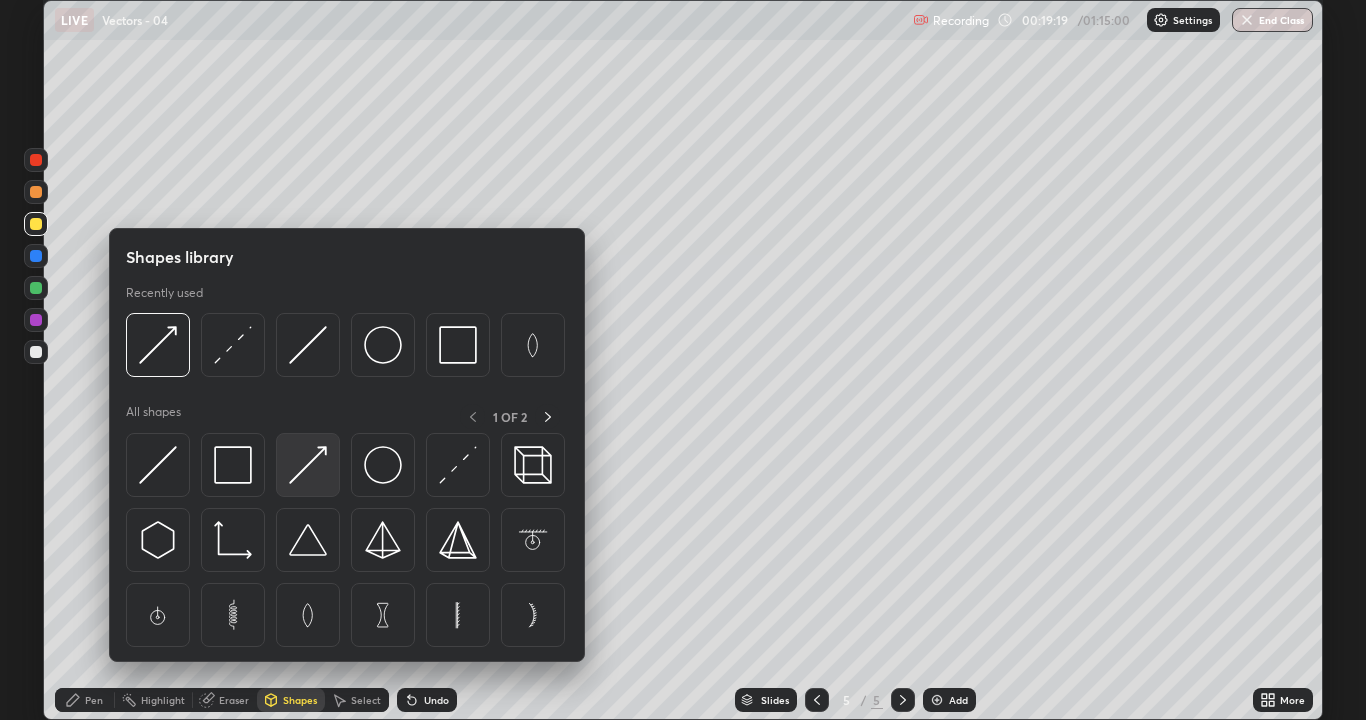 click at bounding box center [308, 465] 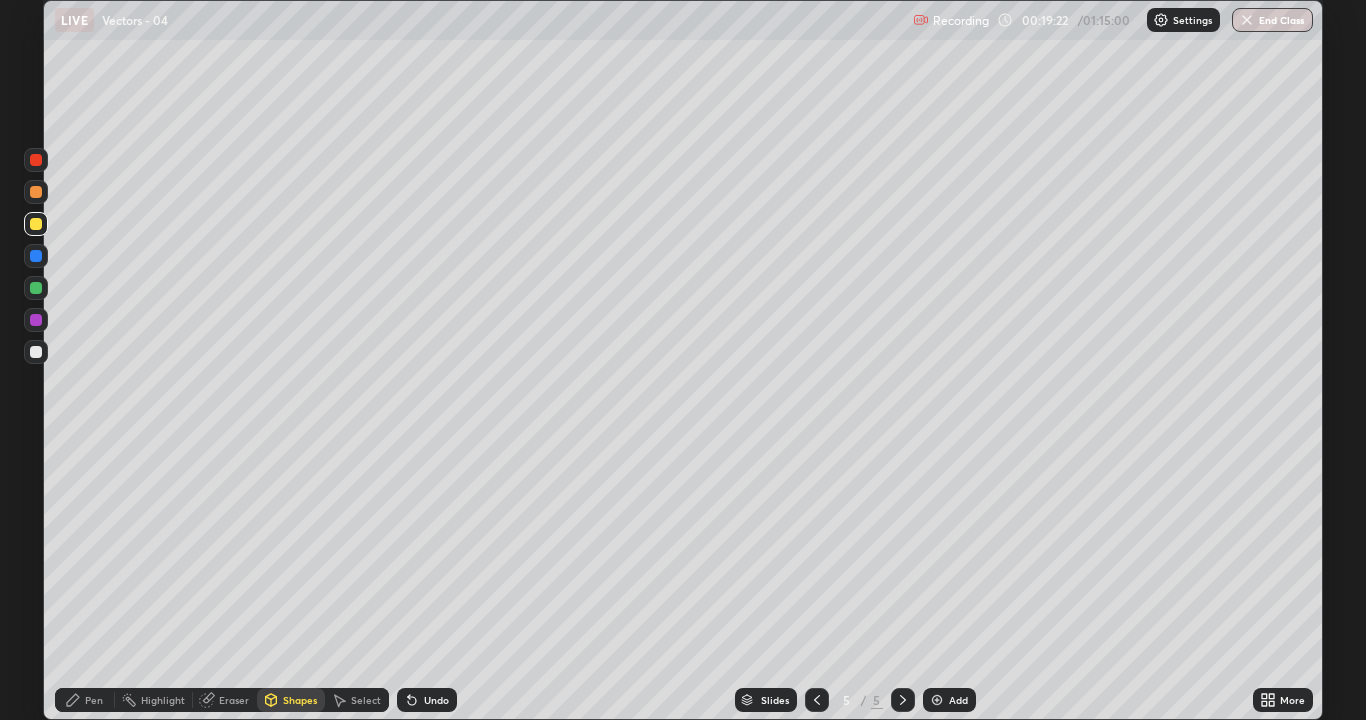 click on "Pen" at bounding box center [85, 700] 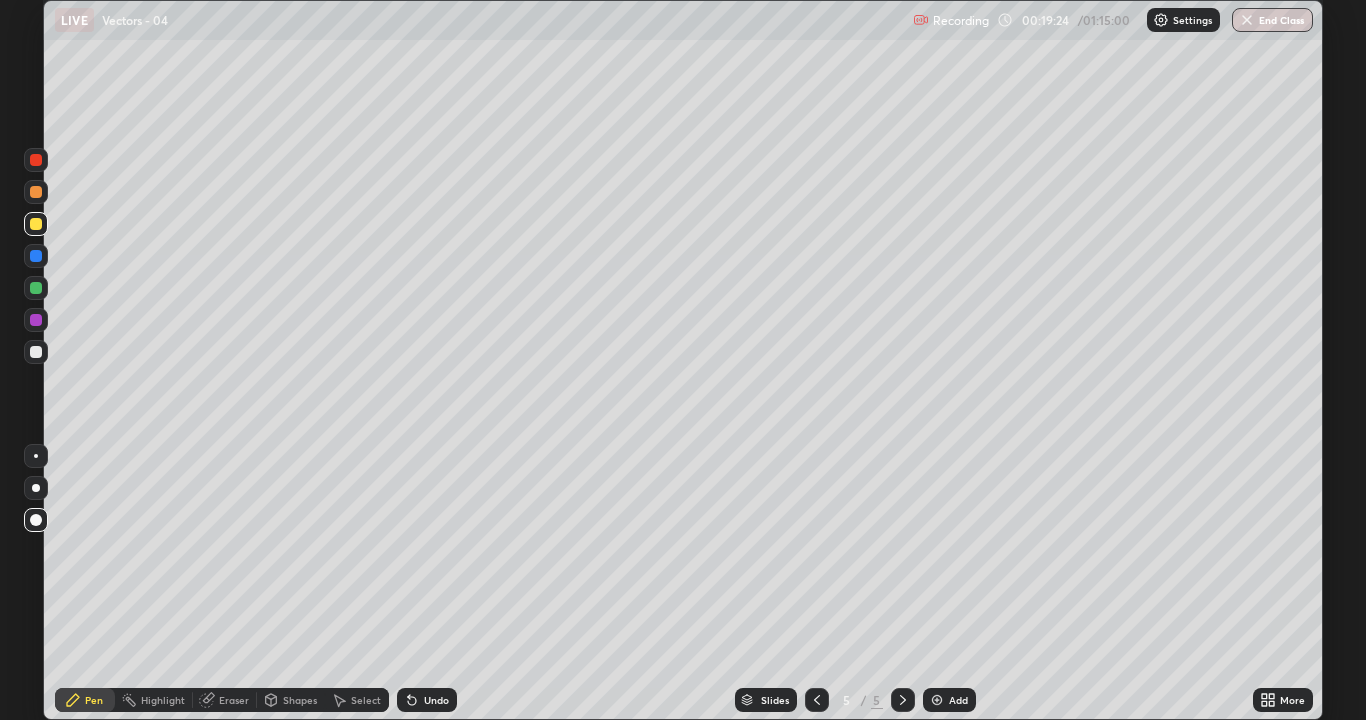 click at bounding box center (36, 352) 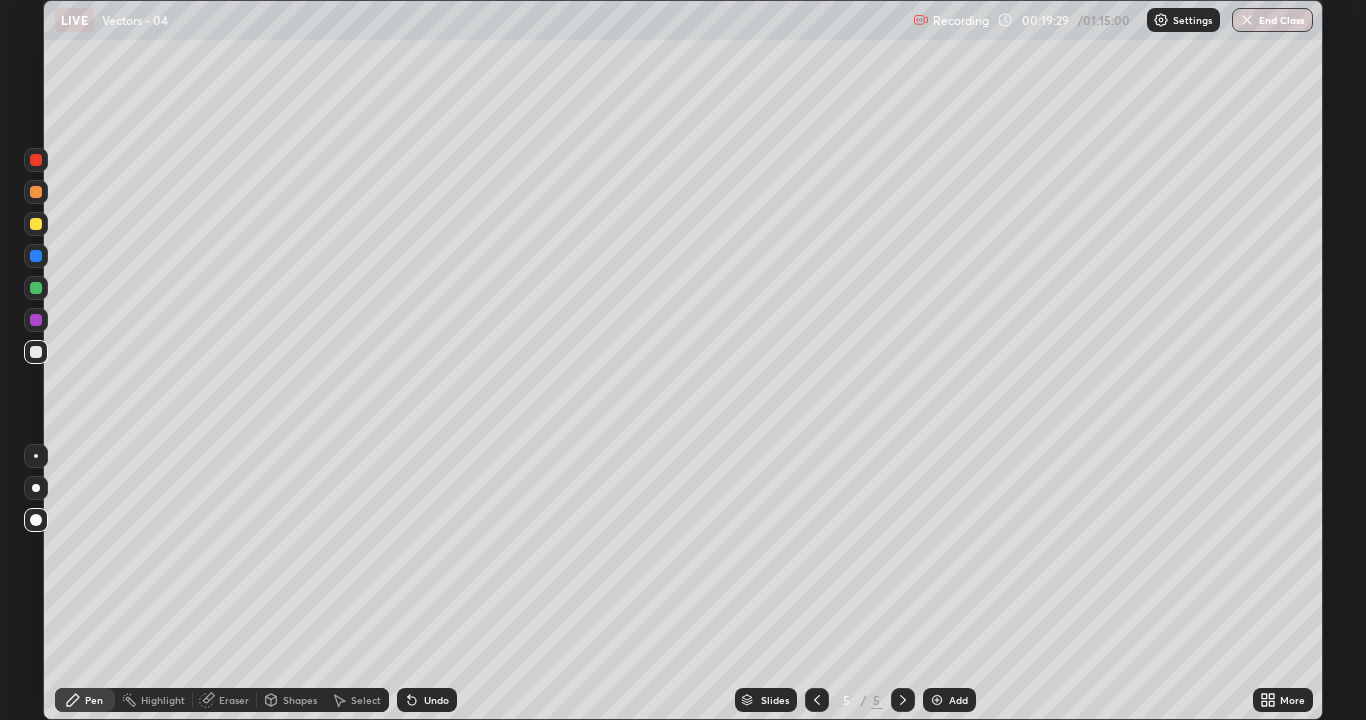 click at bounding box center (36, 192) 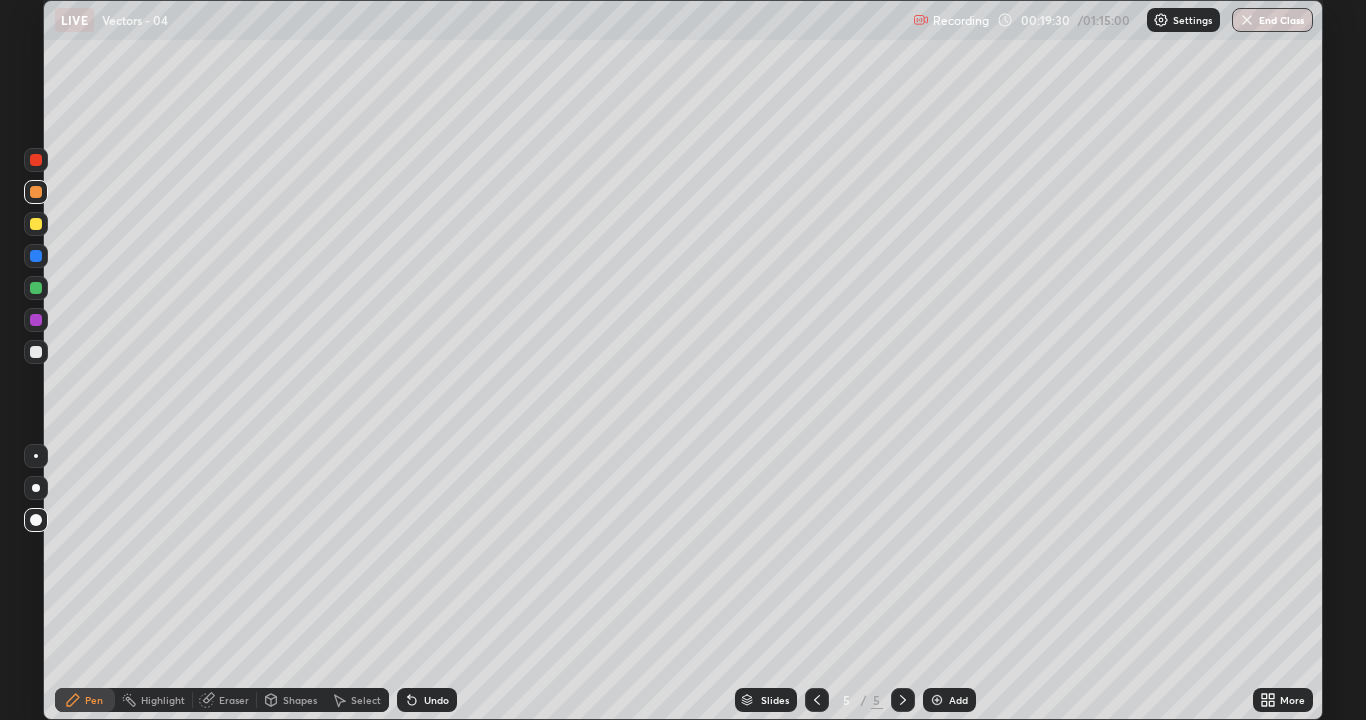 click on "Shapes" at bounding box center (300, 700) 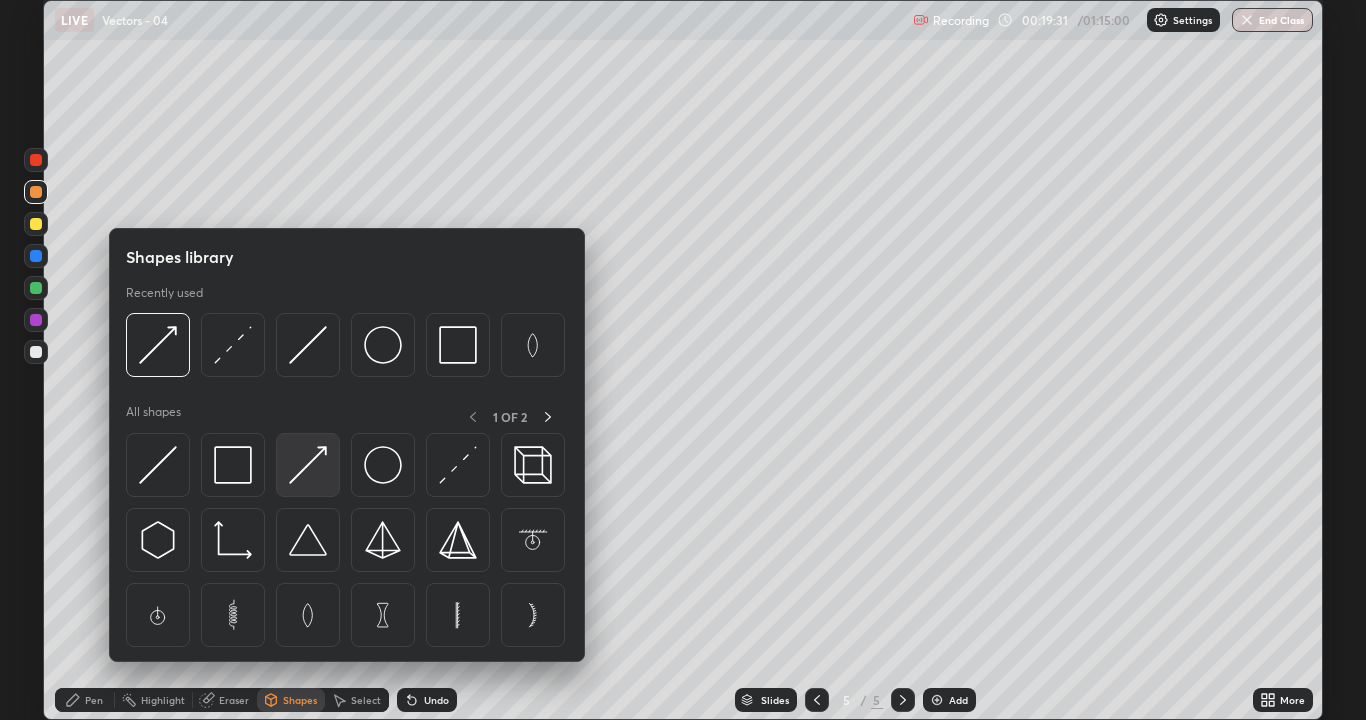 click at bounding box center (308, 465) 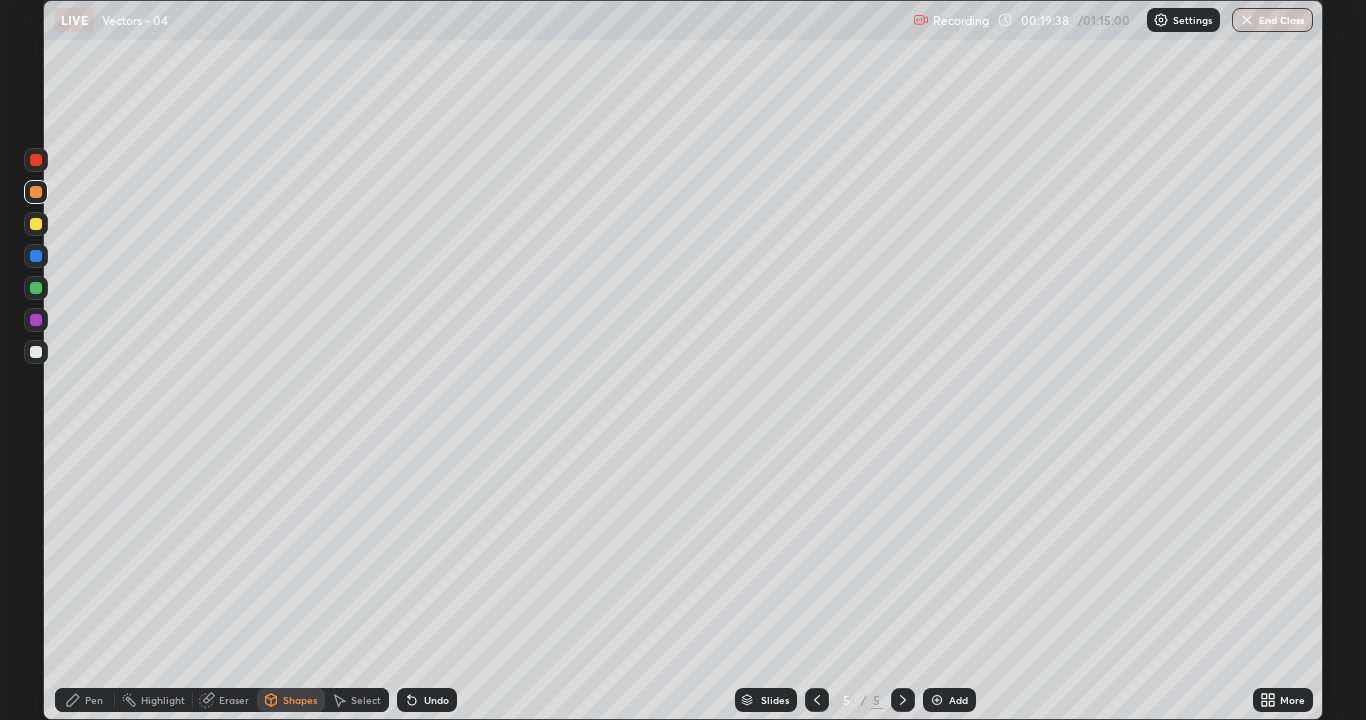 click on "Pen" at bounding box center [94, 700] 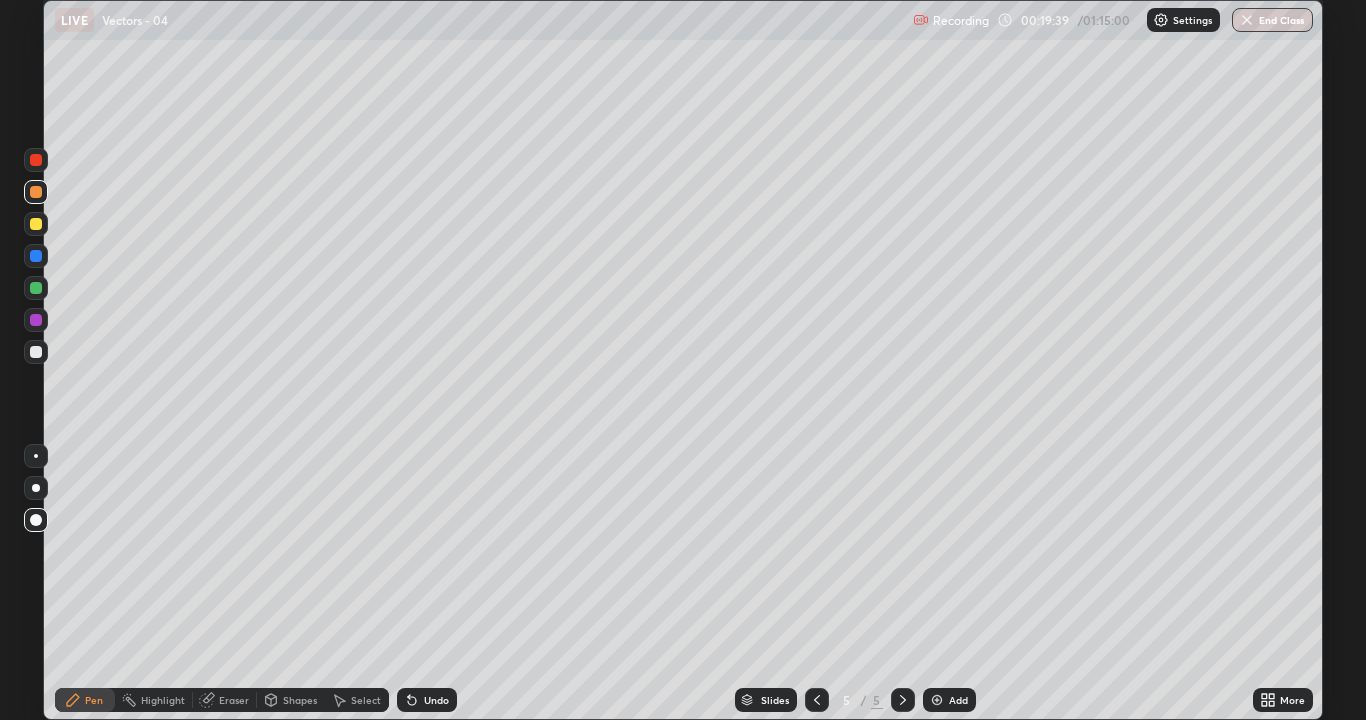 click at bounding box center (36, 352) 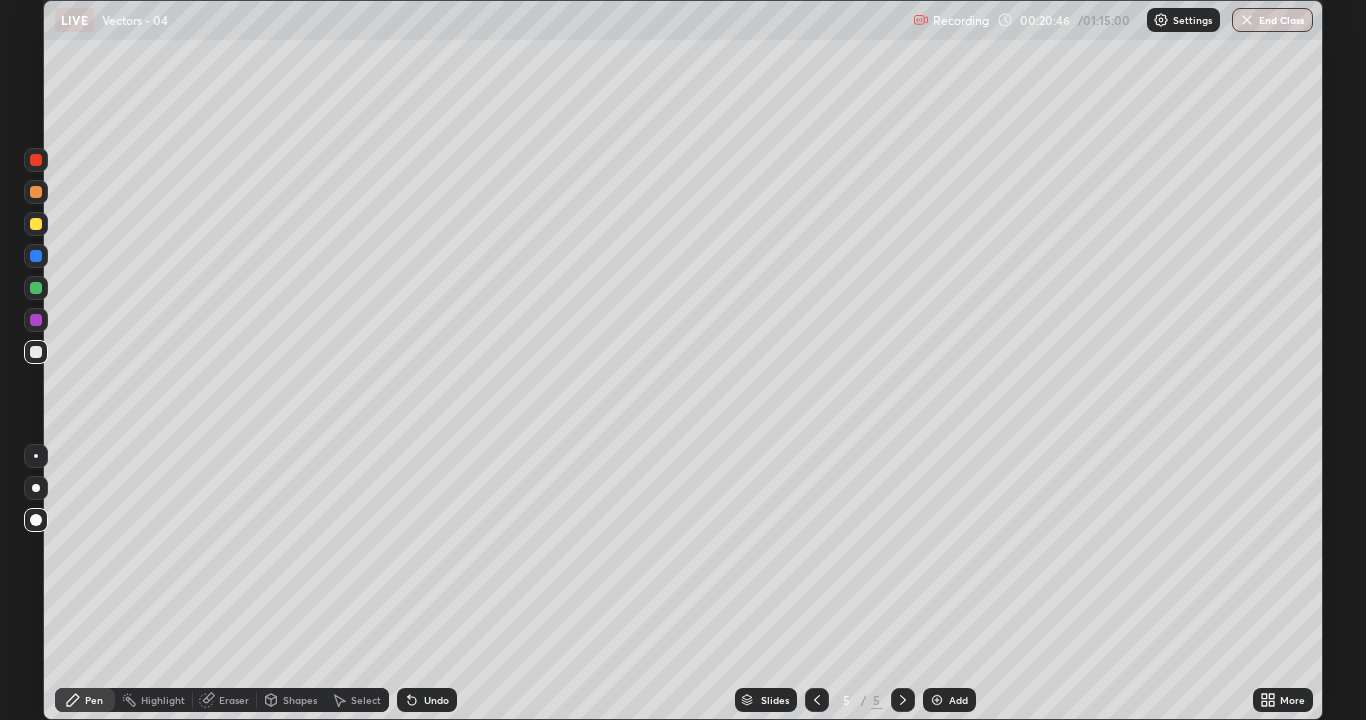 click on "Shapes" at bounding box center (300, 700) 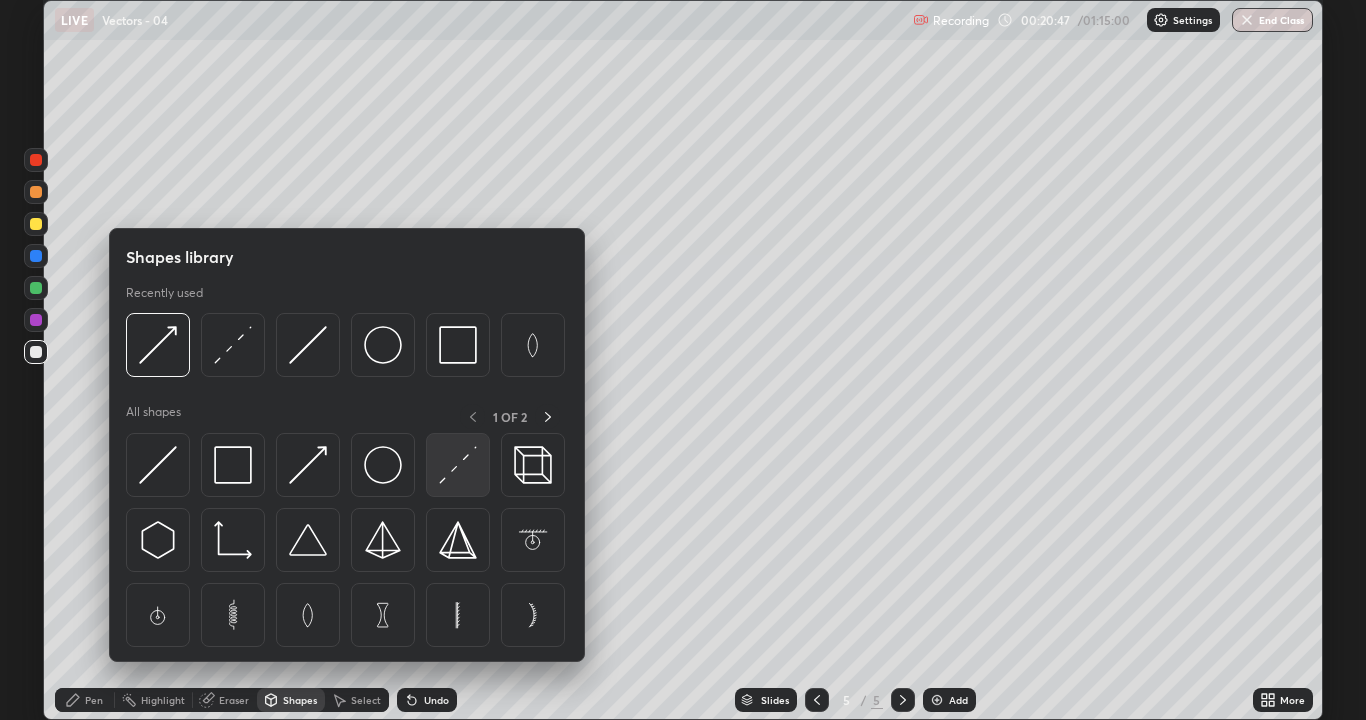 click at bounding box center [458, 465] 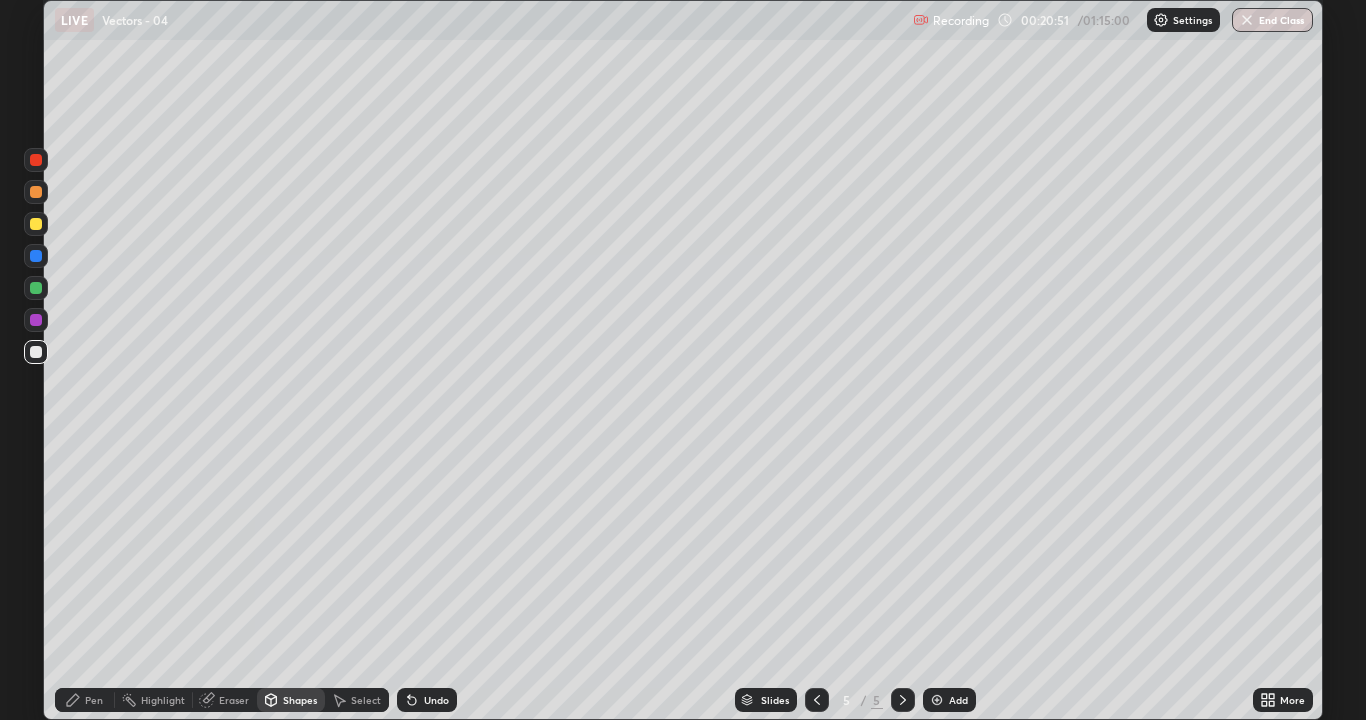 click on "Pen" at bounding box center [94, 700] 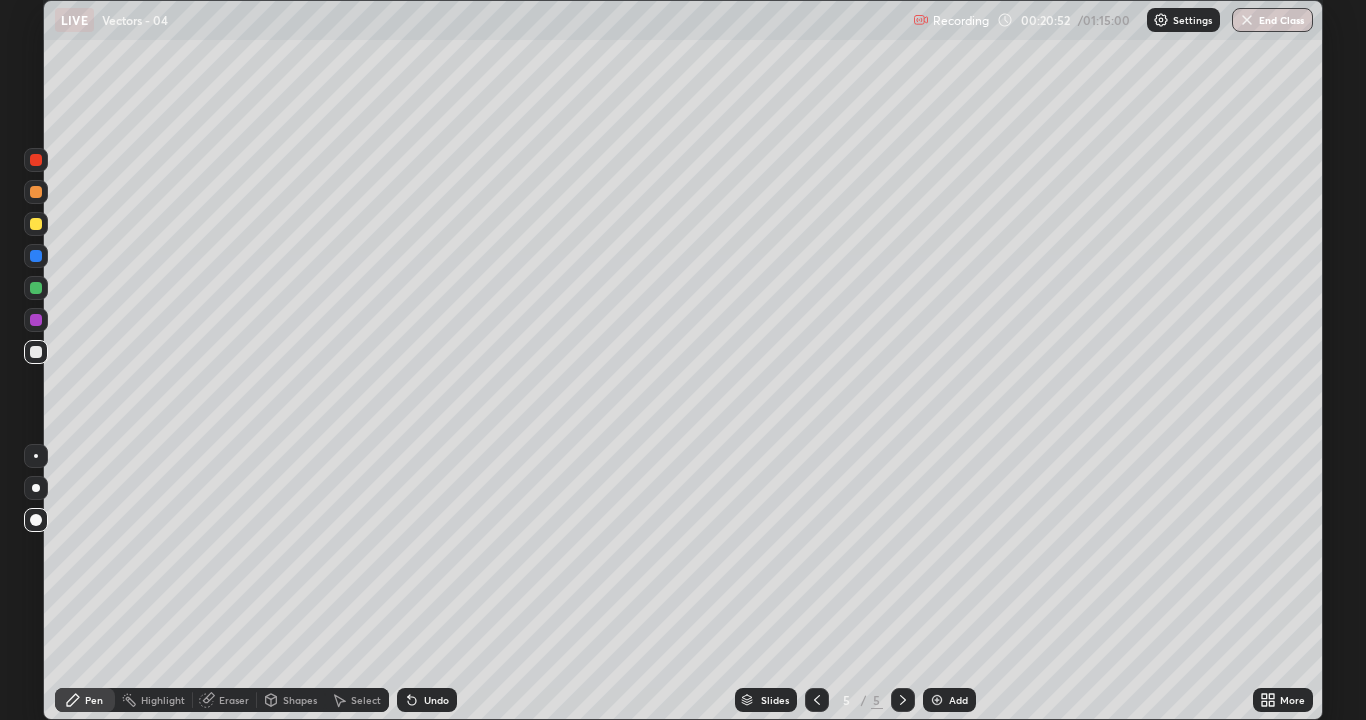 click at bounding box center (36, 352) 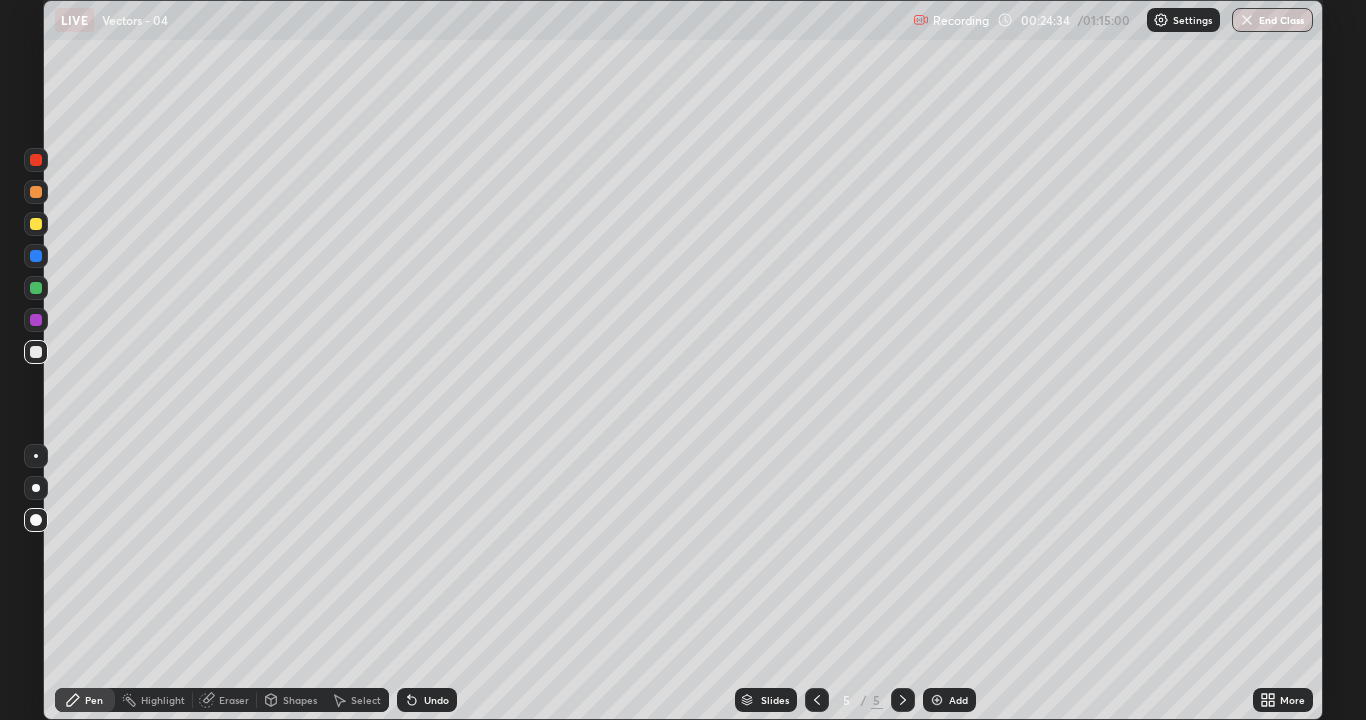 click at bounding box center [937, 700] 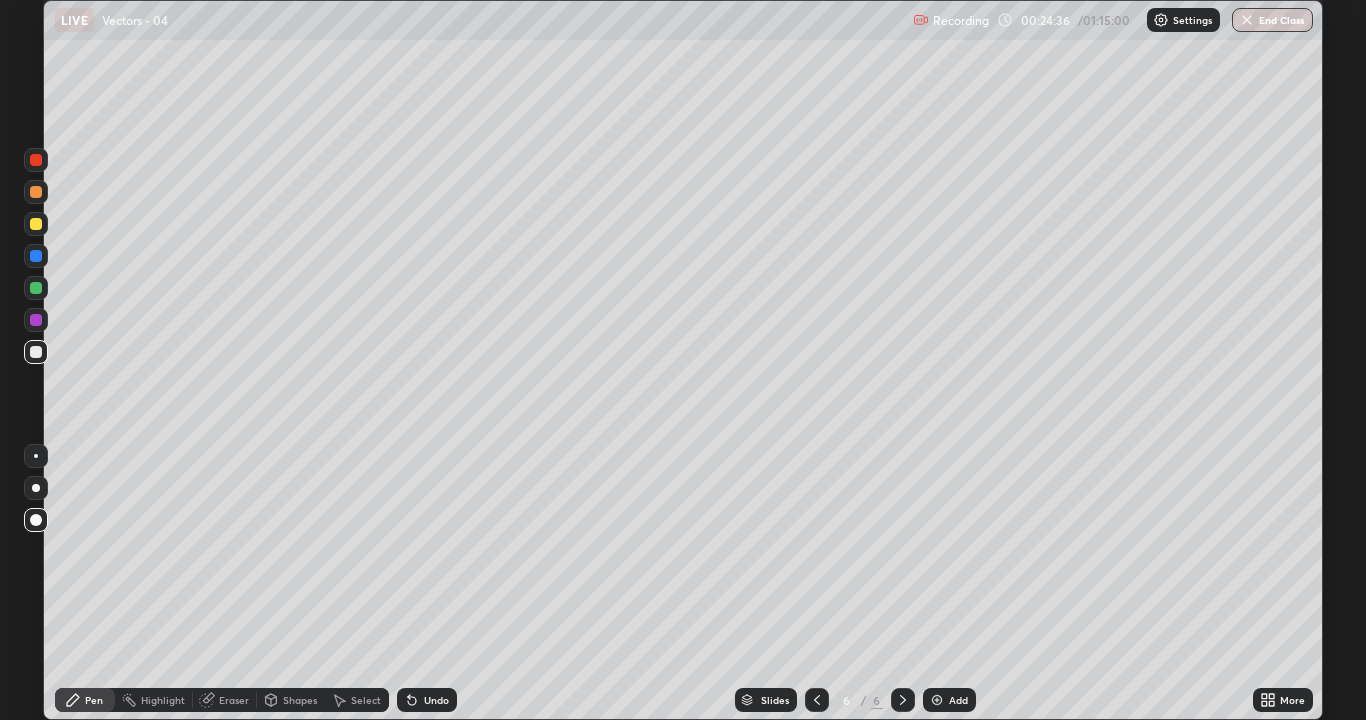 click on "Shapes" at bounding box center [291, 700] 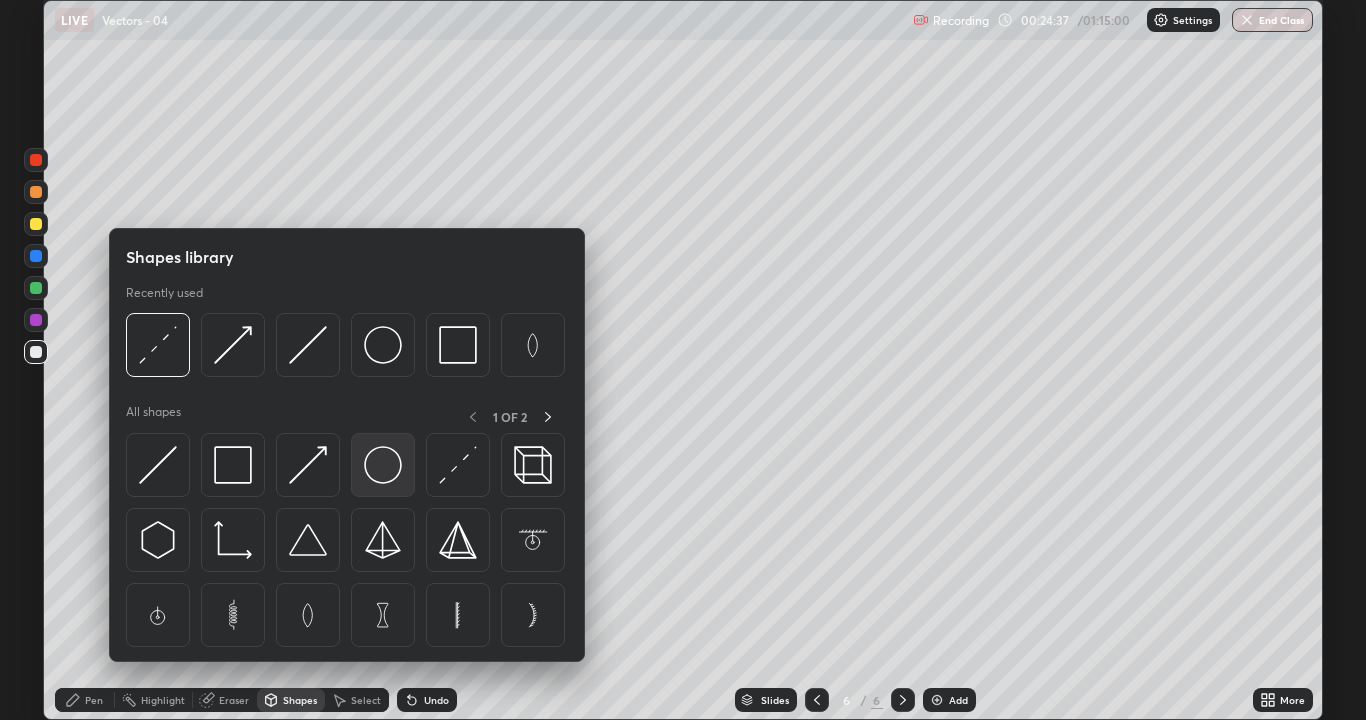 click at bounding box center [383, 465] 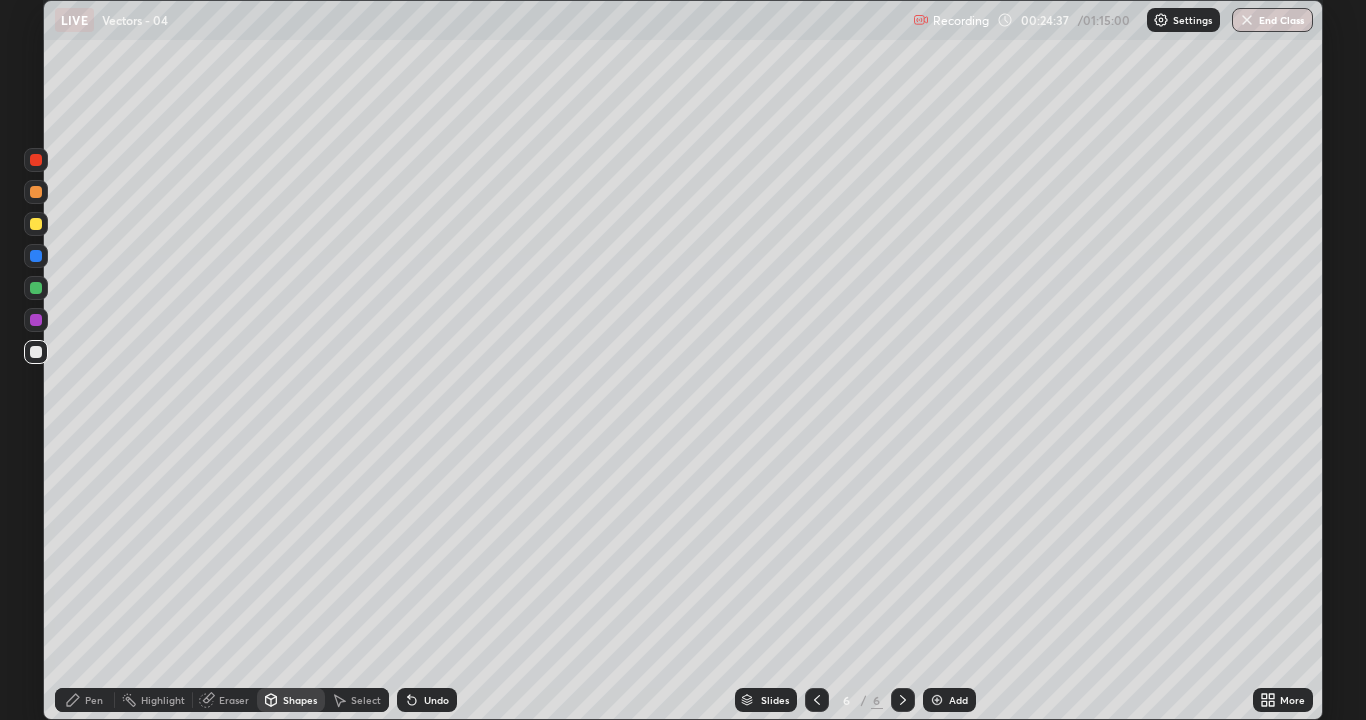 click at bounding box center [36, 352] 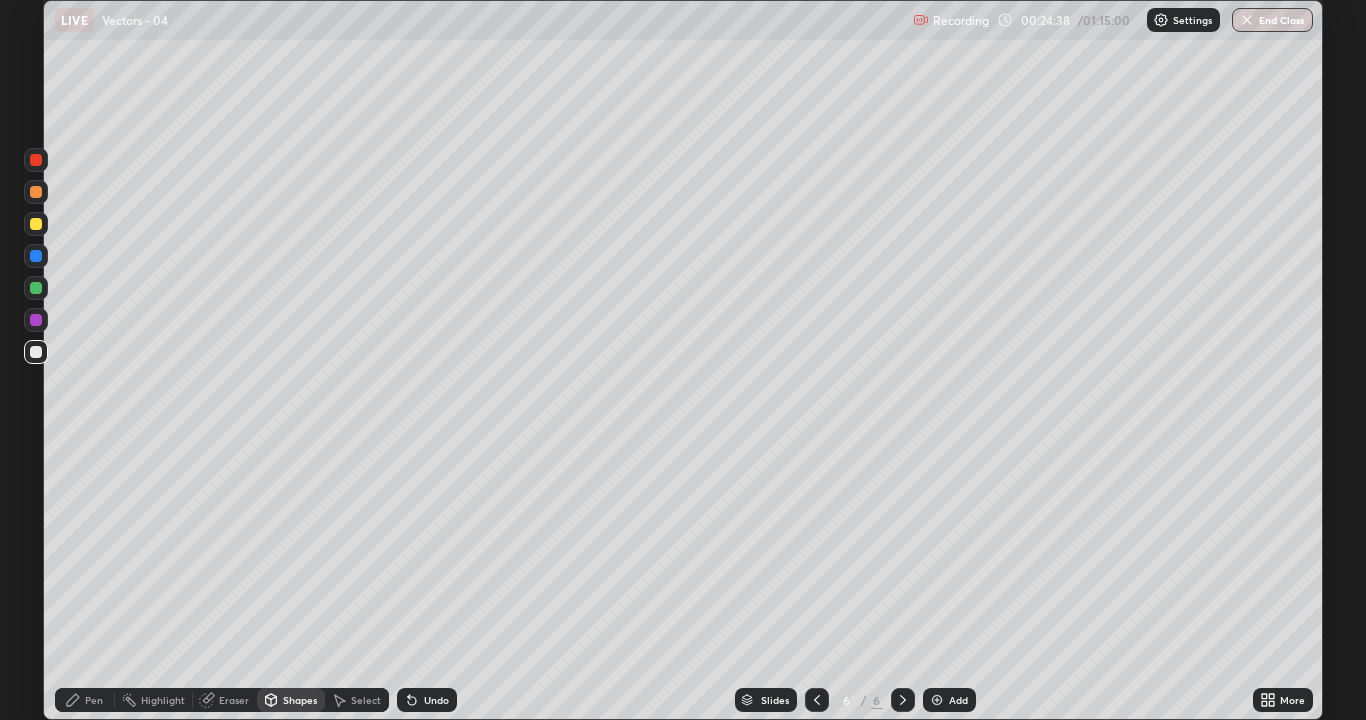 click on "Pen" at bounding box center [85, 700] 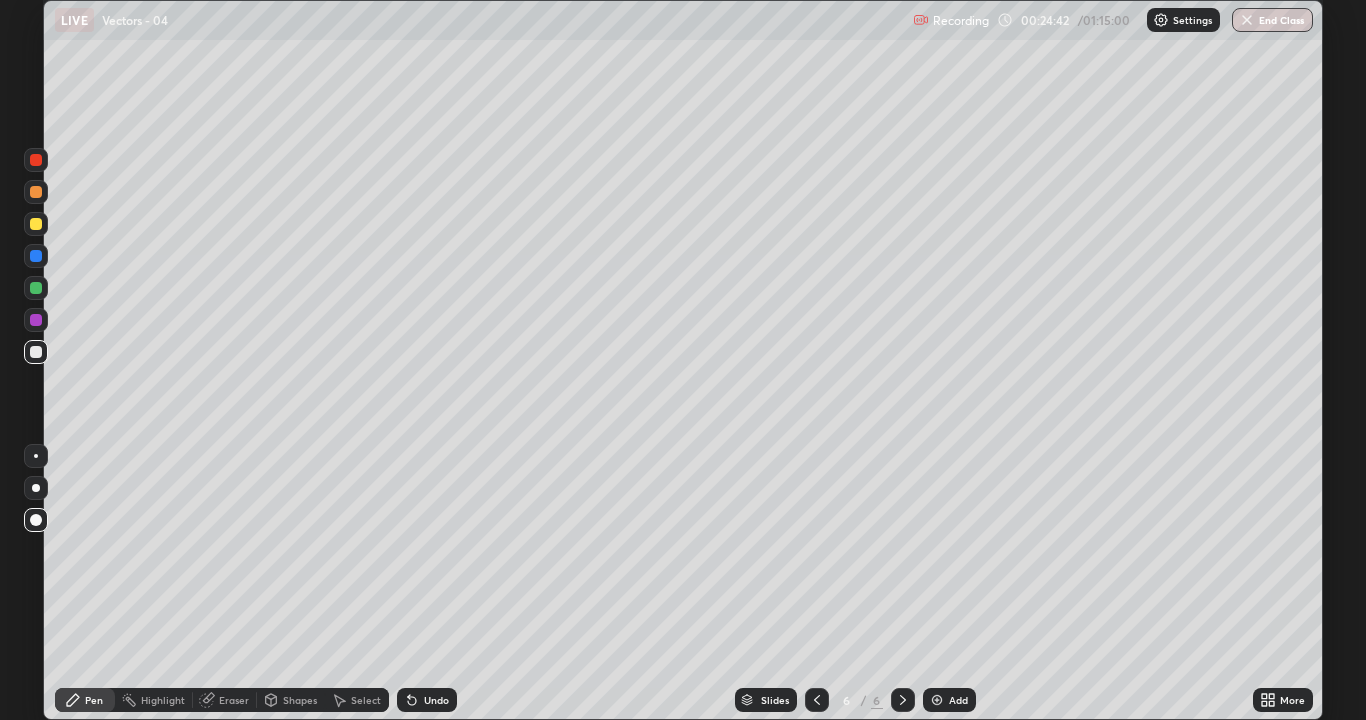 click on "Shapes" at bounding box center (291, 700) 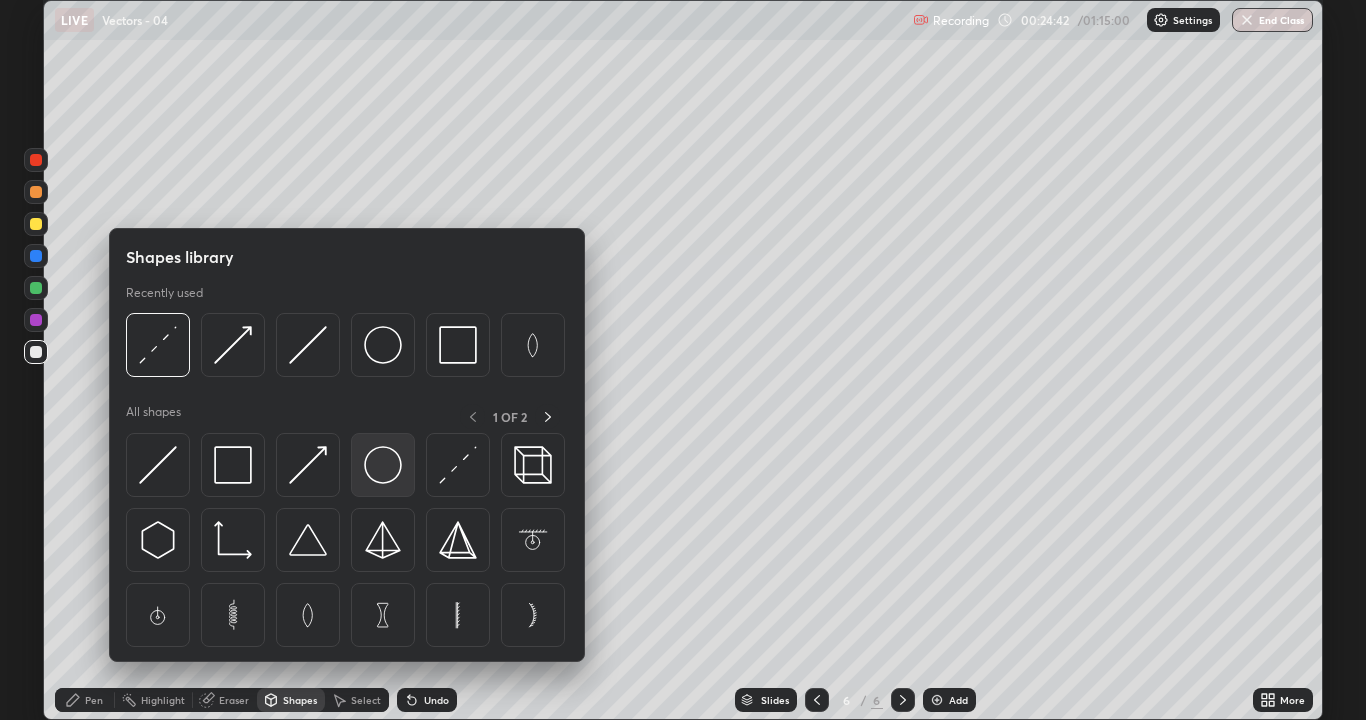 click at bounding box center (383, 465) 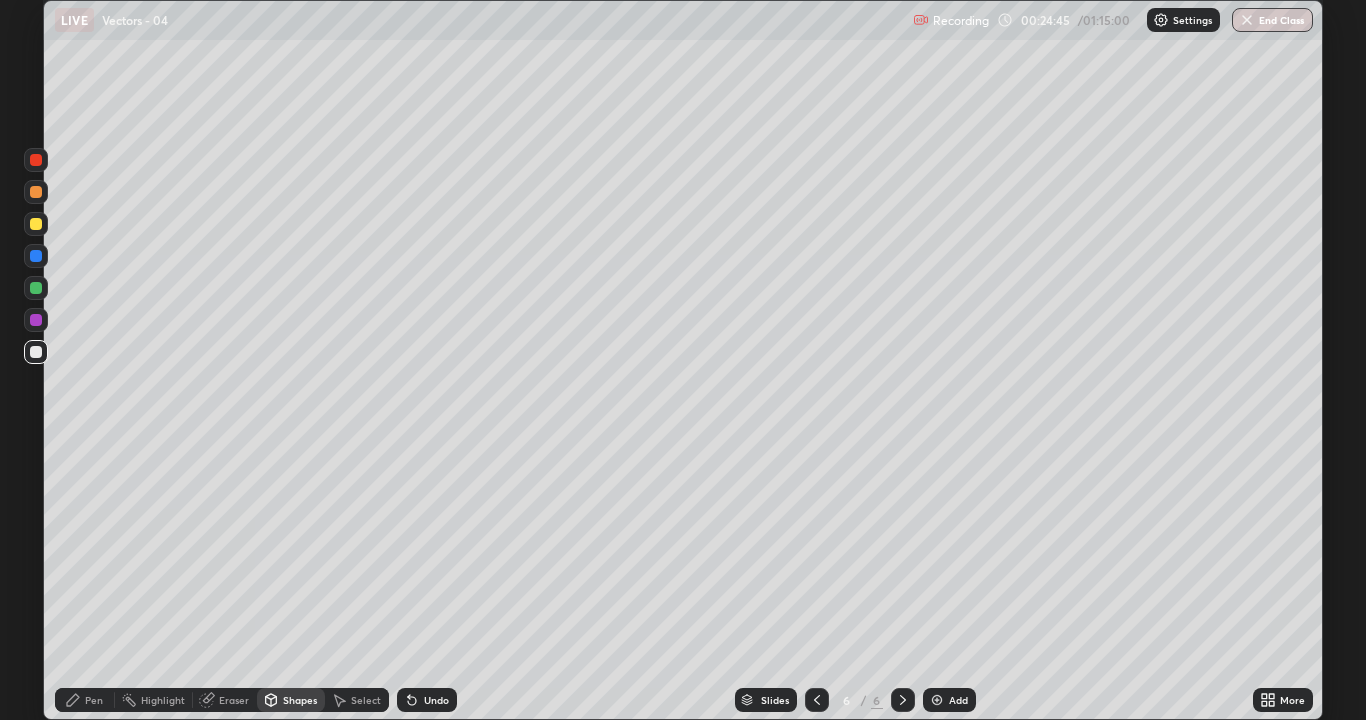 click at bounding box center [36, 352] 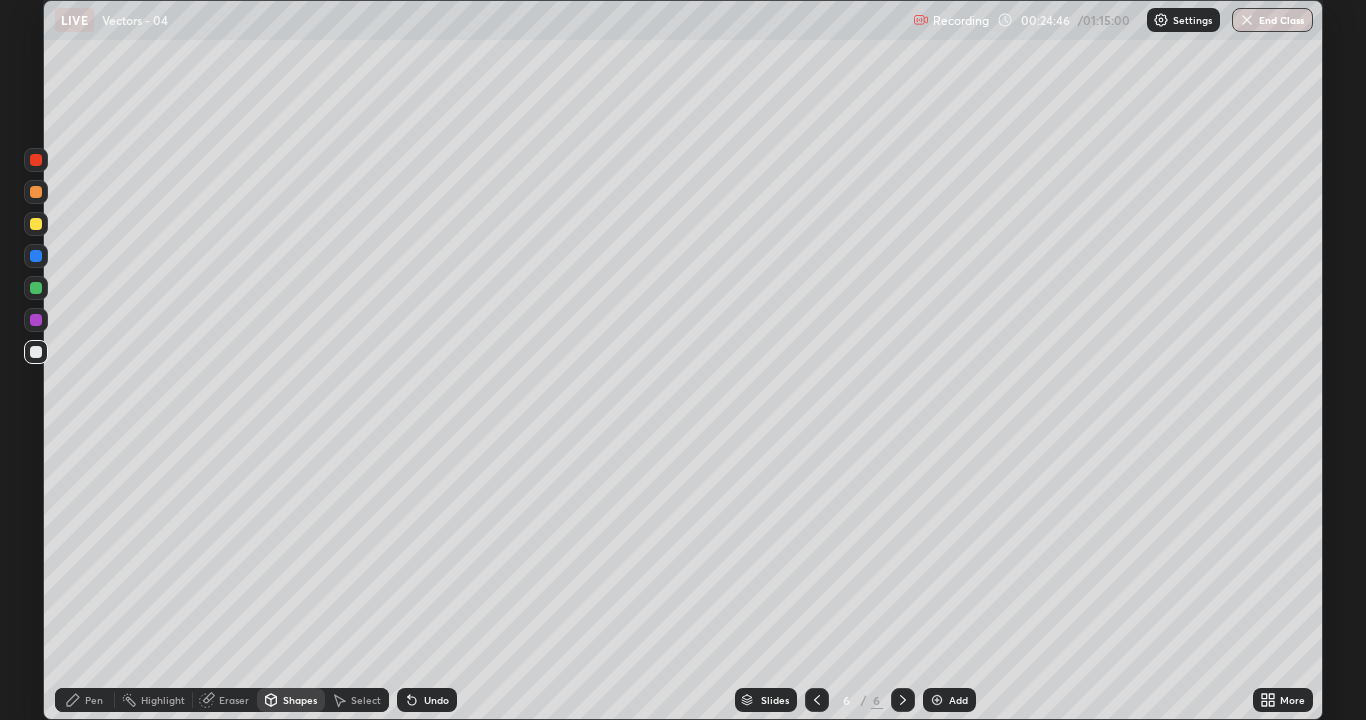 click on "Pen" at bounding box center [94, 700] 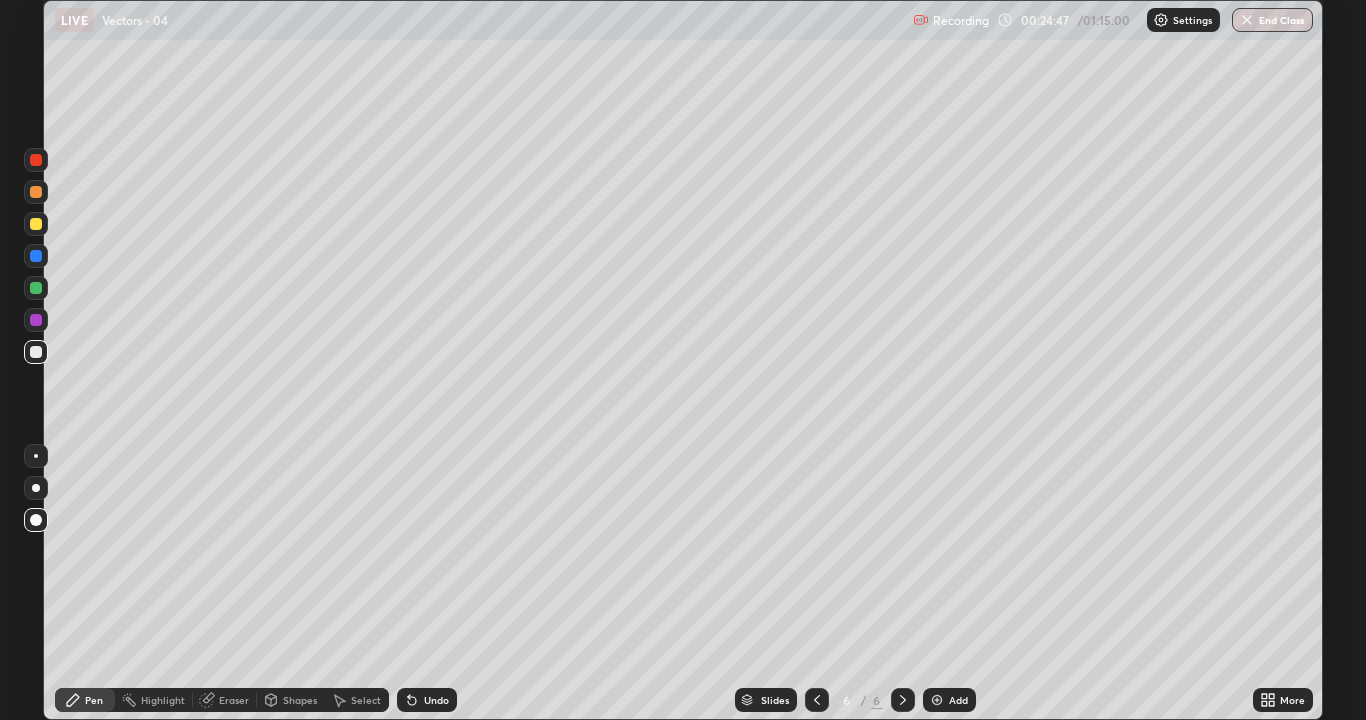 click at bounding box center (36, 520) 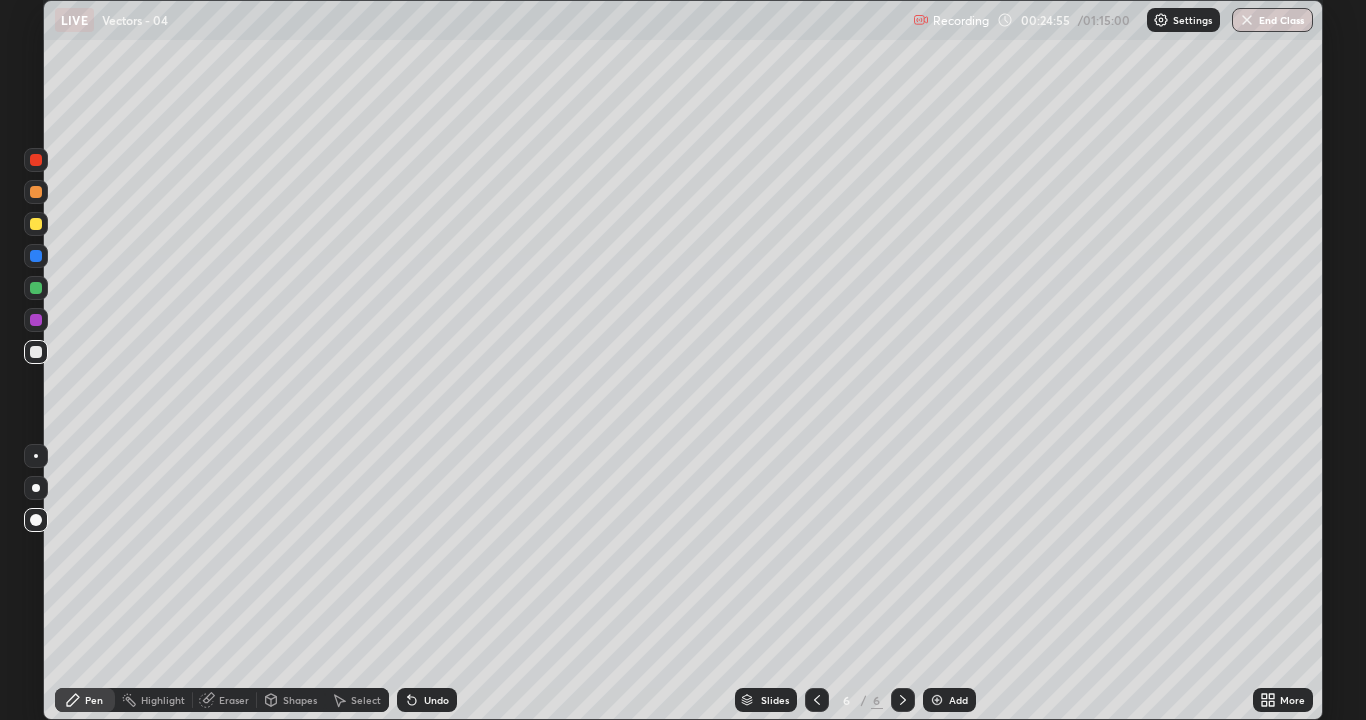 click 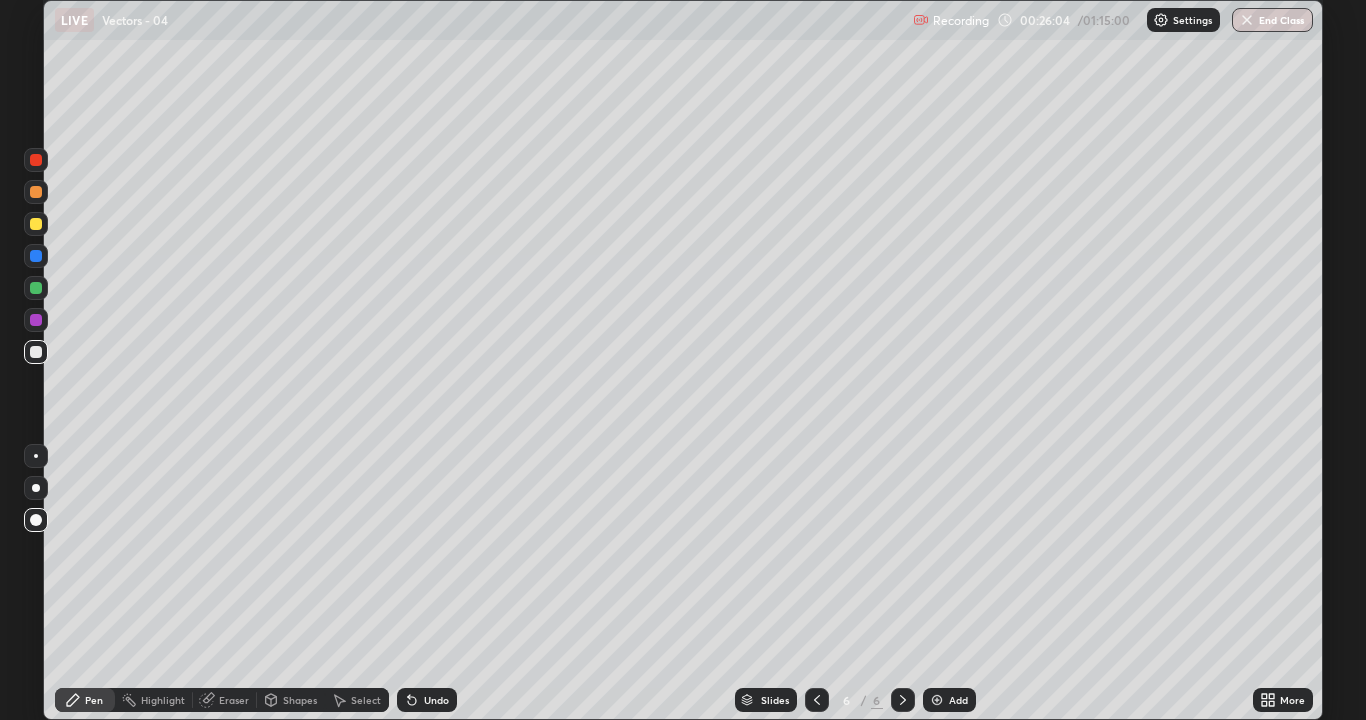 click 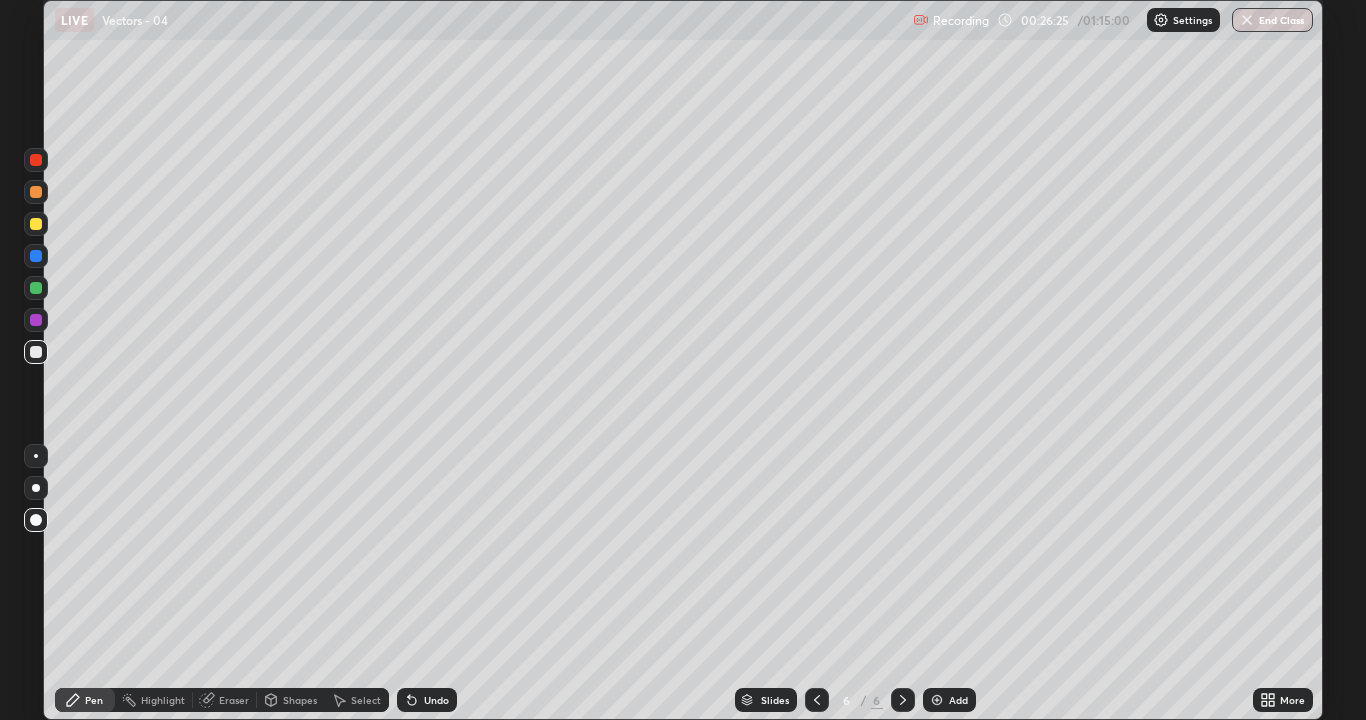 click on "Shapes" at bounding box center [291, 700] 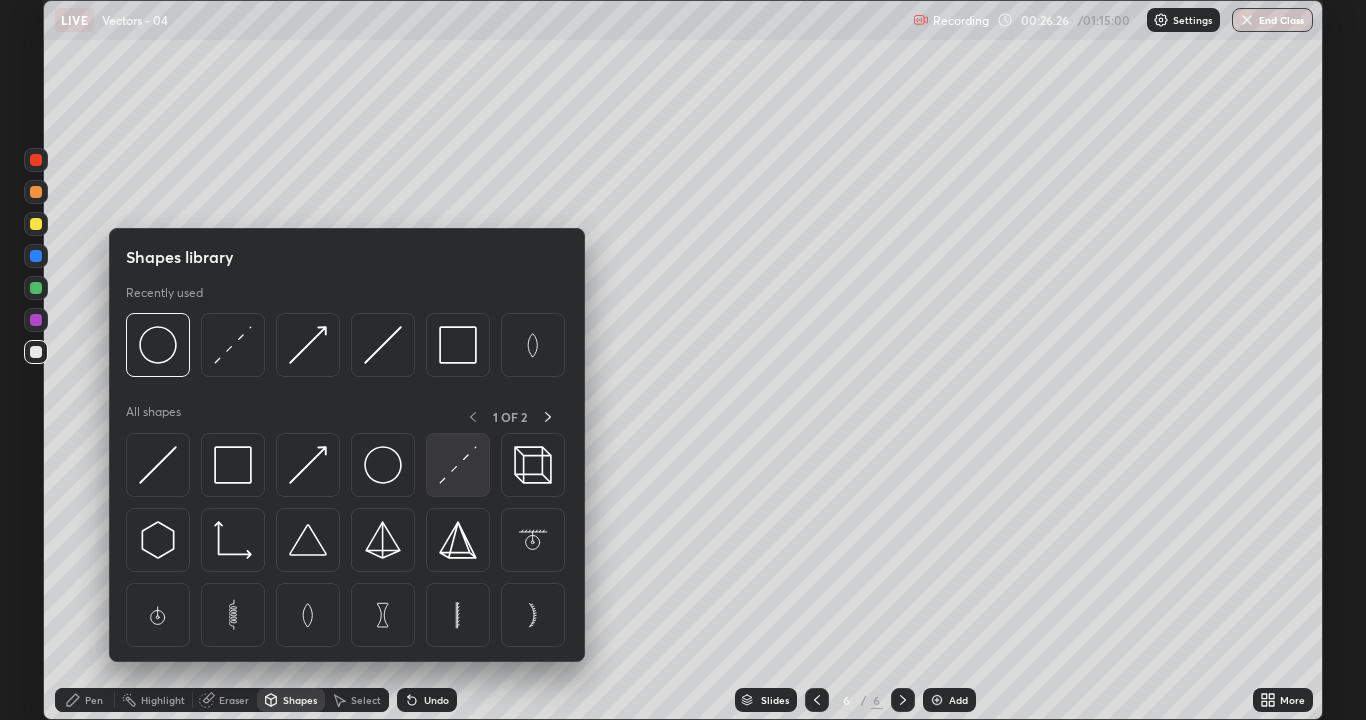 click at bounding box center (458, 465) 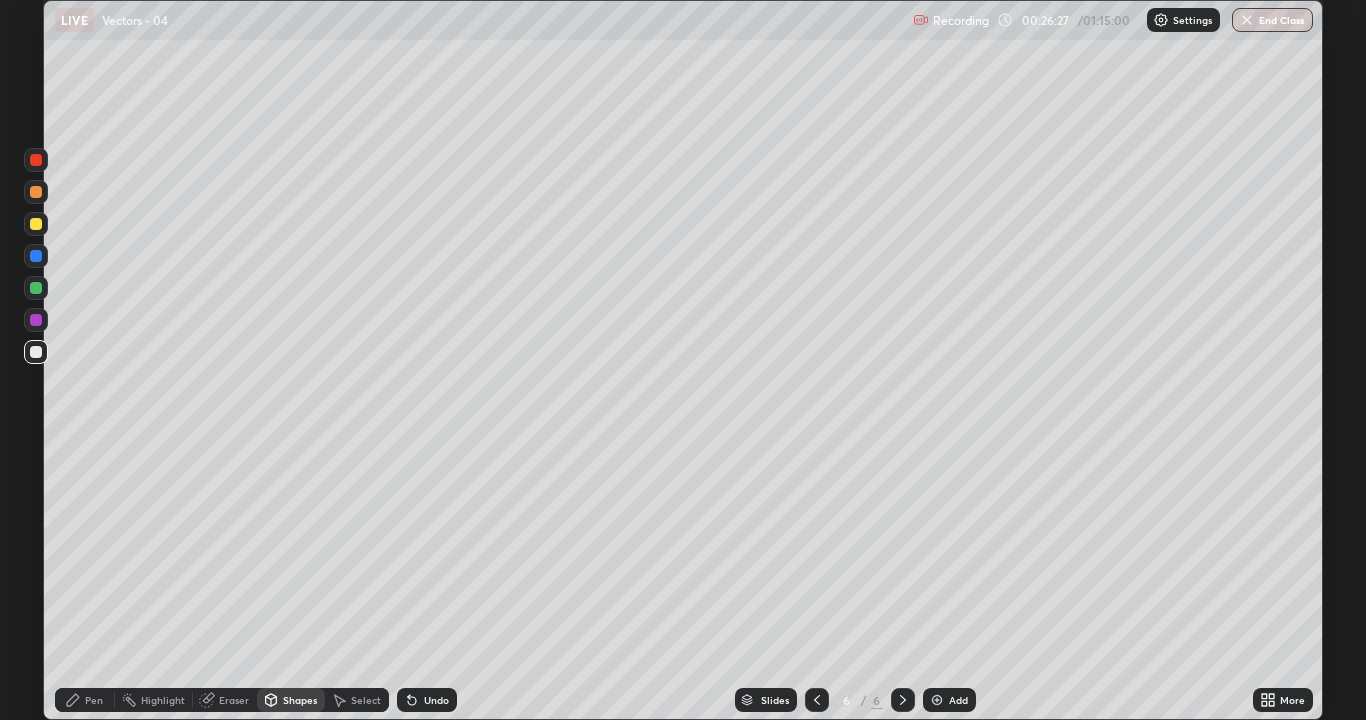 click at bounding box center [36, 224] 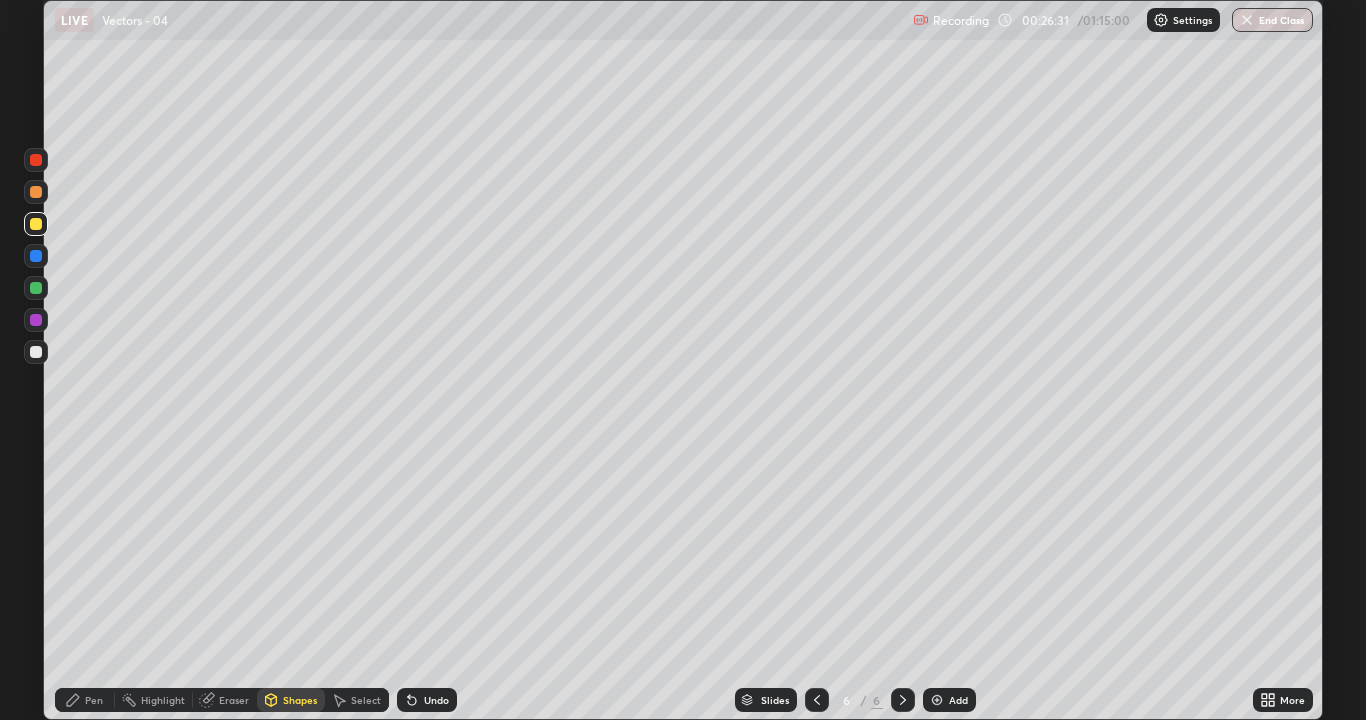 click on "Pen" at bounding box center (85, 700) 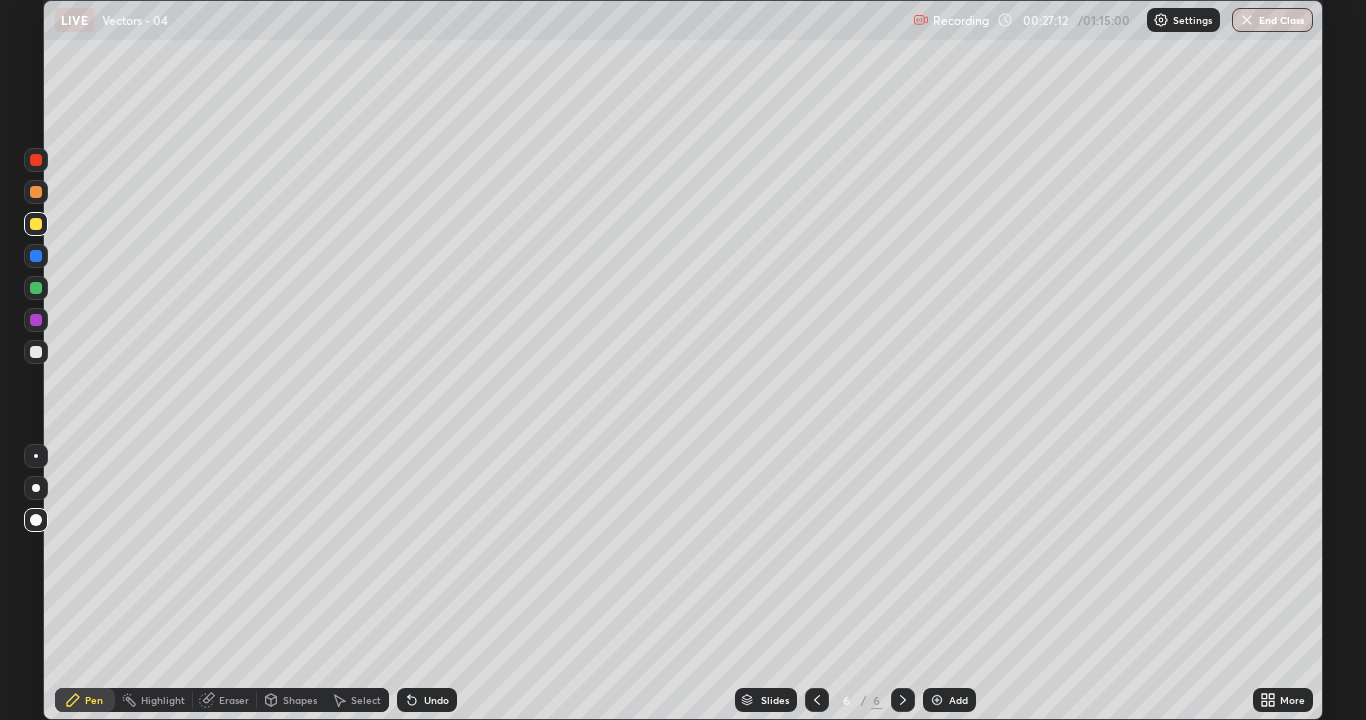 click at bounding box center [36, 352] 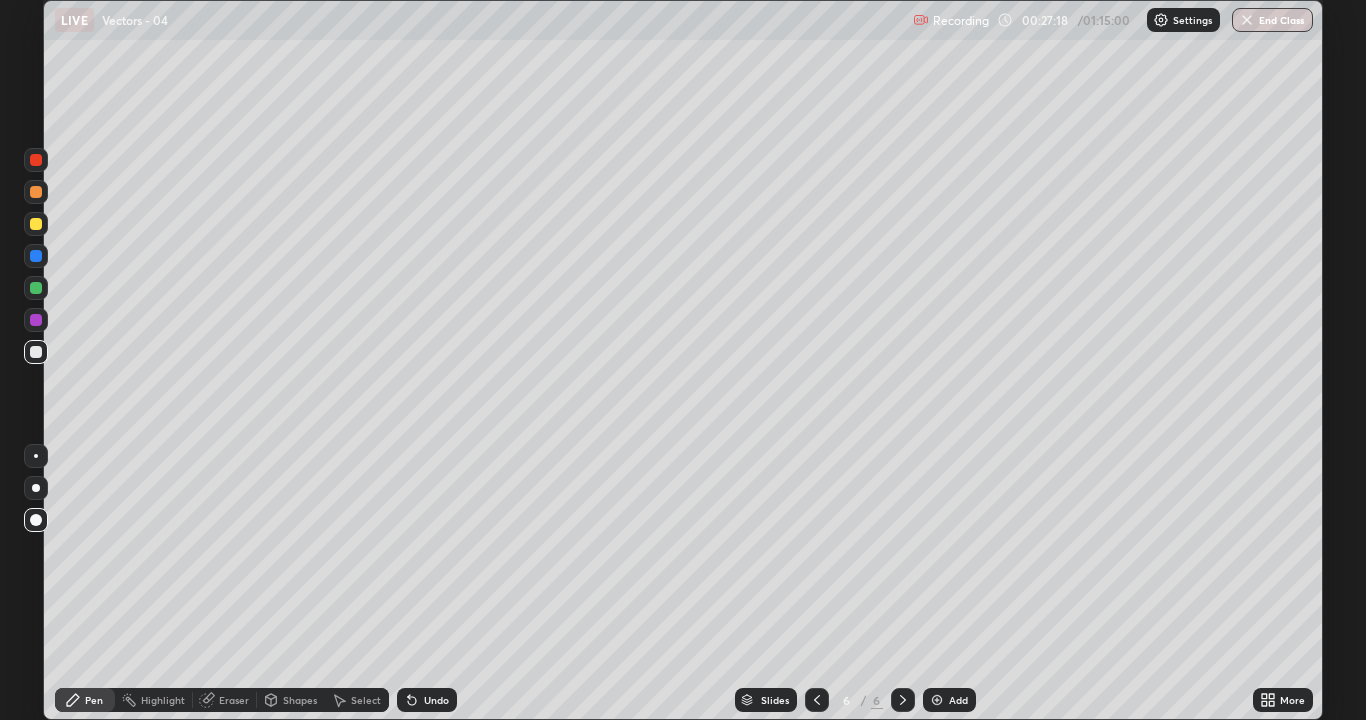 click at bounding box center (36, 224) 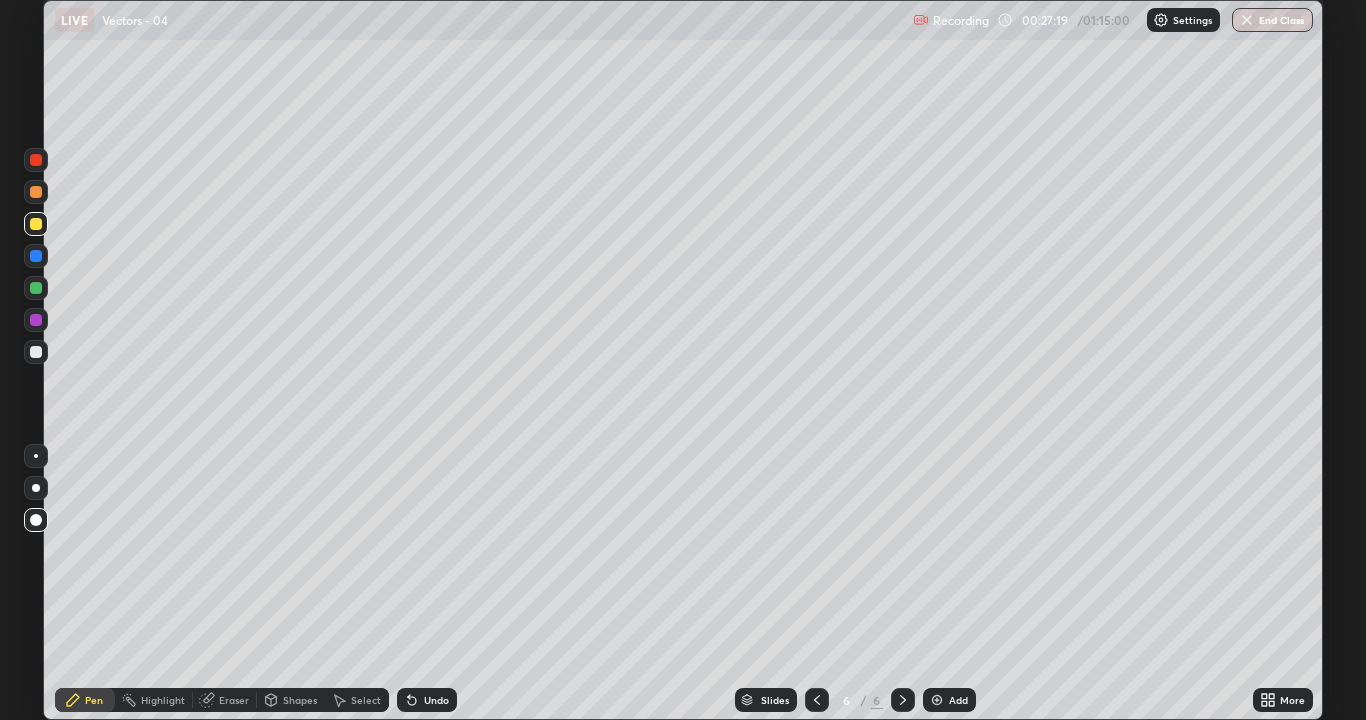 click on "Shapes" at bounding box center (300, 700) 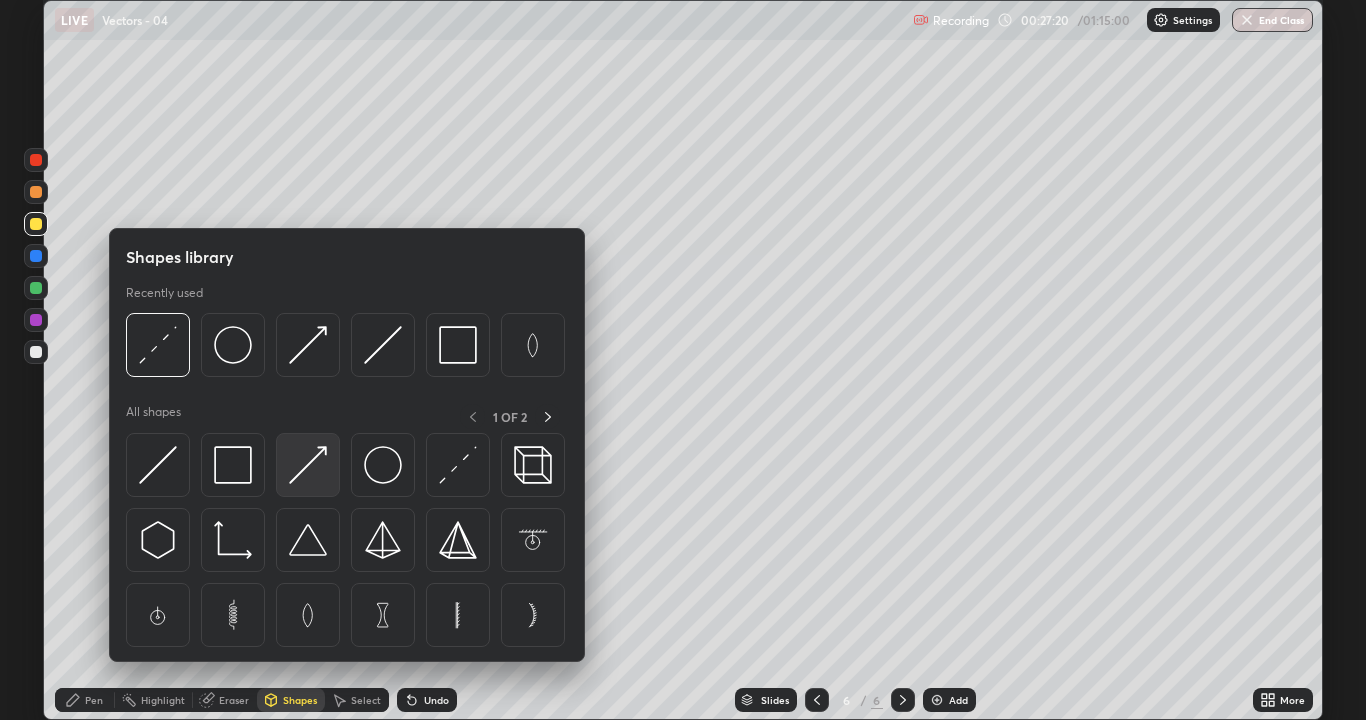 click at bounding box center (308, 465) 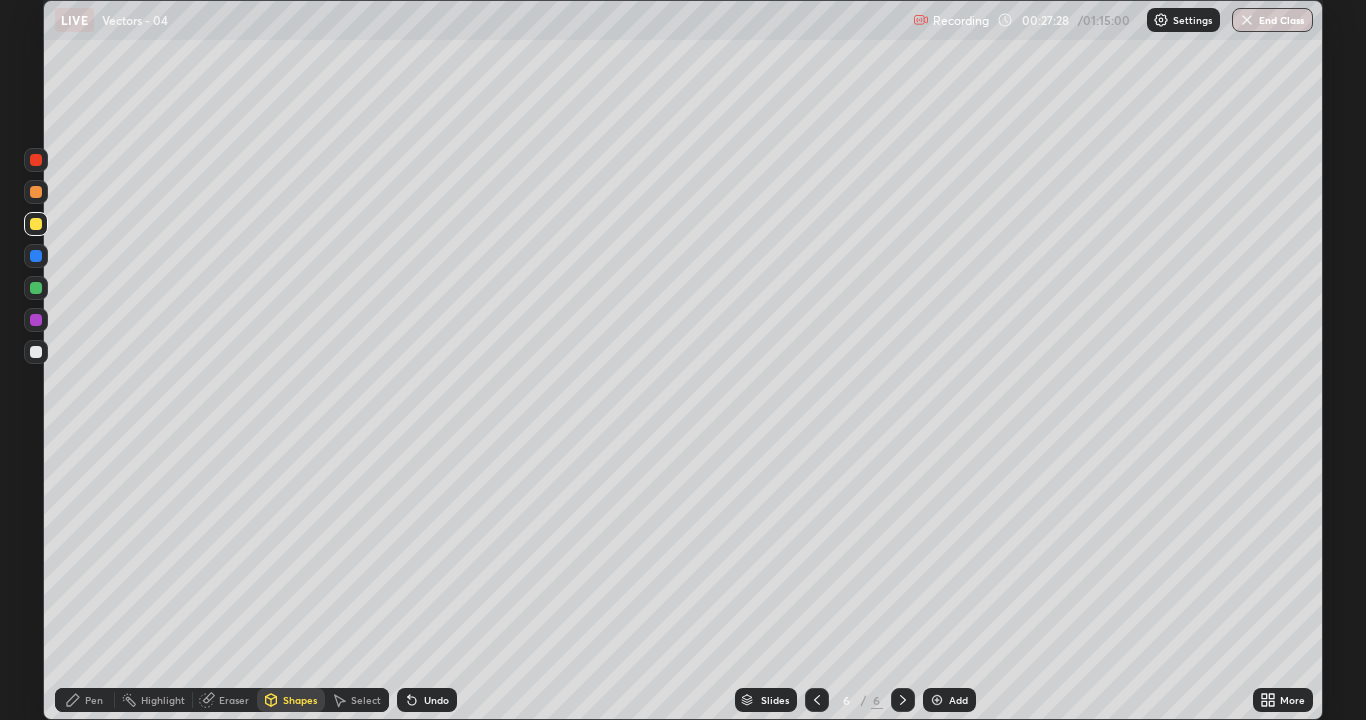 click on "Pen" at bounding box center [85, 700] 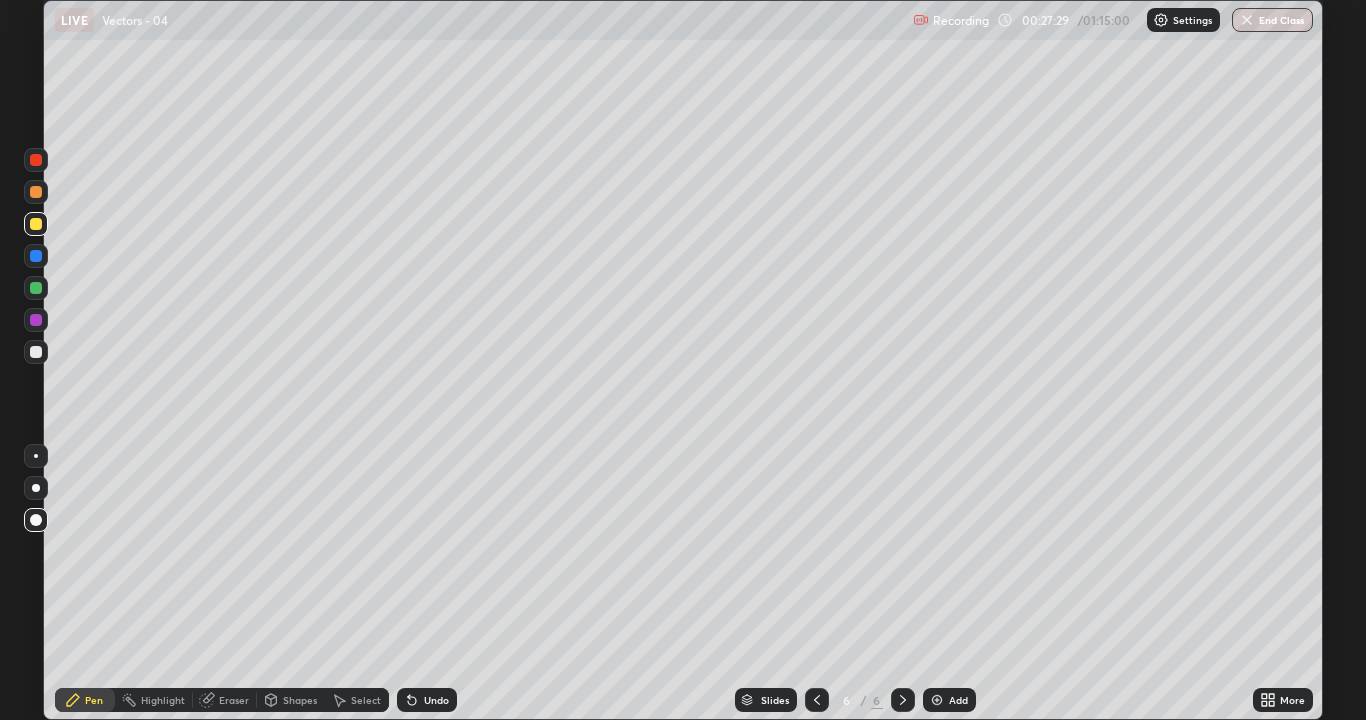 click at bounding box center [36, 352] 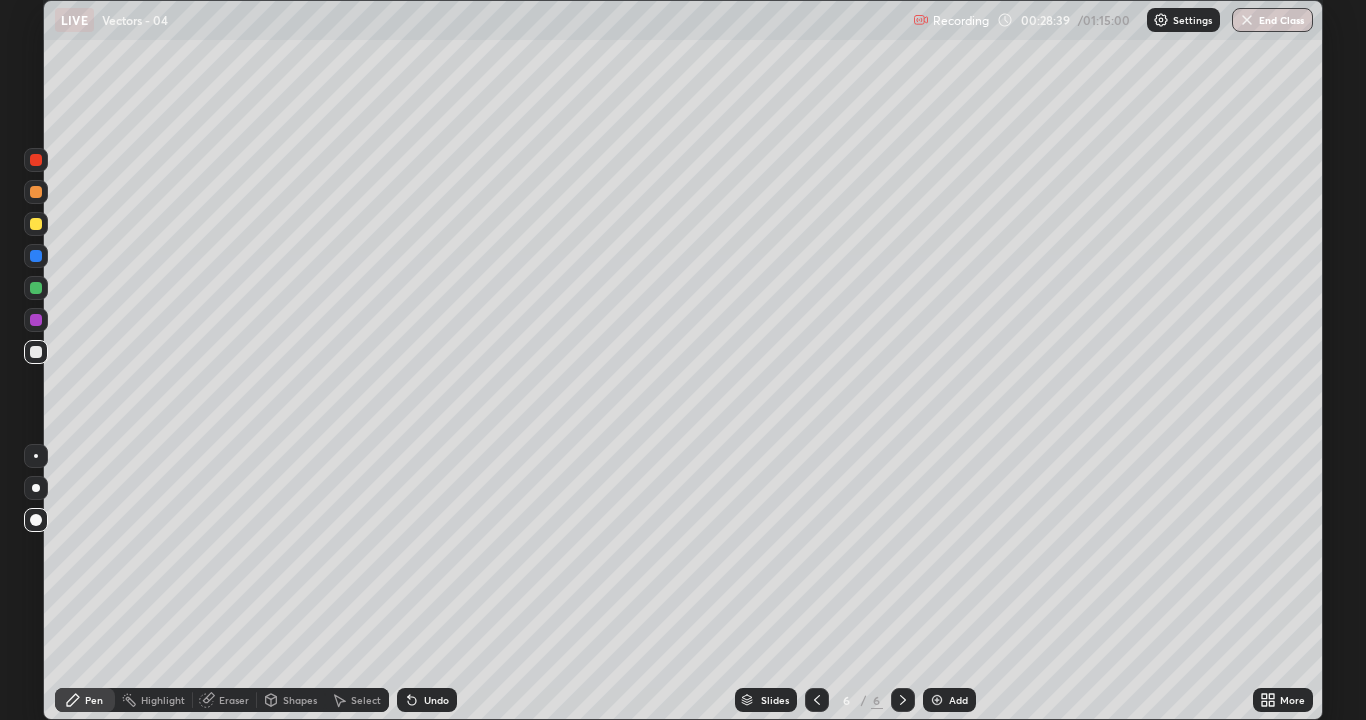 click at bounding box center [36, 288] 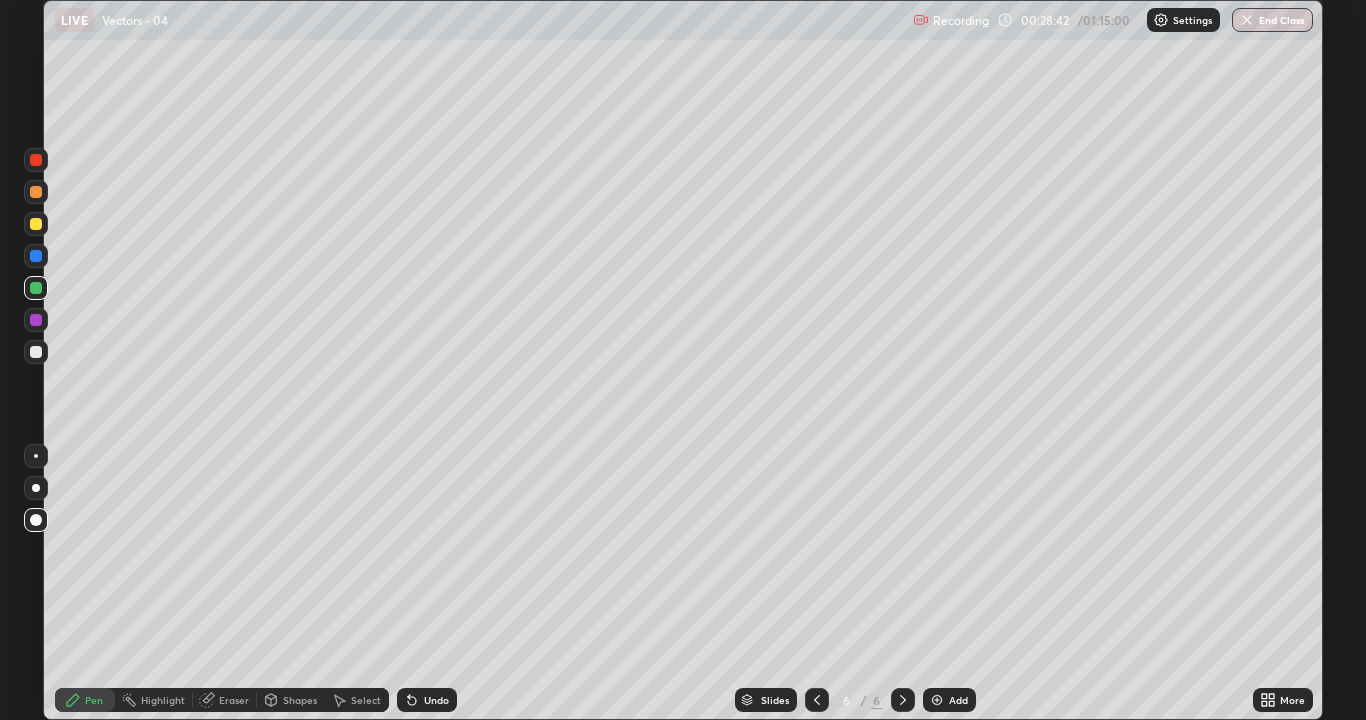 click at bounding box center (36, 352) 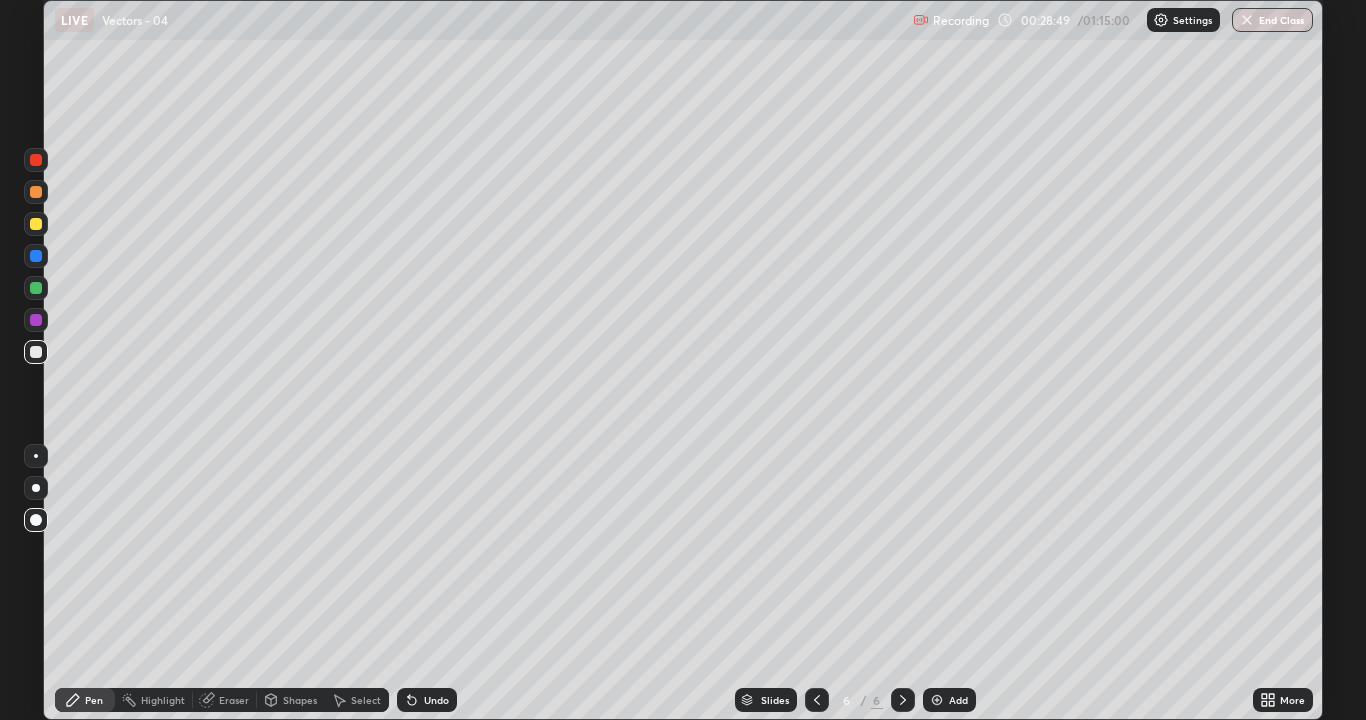 click at bounding box center (36, 224) 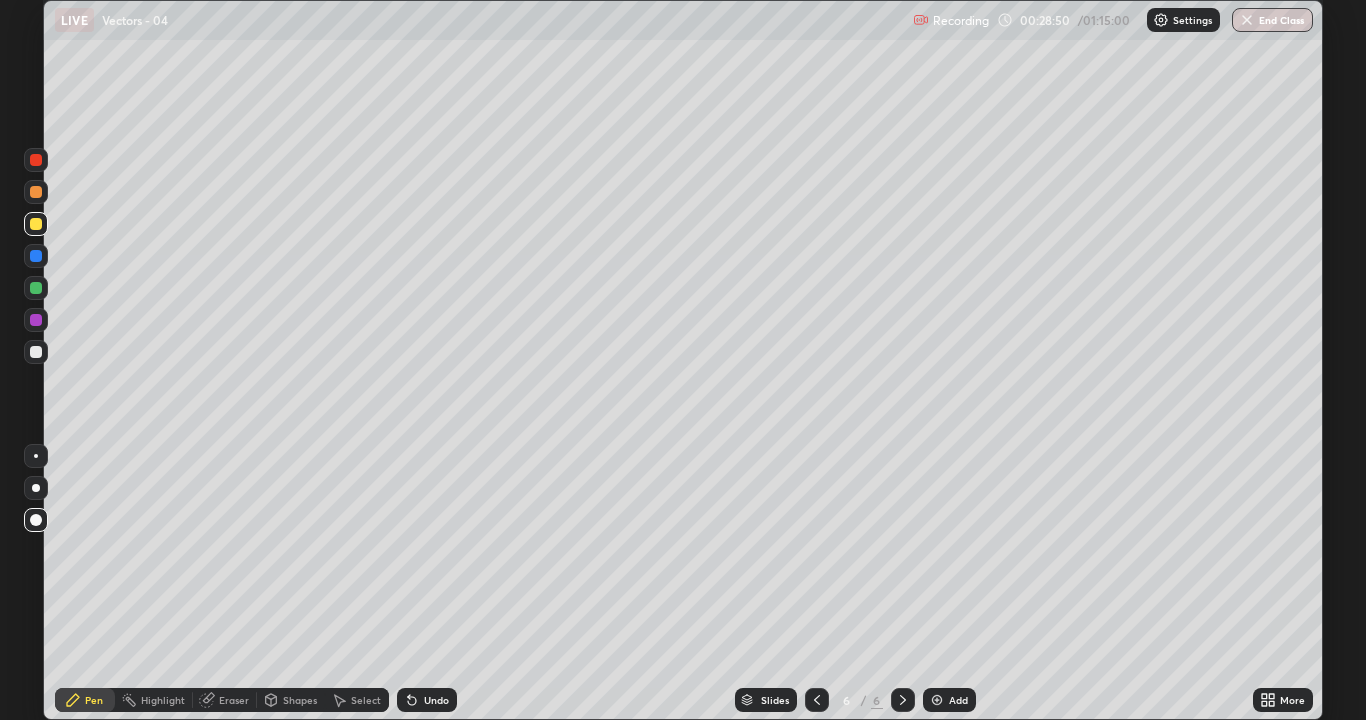 click on "Shapes" at bounding box center [300, 700] 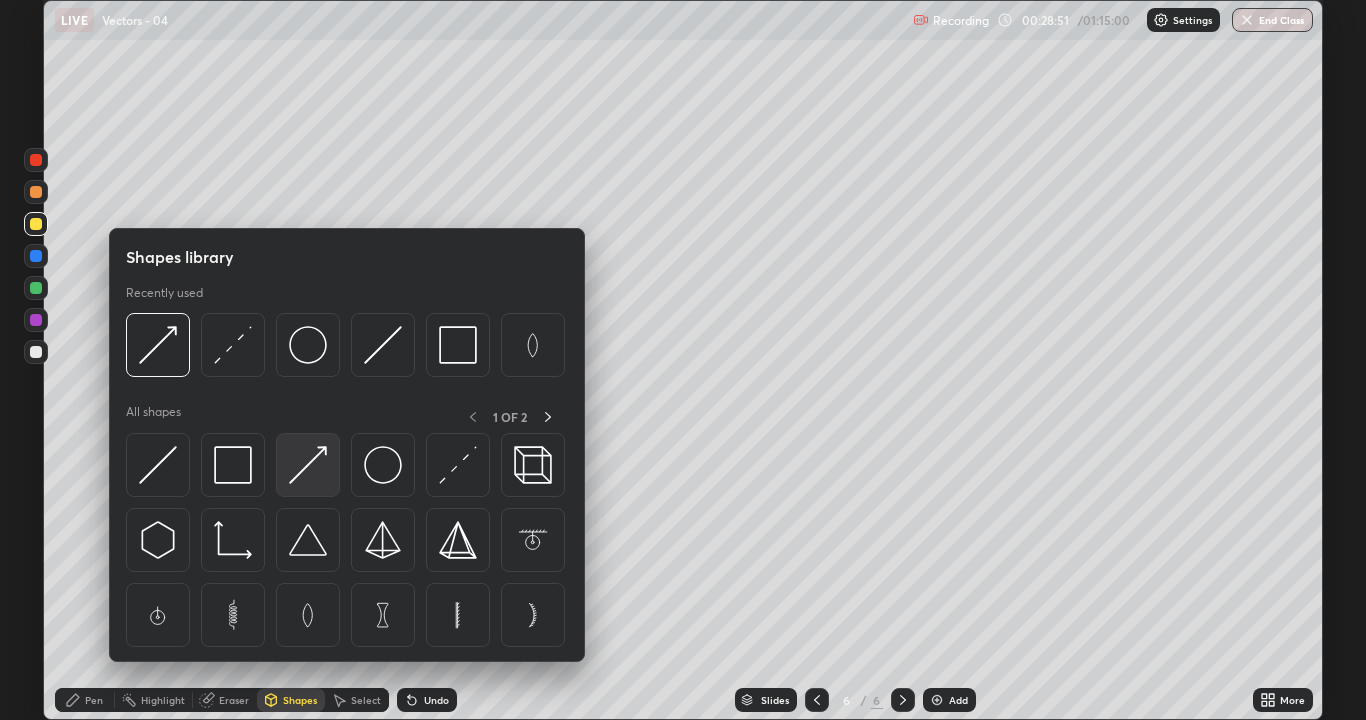 click at bounding box center [308, 465] 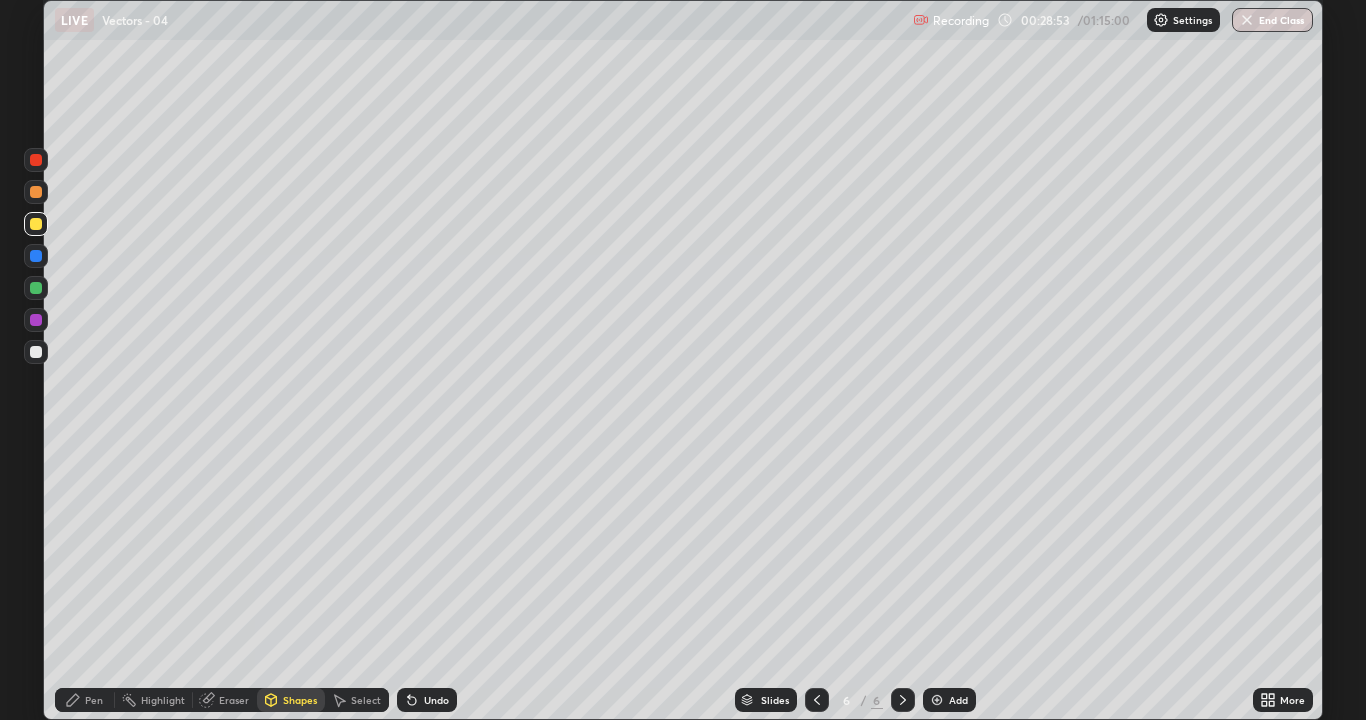 click on "Pen" at bounding box center [94, 700] 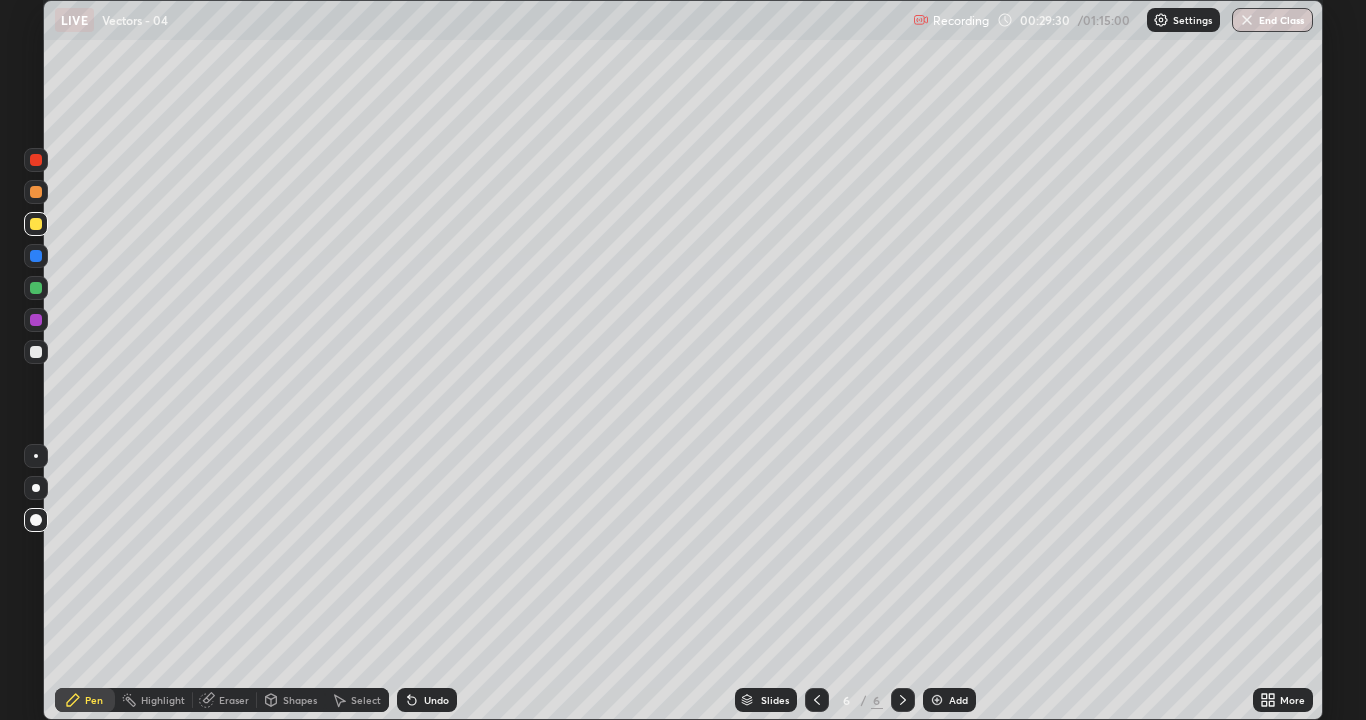 click on "Shapes" at bounding box center (300, 700) 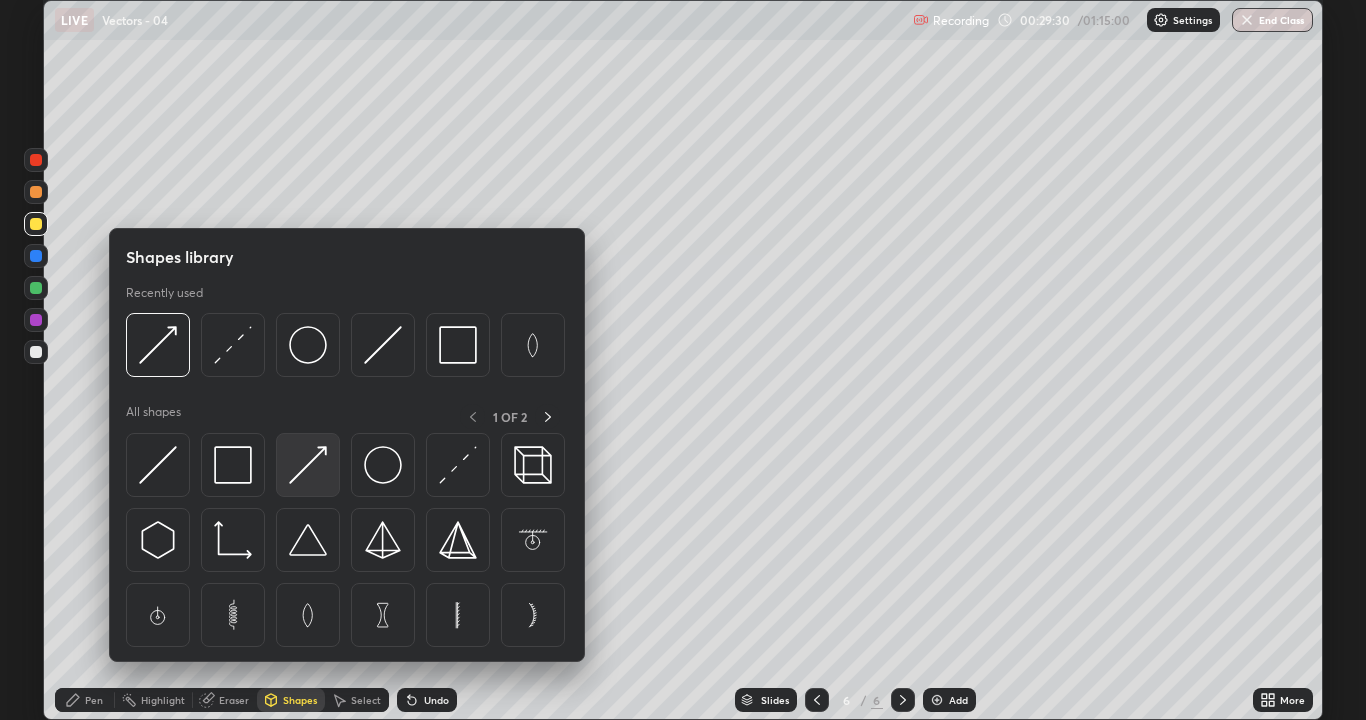 click at bounding box center [308, 465] 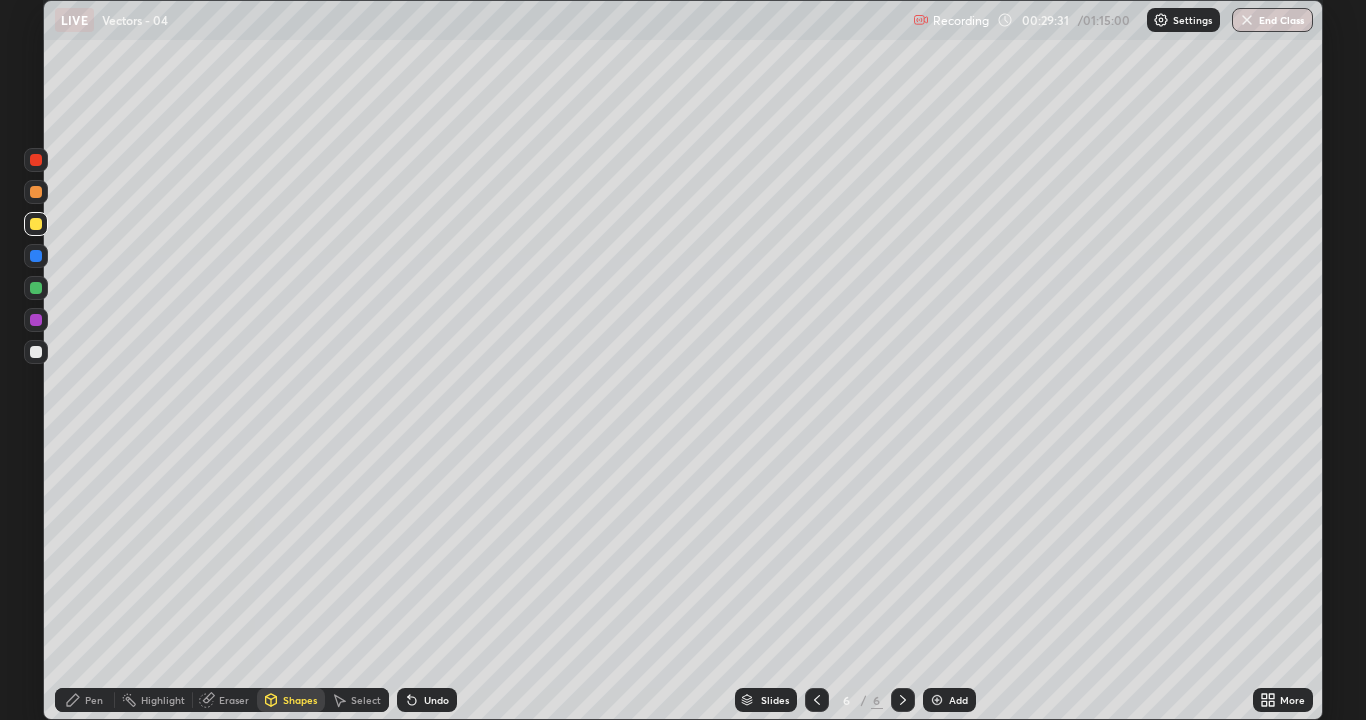 click at bounding box center (36, 288) 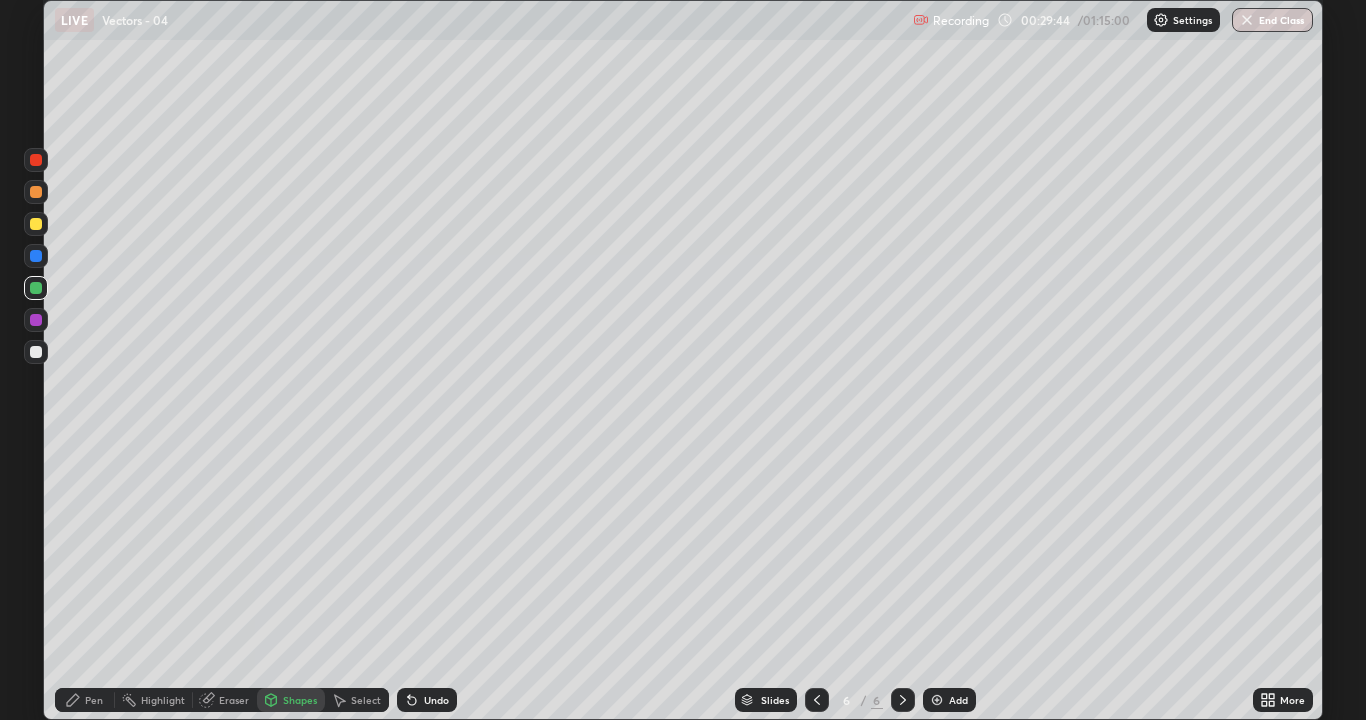 click 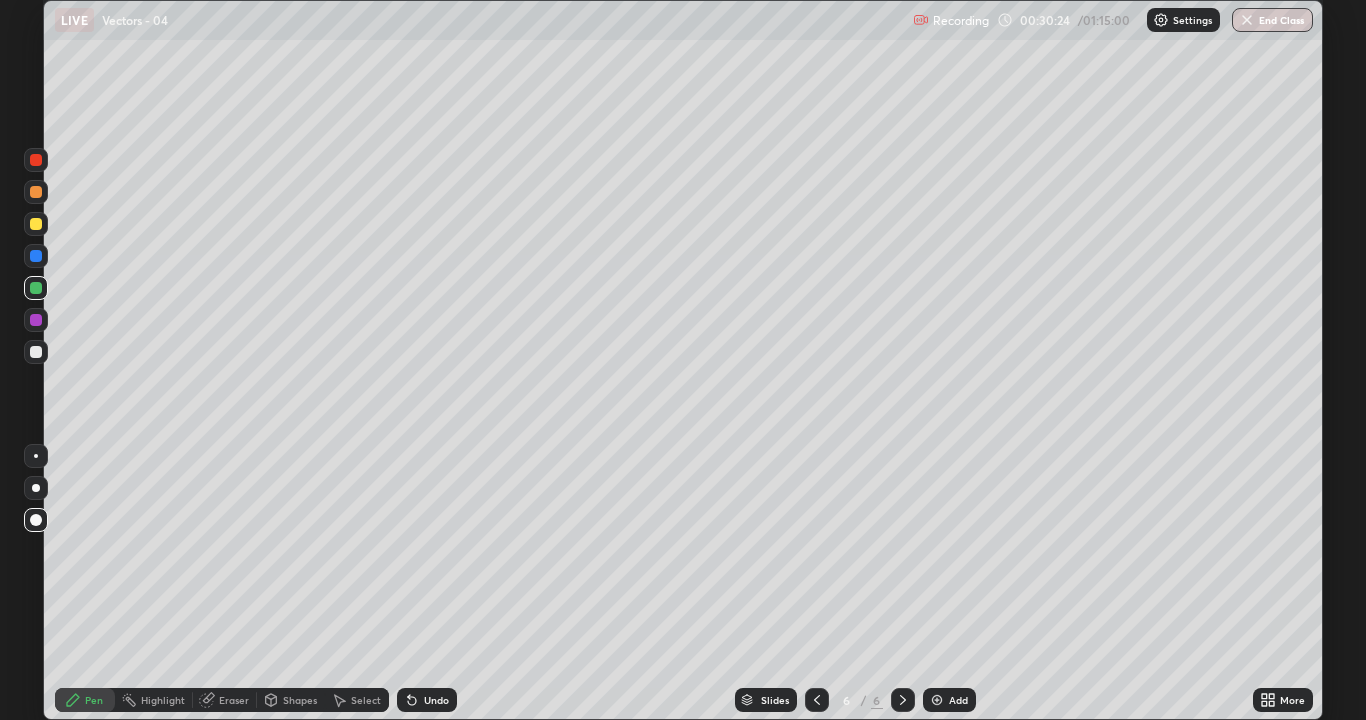 click at bounding box center [36, 224] 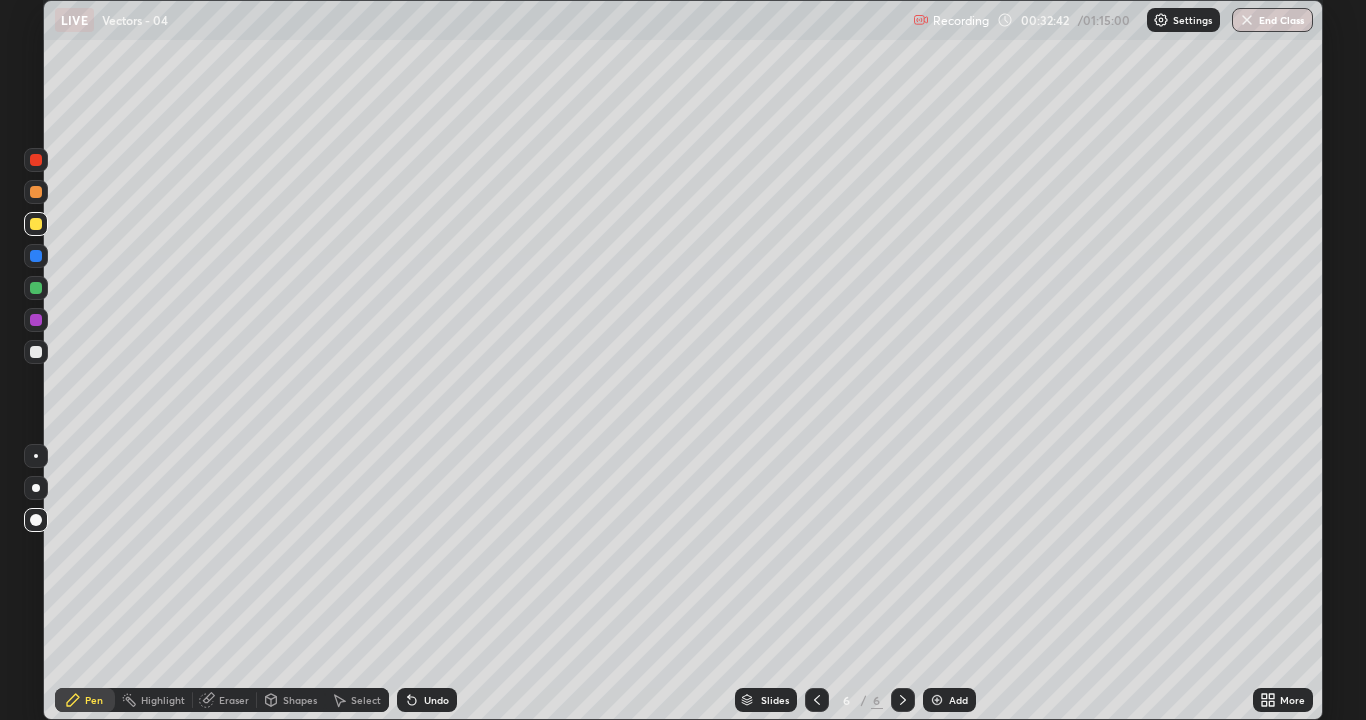 click on "Add" at bounding box center [949, 700] 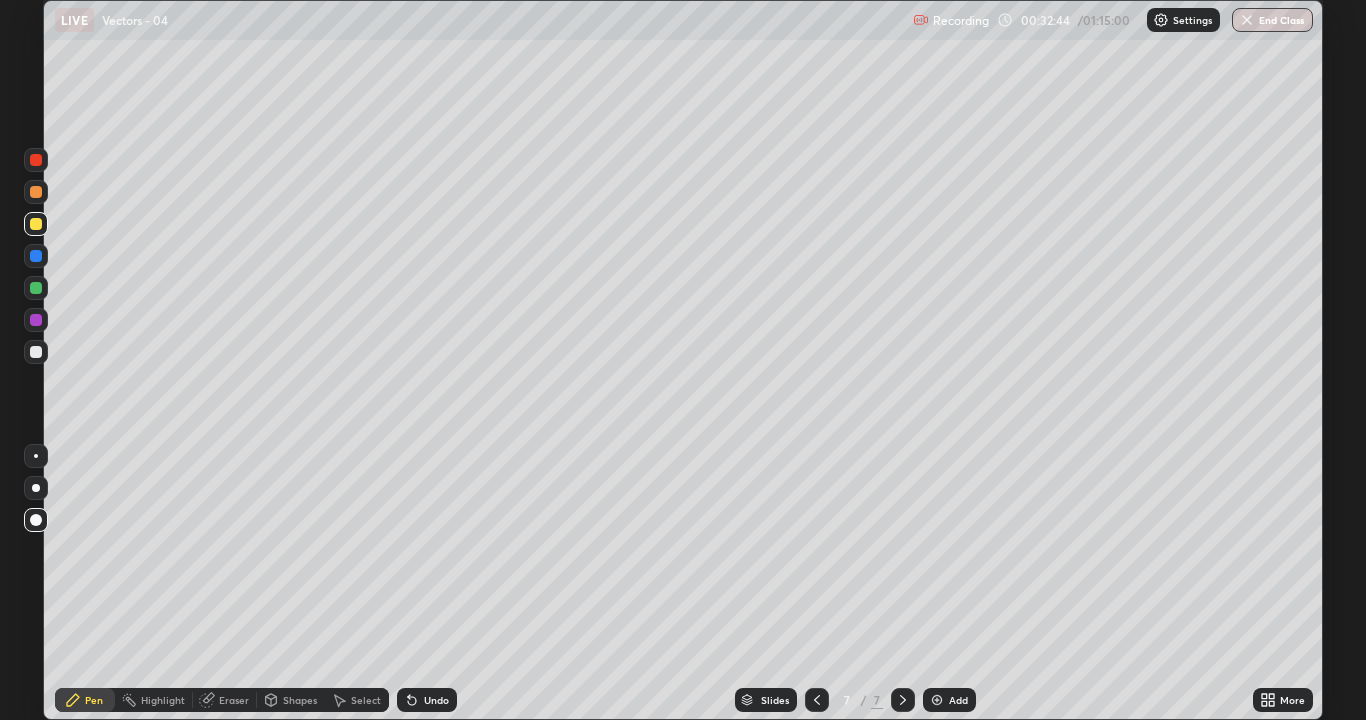 click at bounding box center [36, 352] 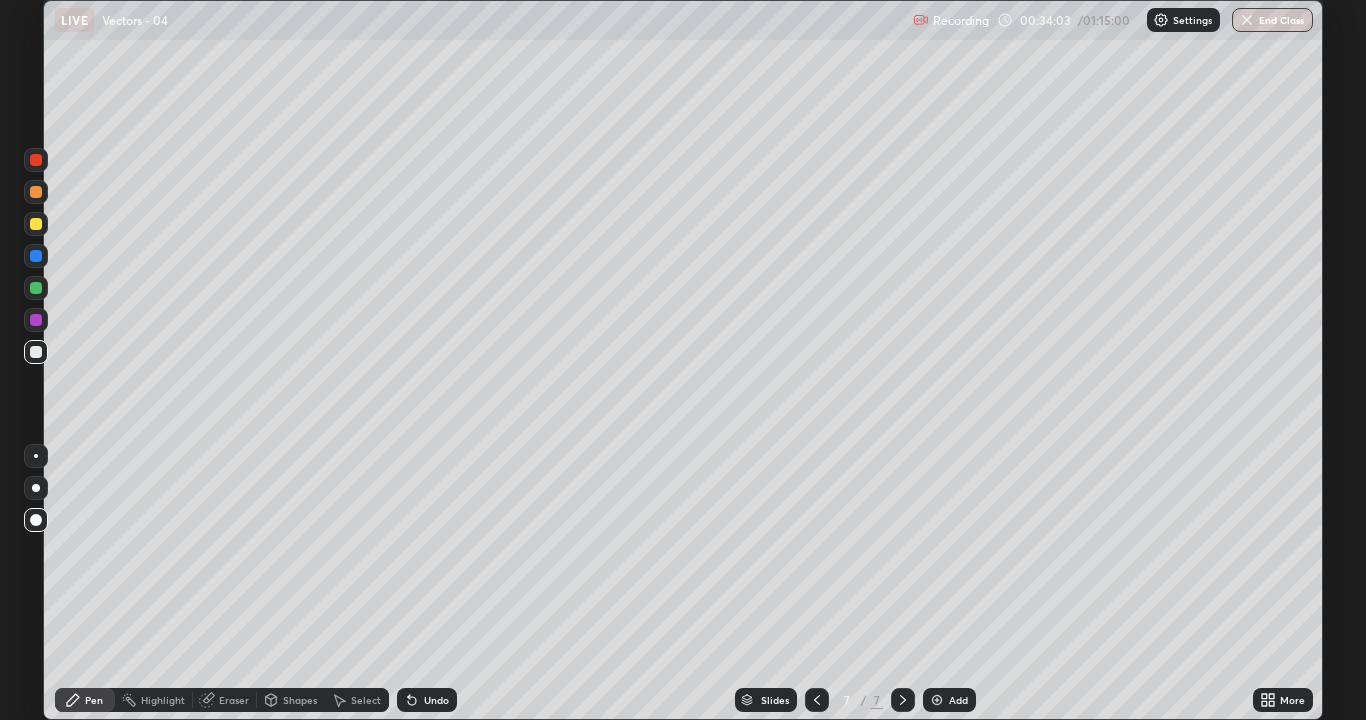 click 